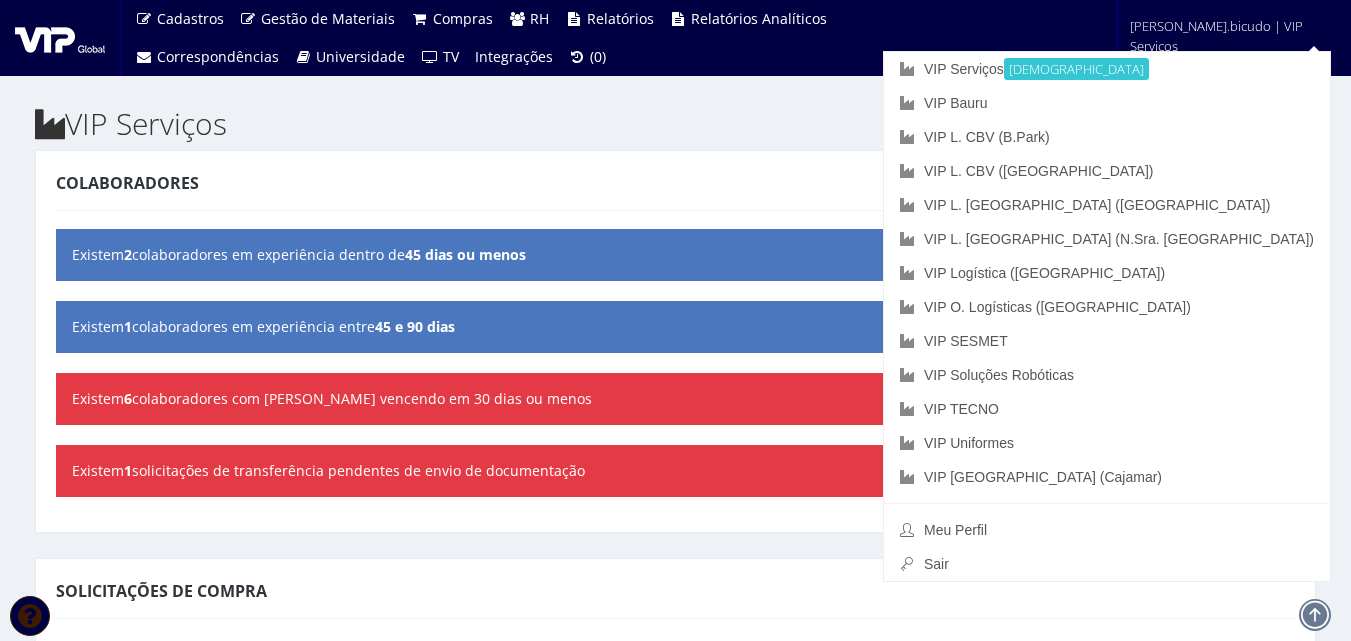 scroll, scrollTop: 0, scrollLeft: 0, axis: both 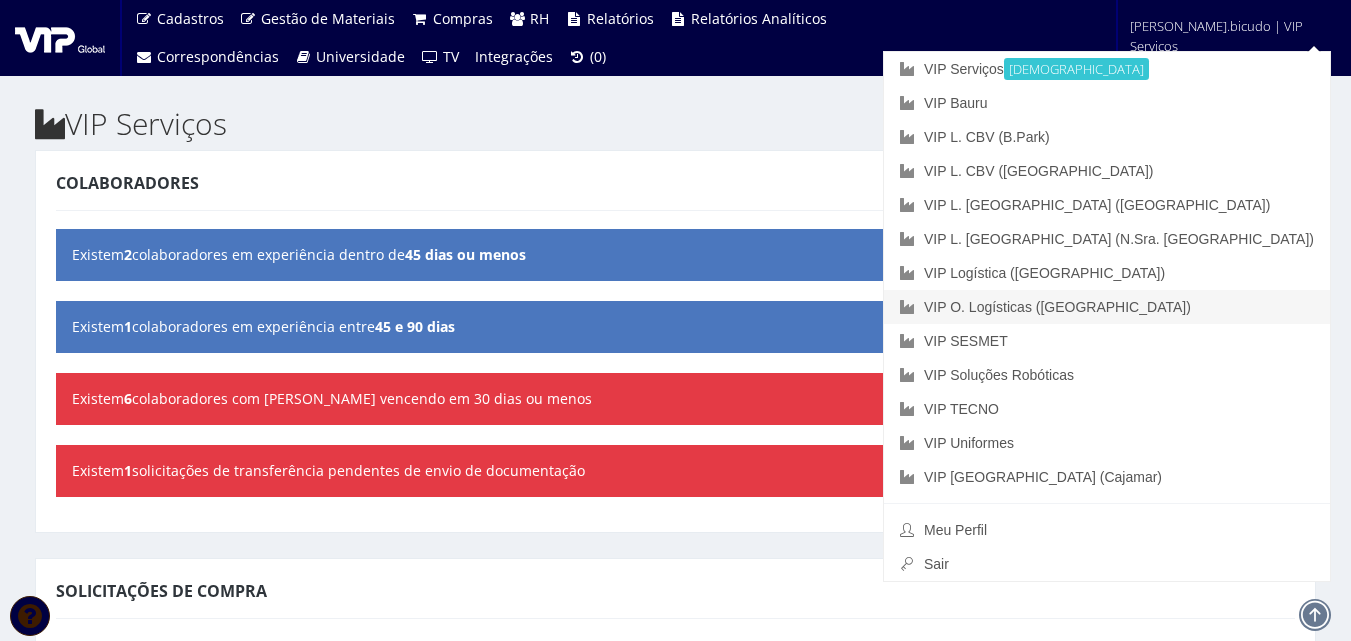 click on "VIP O. Logísticas ([GEOGRAPHIC_DATA])" at bounding box center (1107, 307) 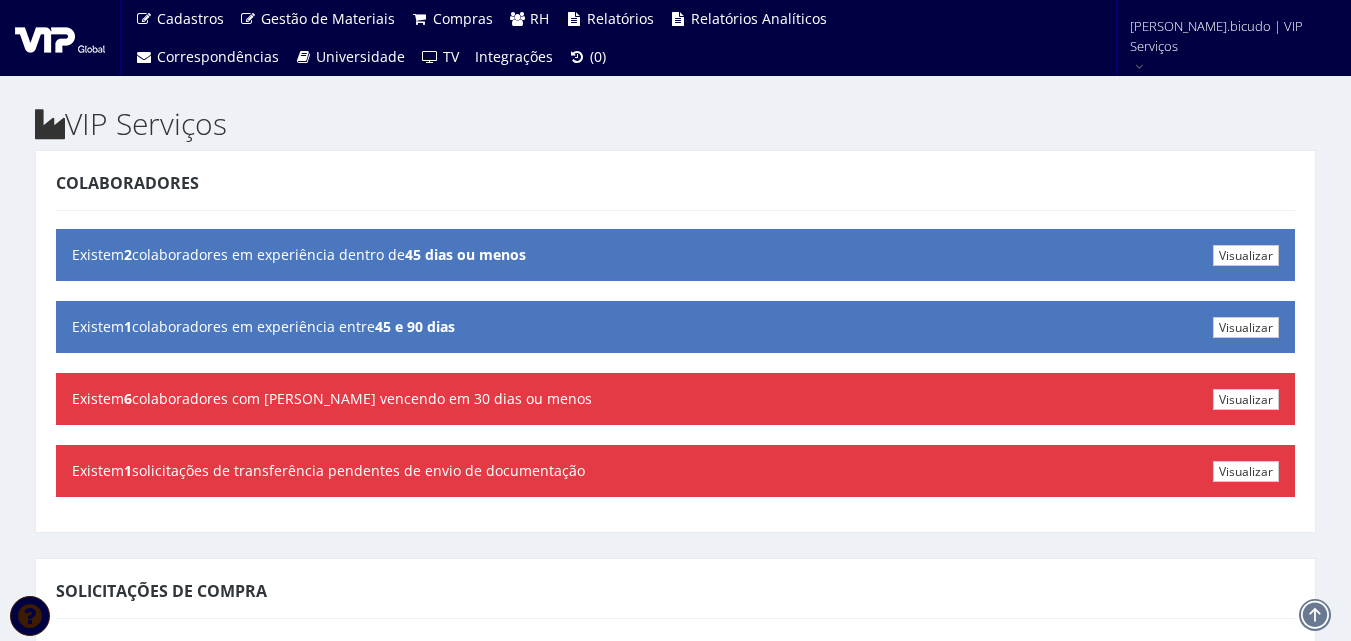scroll, scrollTop: 0, scrollLeft: 0, axis: both 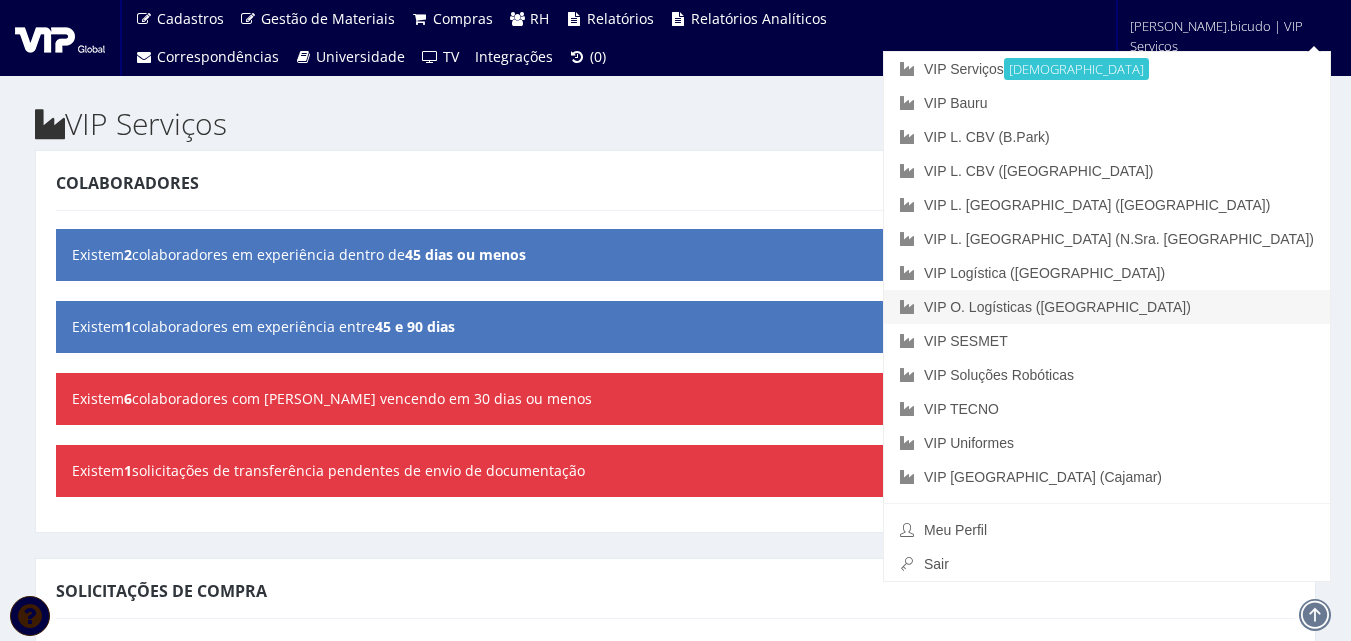 click on "VIP O. Logísticas ([GEOGRAPHIC_DATA])" at bounding box center (1107, 307) 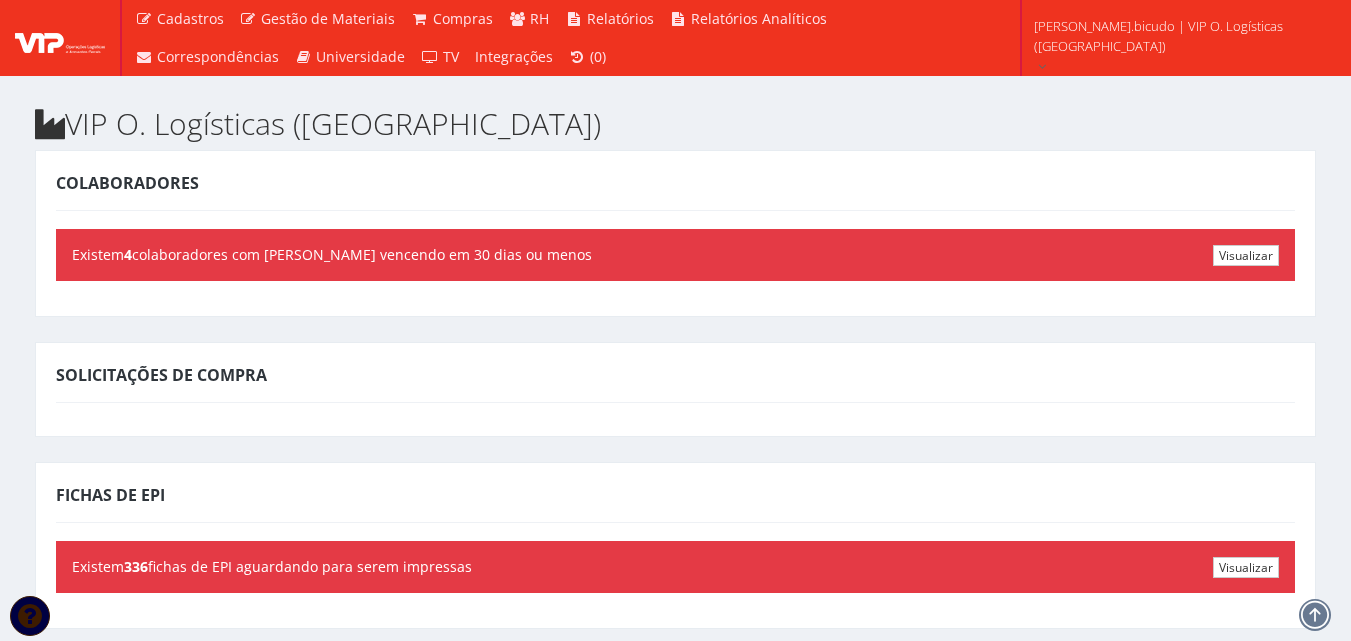 scroll, scrollTop: 0, scrollLeft: 0, axis: both 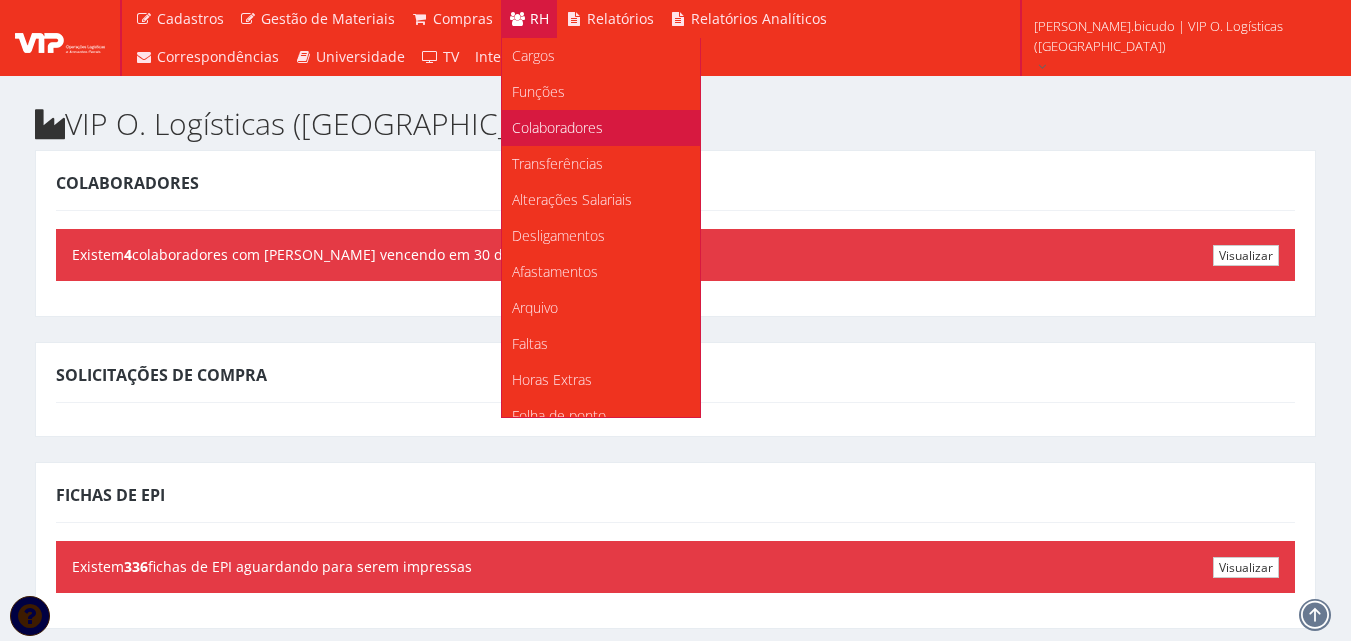 click on "Colaboradores" at bounding box center (557, 127) 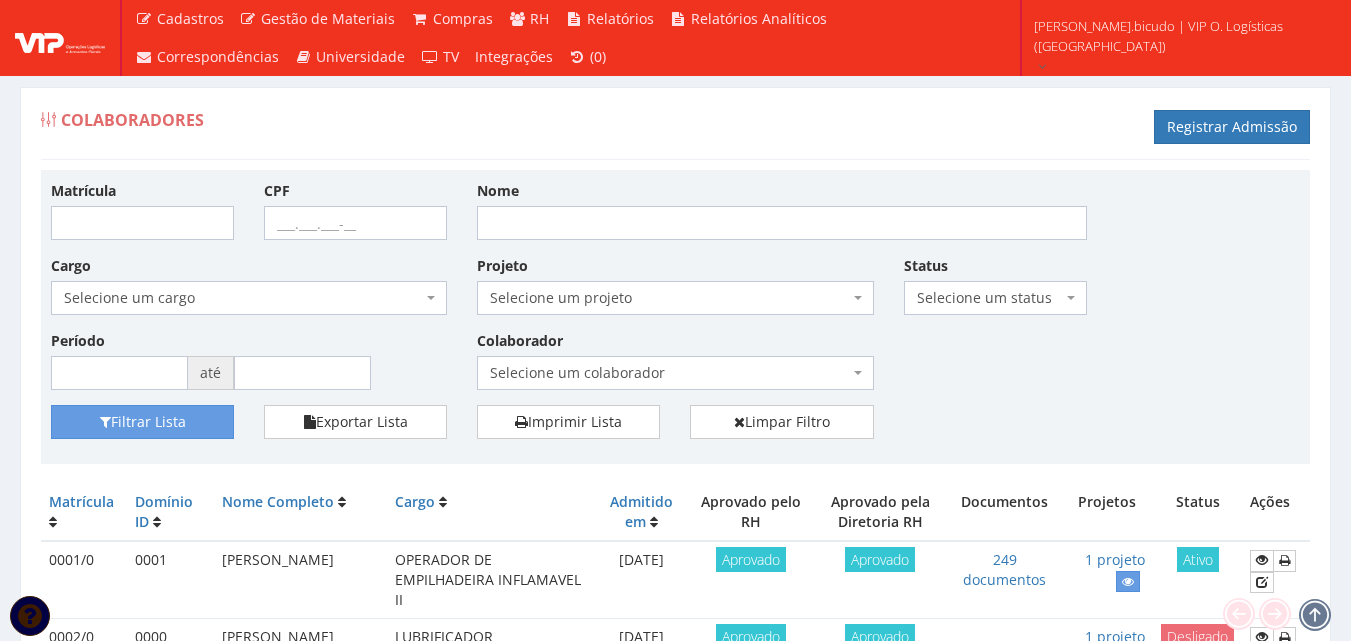scroll, scrollTop: 0, scrollLeft: 0, axis: both 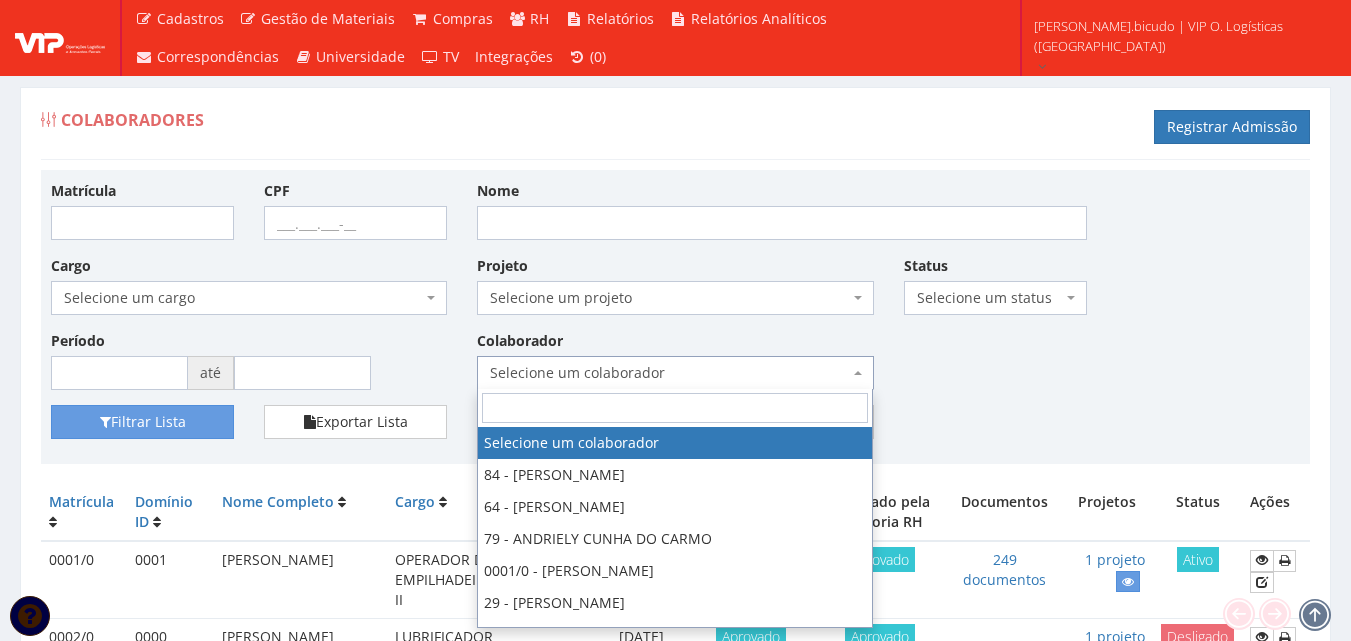 click on "Selecione um colaborador" at bounding box center [675, 373] 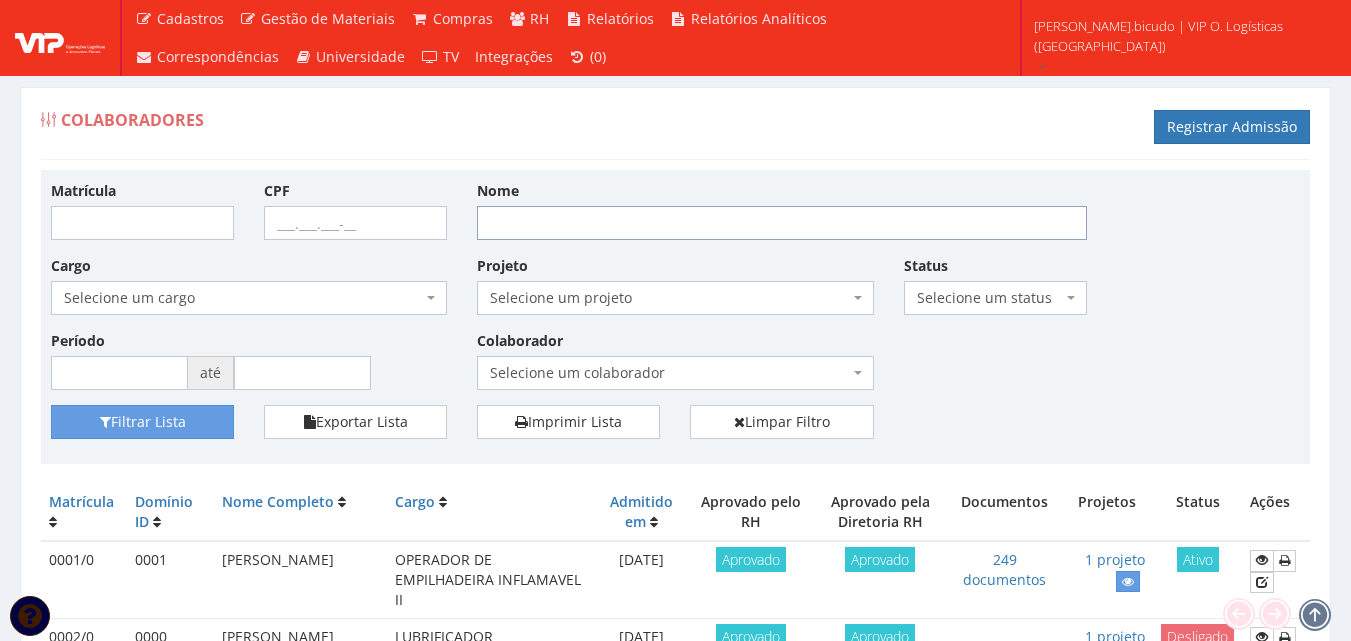 click on "Nome" at bounding box center (782, 223) 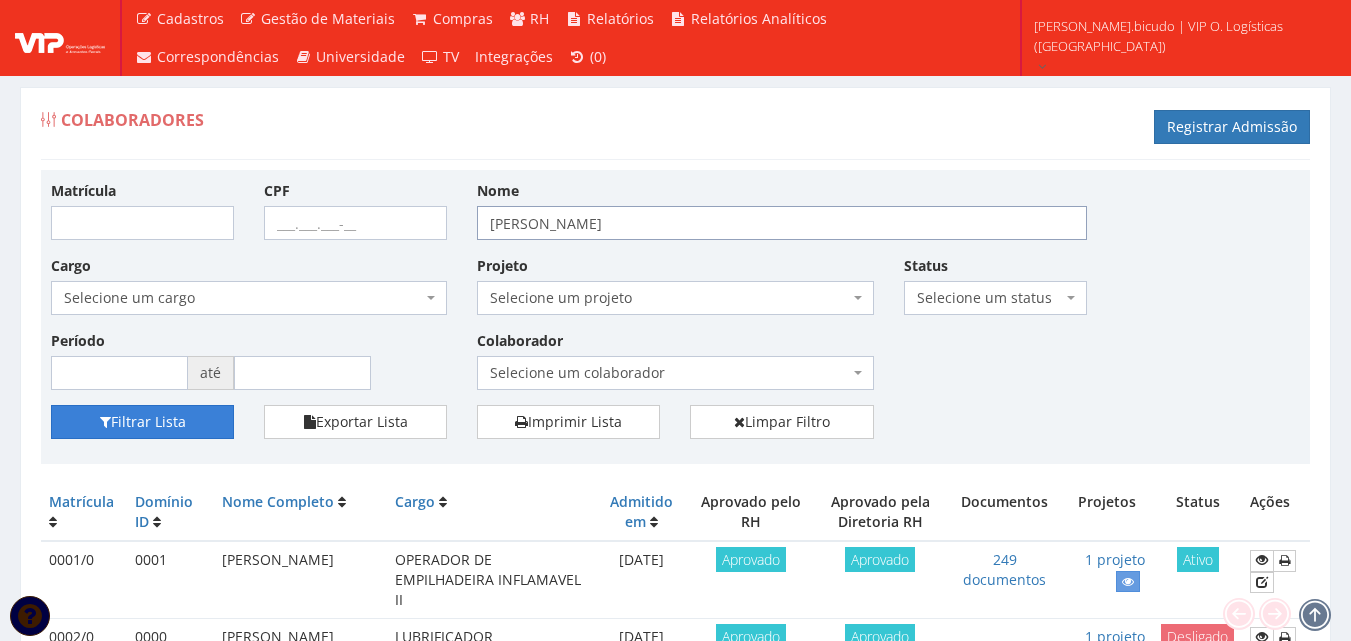 type on "SERGIO JOSE" 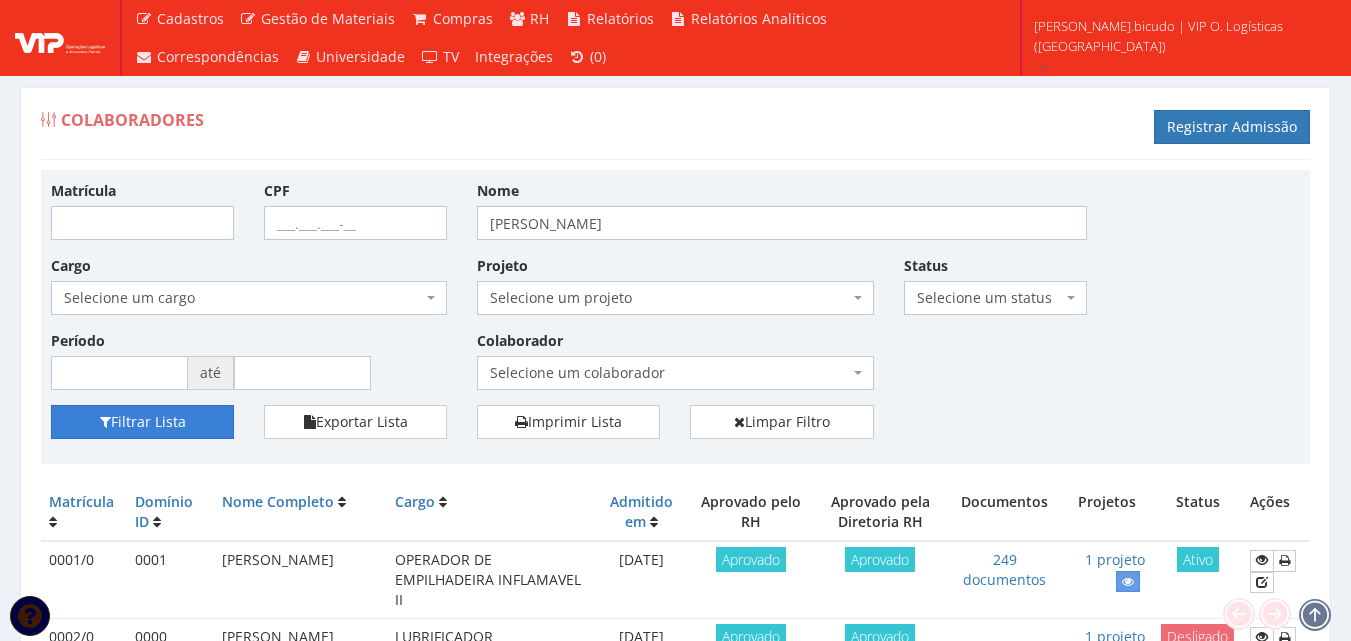 click on "Filtrar Lista" at bounding box center [142, 422] 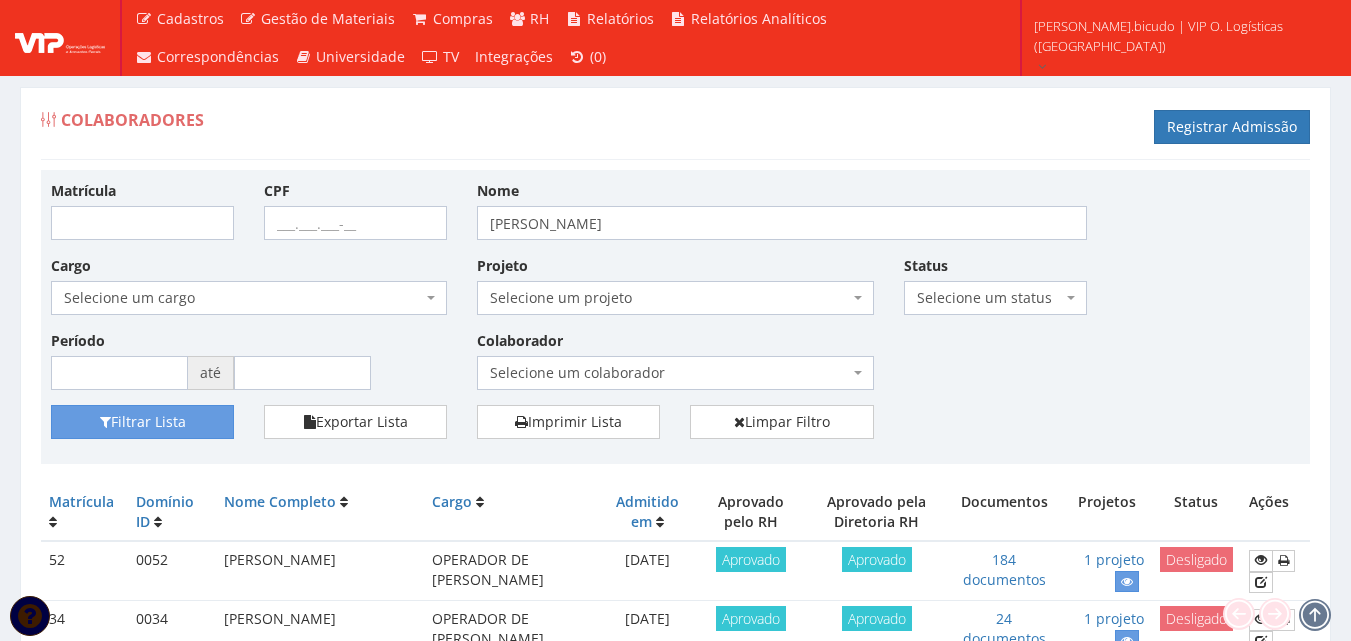 scroll, scrollTop: 0, scrollLeft: 0, axis: both 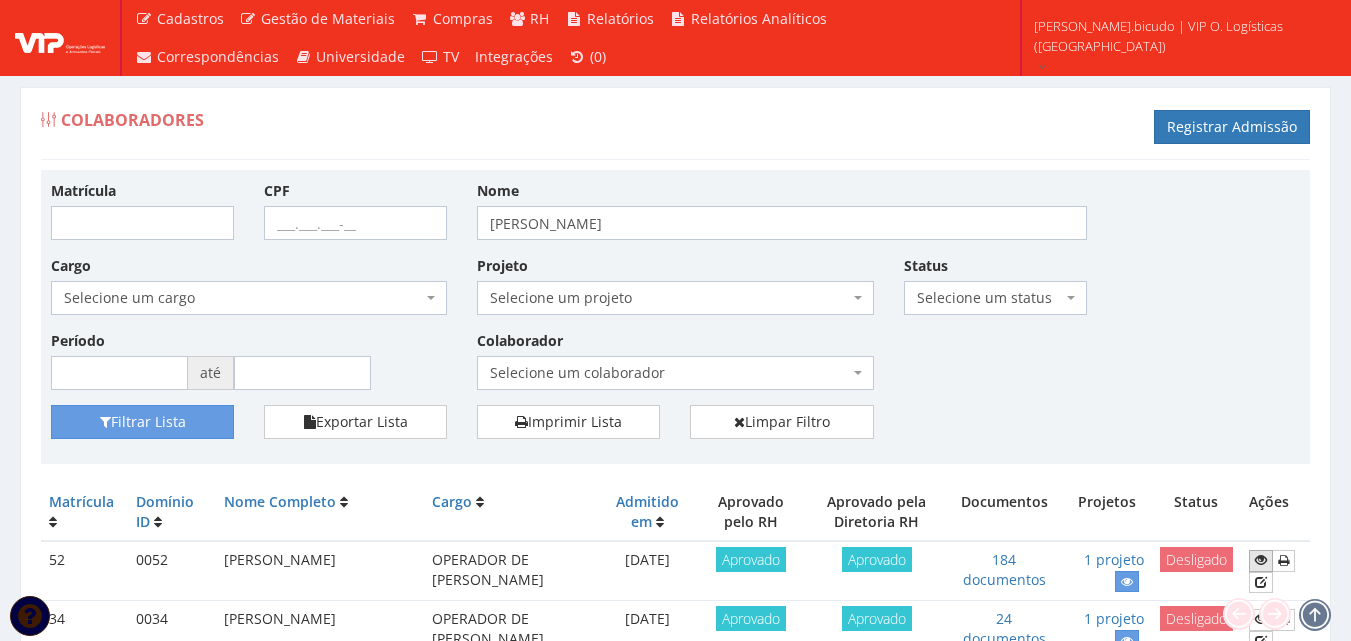 click at bounding box center (1261, 560) 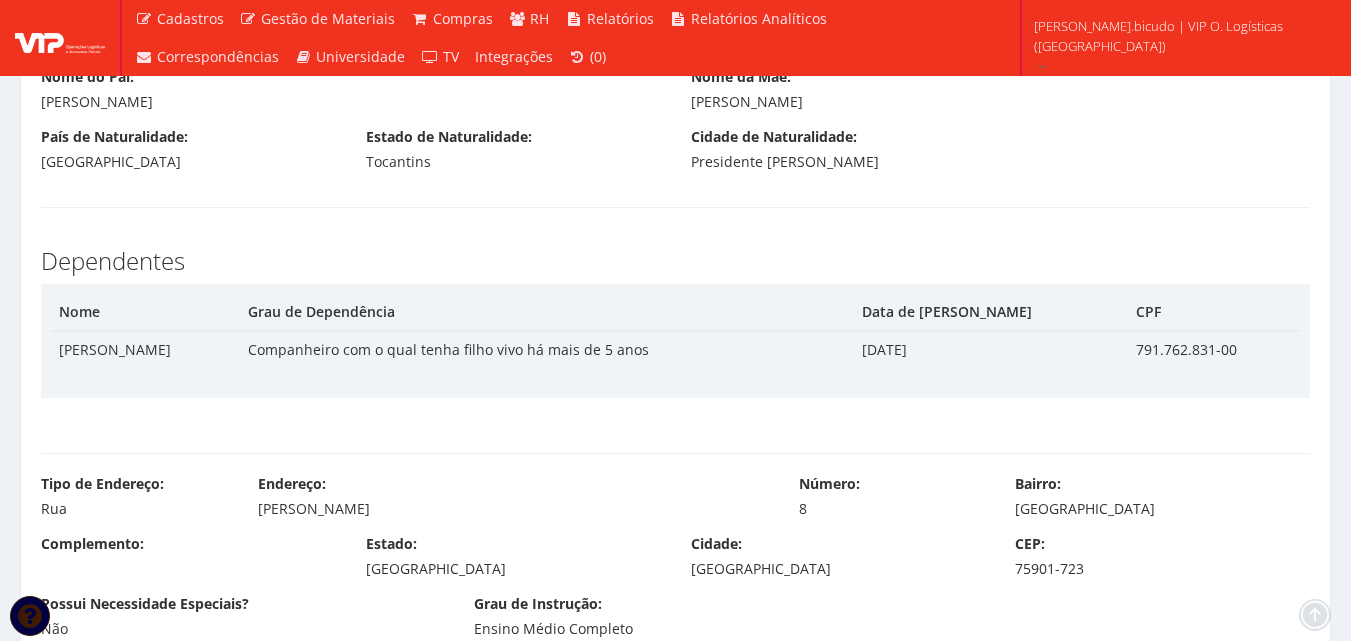 scroll, scrollTop: 800, scrollLeft: 0, axis: vertical 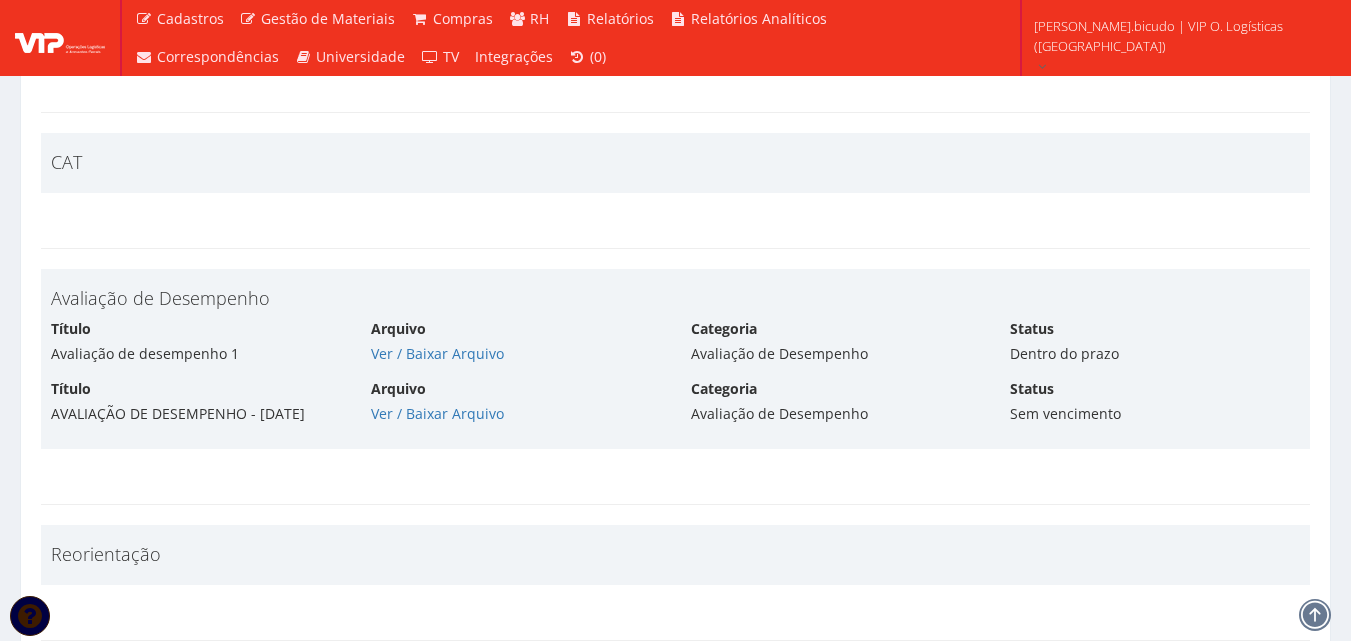 click on "Arquivo" at bounding box center [398, 329] 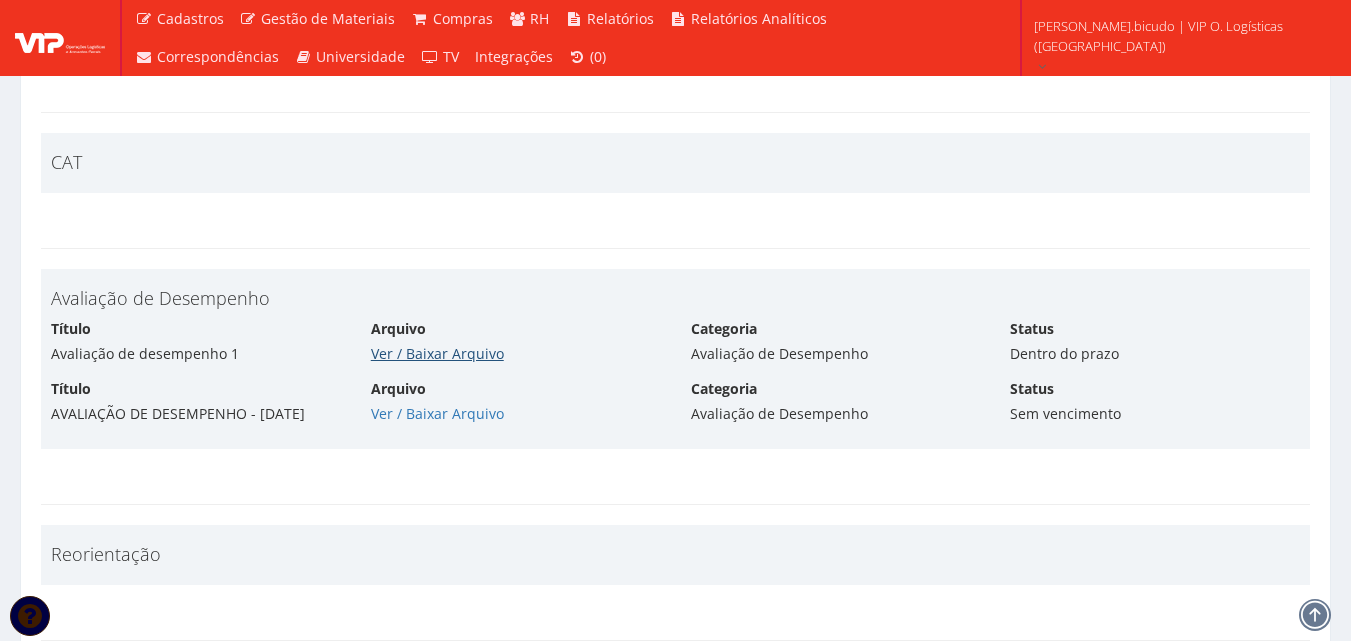 click on "Ver /
Baixar
Arquivo" at bounding box center [437, 353] 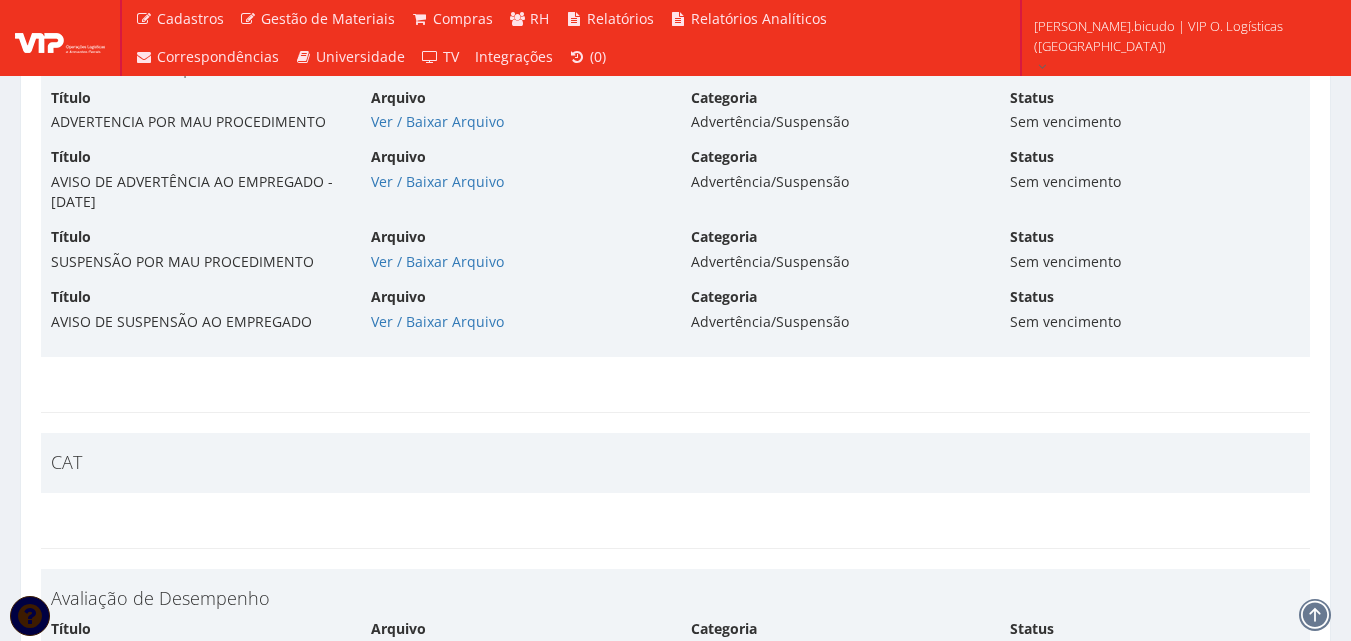 scroll, scrollTop: 16625, scrollLeft: 0, axis: vertical 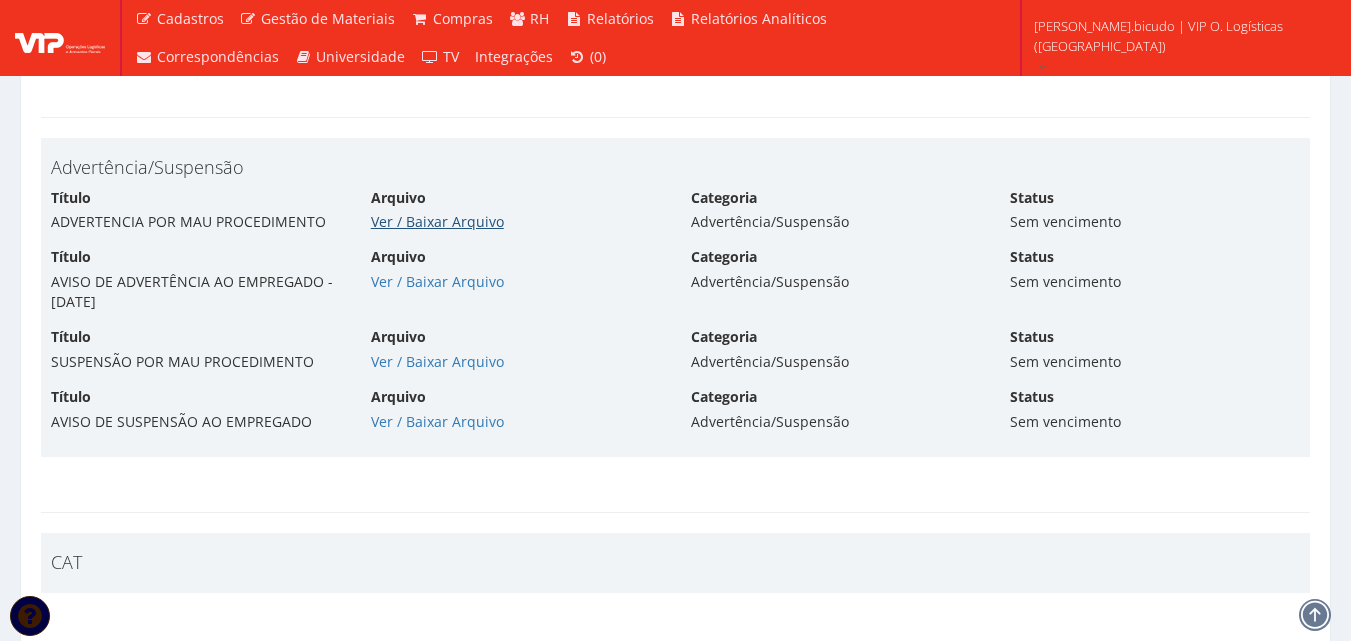 click on "Ver /
Baixar
Arquivo" at bounding box center [437, 221] 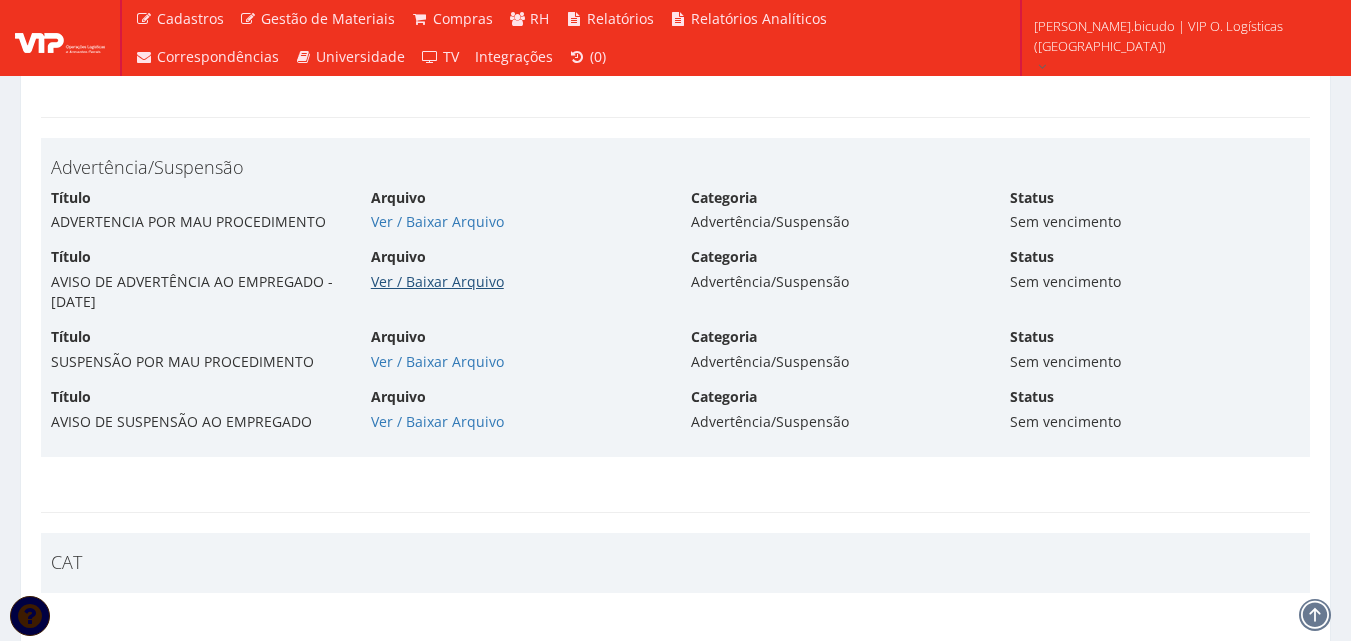 click on "Ver /
Baixar
Arquivo" at bounding box center (437, 281) 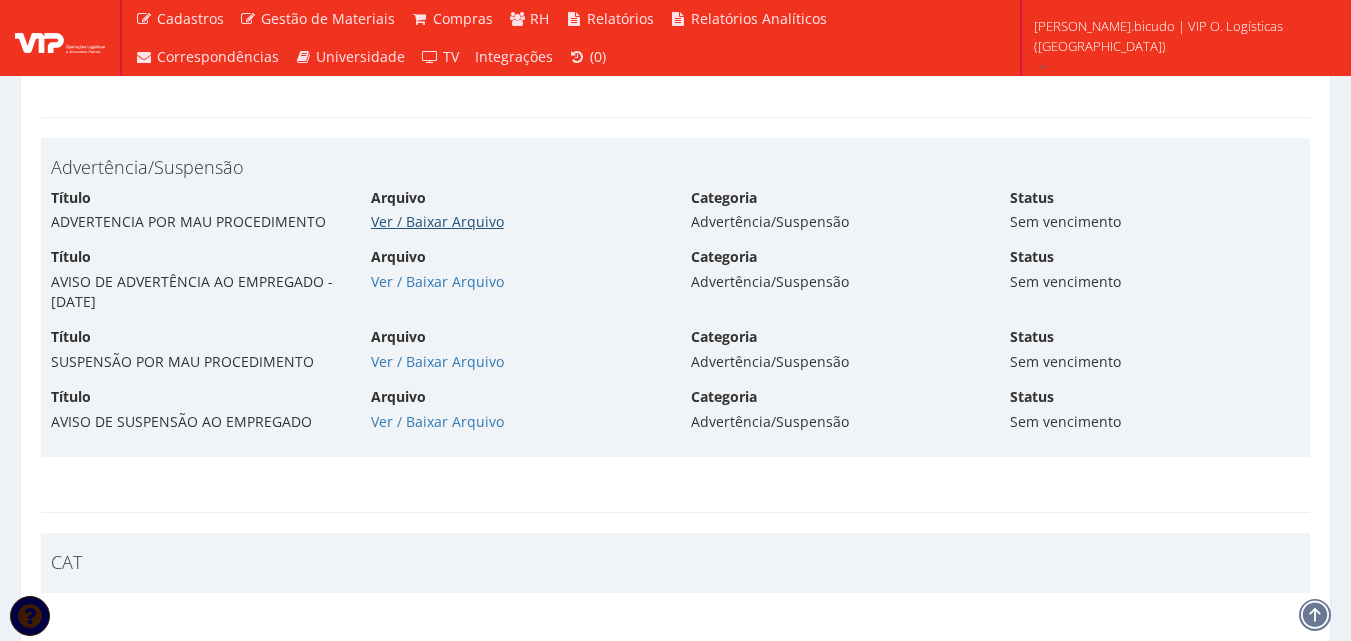 click on "Ver /
Baixar
Arquivo" at bounding box center [437, 221] 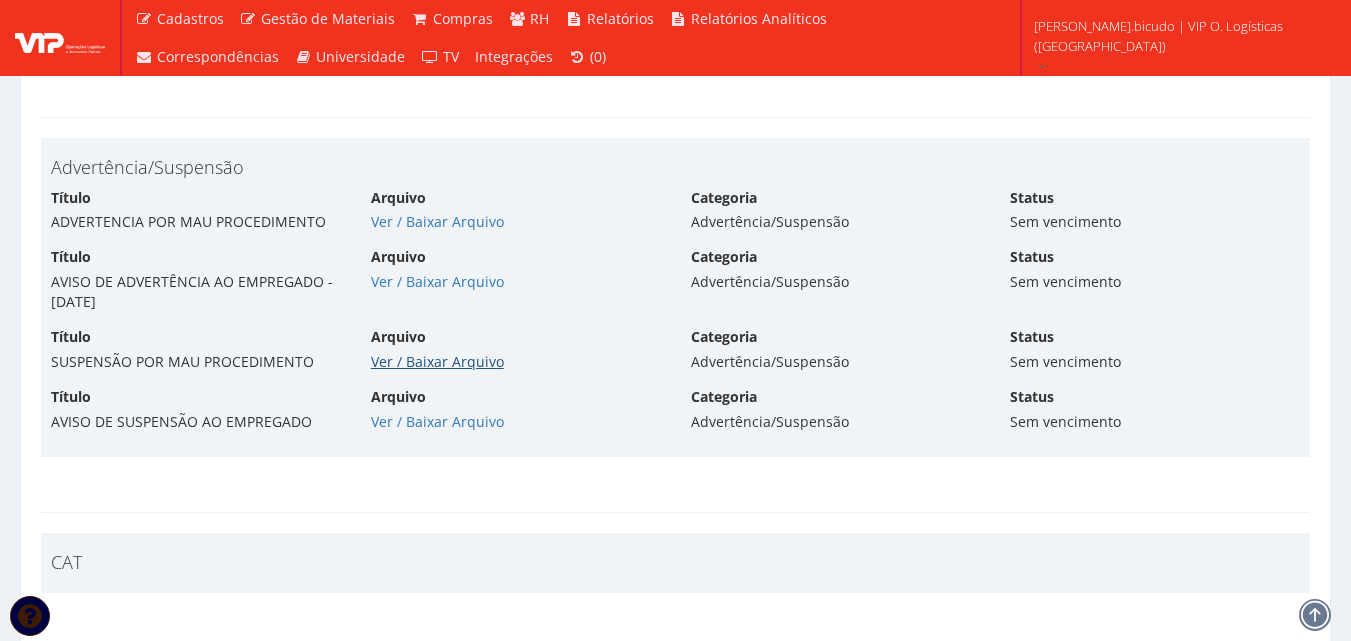 click on "Ver /
Baixar
Arquivo" at bounding box center (437, 361) 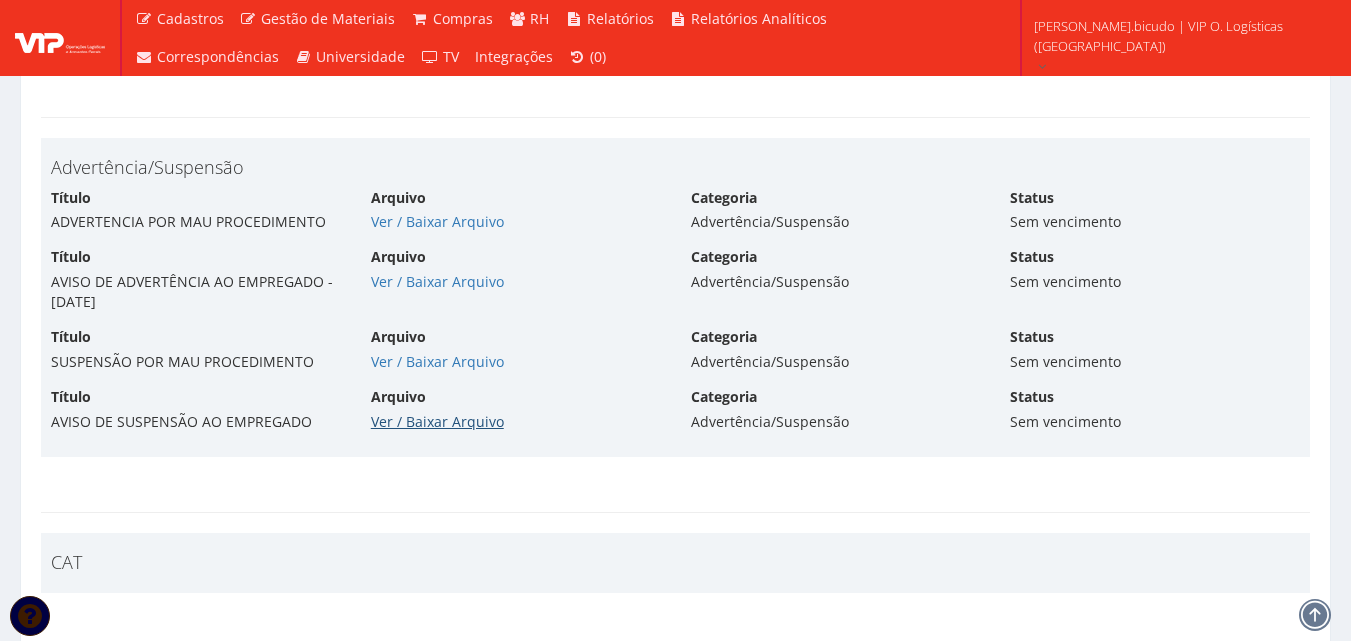click on "Ver /
Baixar
Arquivo" at bounding box center [437, 421] 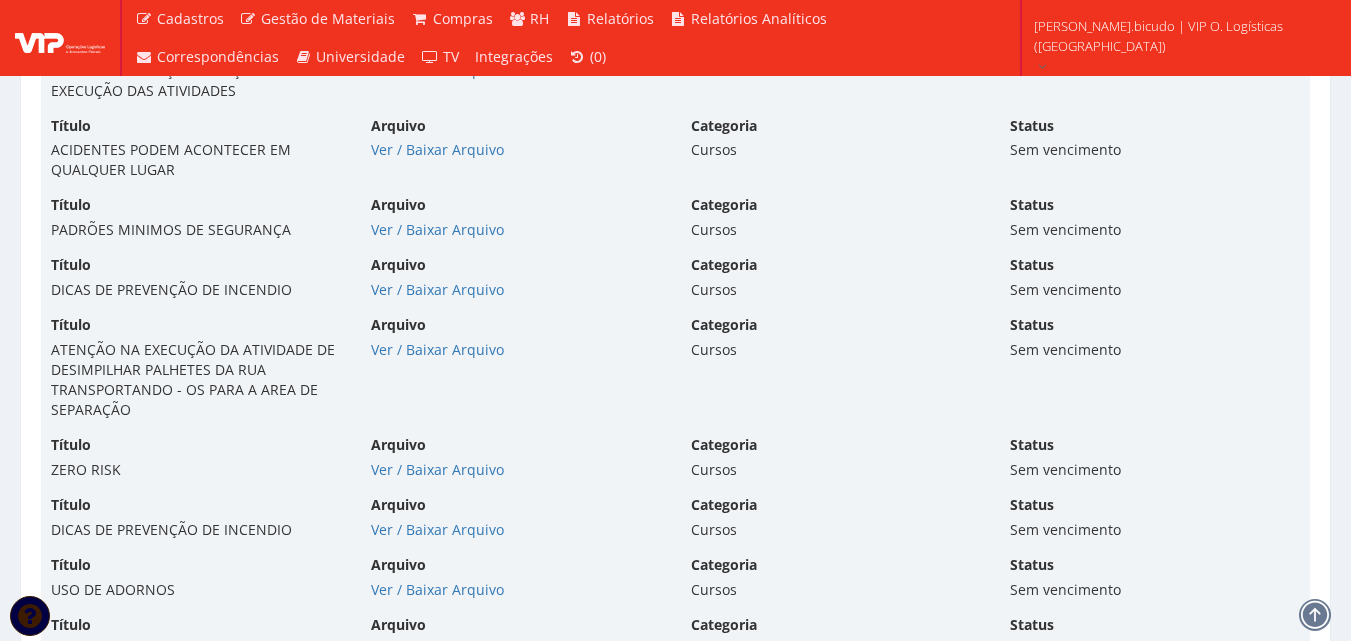 scroll, scrollTop: 13825, scrollLeft: 0, axis: vertical 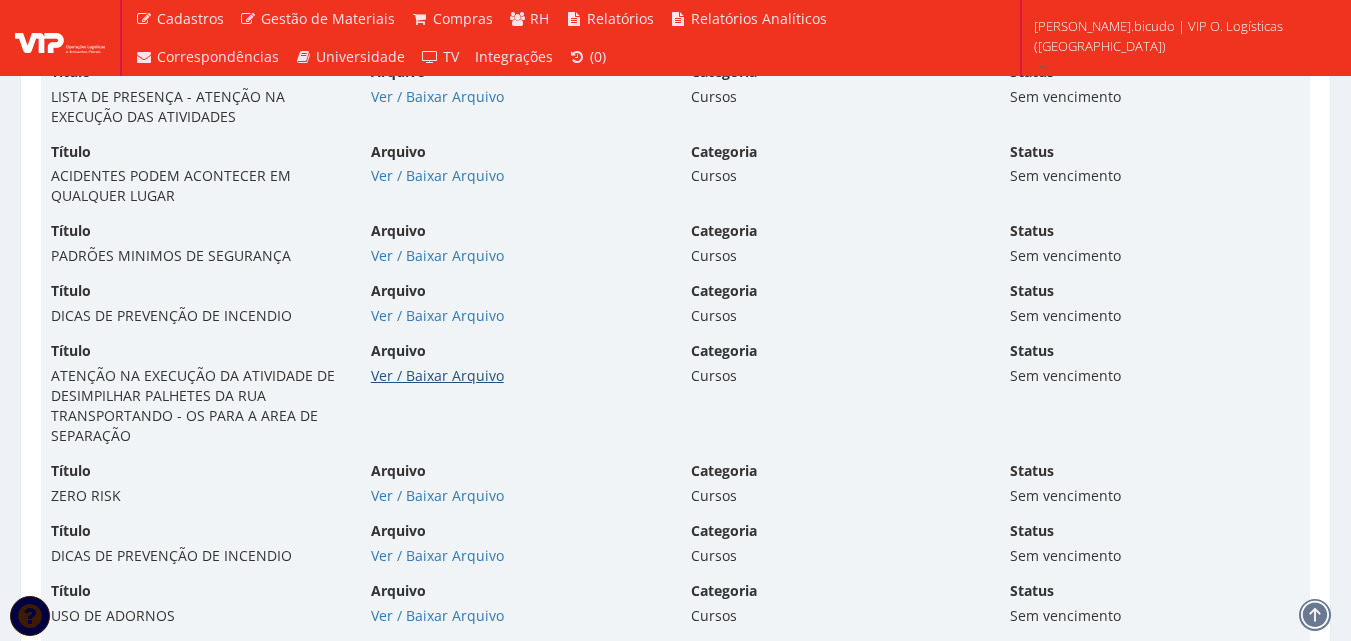 click on "Ver /
Baixar
Arquivo" at bounding box center [437, 375] 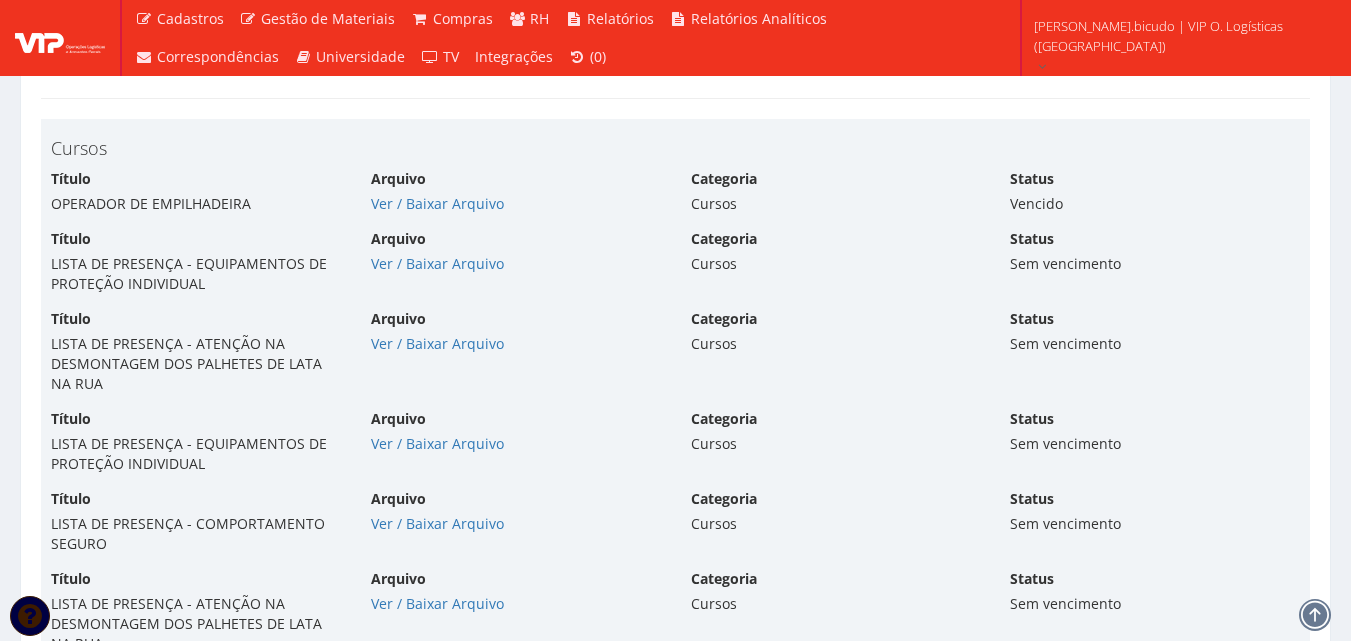 scroll, scrollTop: 12525, scrollLeft: 0, axis: vertical 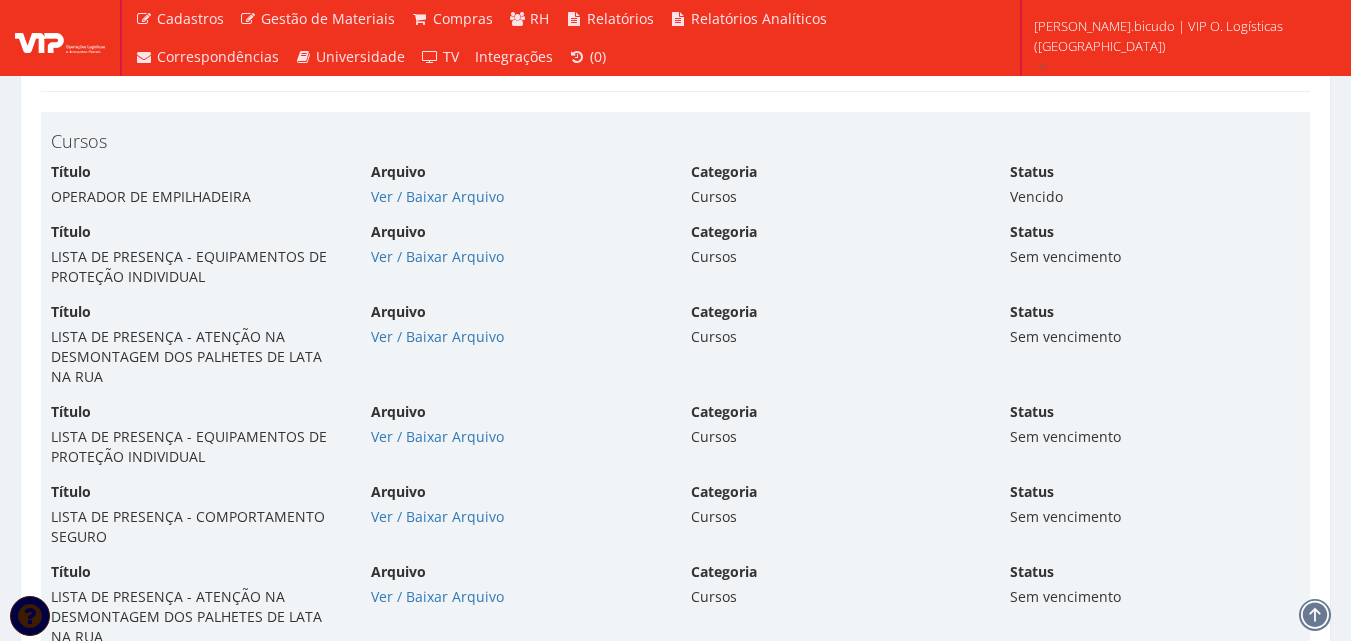 click on "Status:
Desligado
CPF:
917.891.171-00
Código Domínio:
52
Matrícula:
52
Nome Completo:
[PERSON_NAME]
Cargo:
7822-20 - OPERADOR DE EMPILHADEIRA I
Sindicato:
FETRAMAG;
Telefone Residencial: 2313 8" at bounding box center [675, 754] 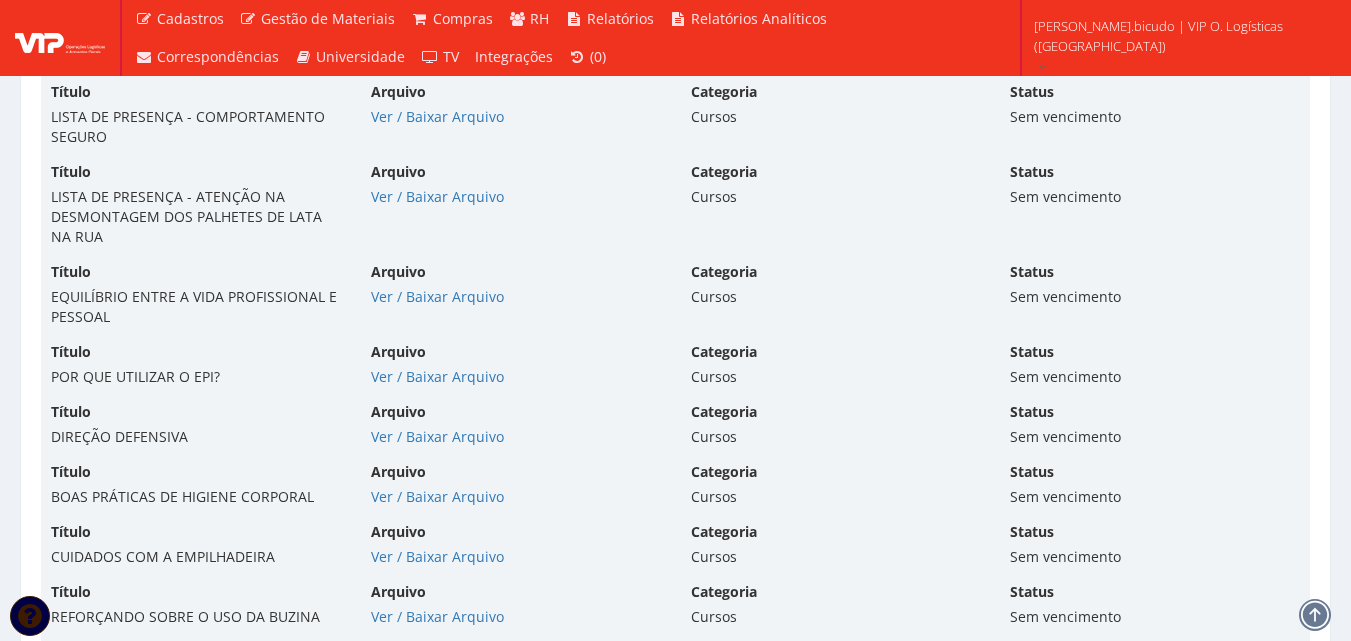 scroll, scrollTop: 13125, scrollLeft: 0, axis: vertical 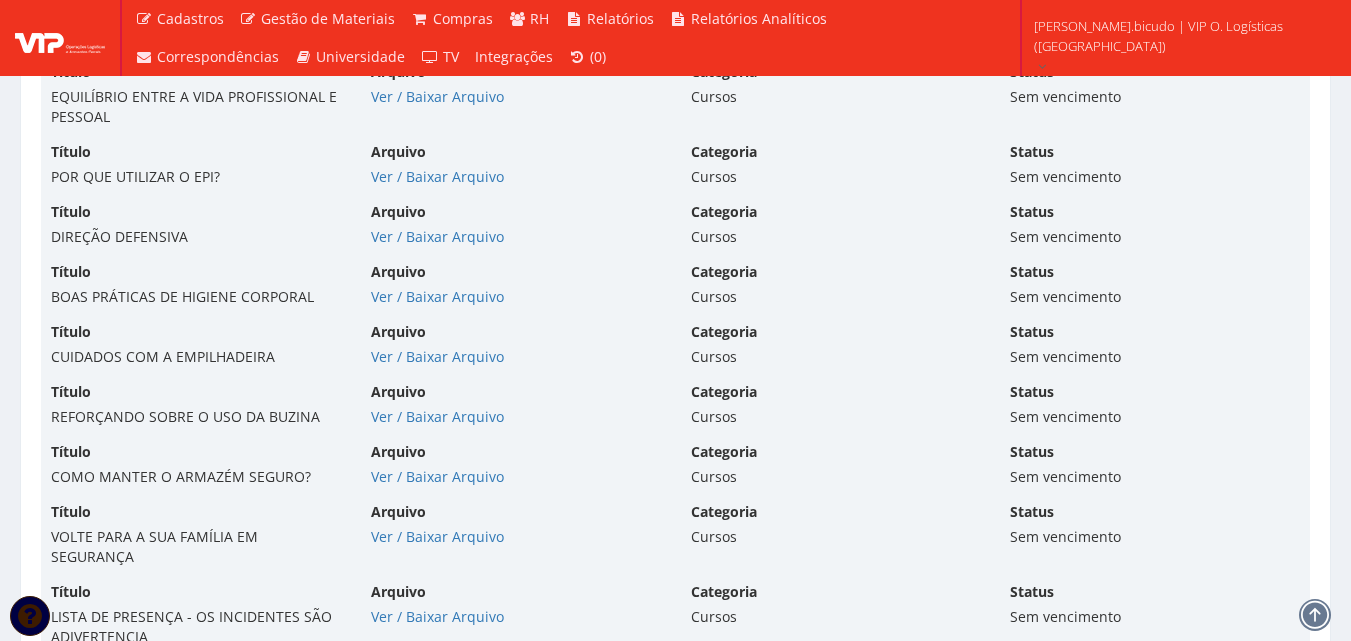 click on "Título
REFORÇANDO SOBRE O USO DA BUZINA
Arquivo
Ver /
[GEOGRAPHIC_DATA]
Categoria
Cursos
Status
Sem vencimento" at bounding box center [675, 412] 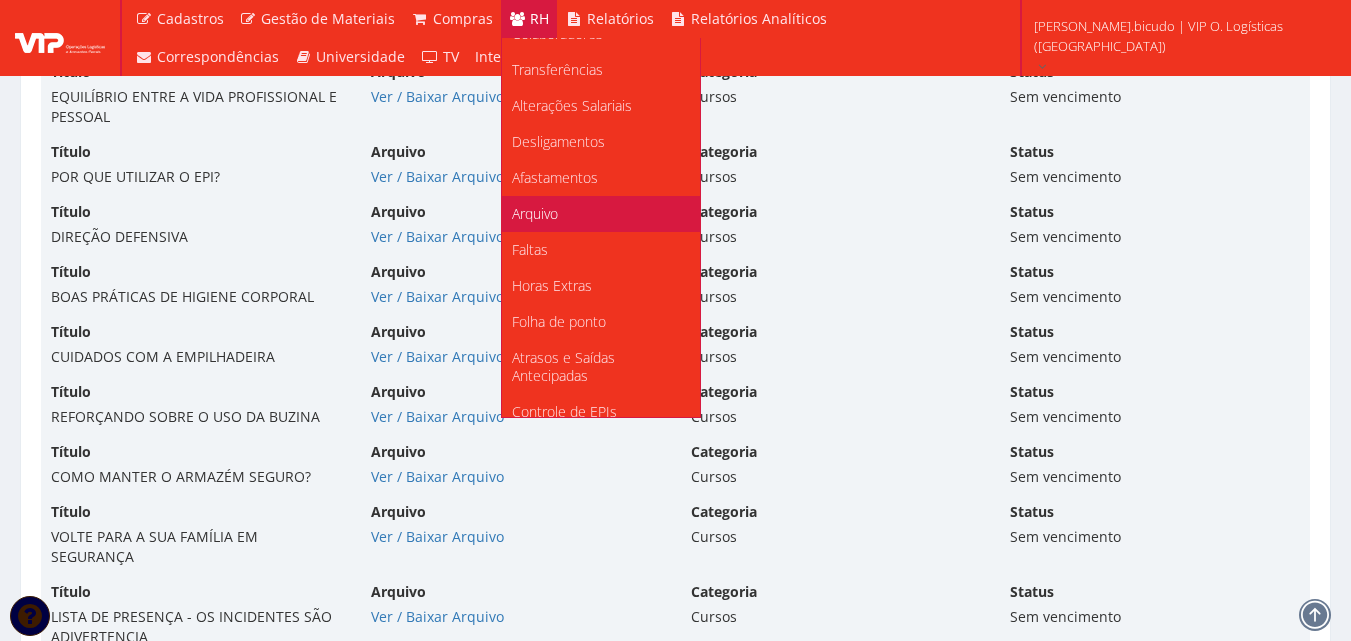 scroll, scrollTop: 200, scrollLeft: 0, axis: vertical 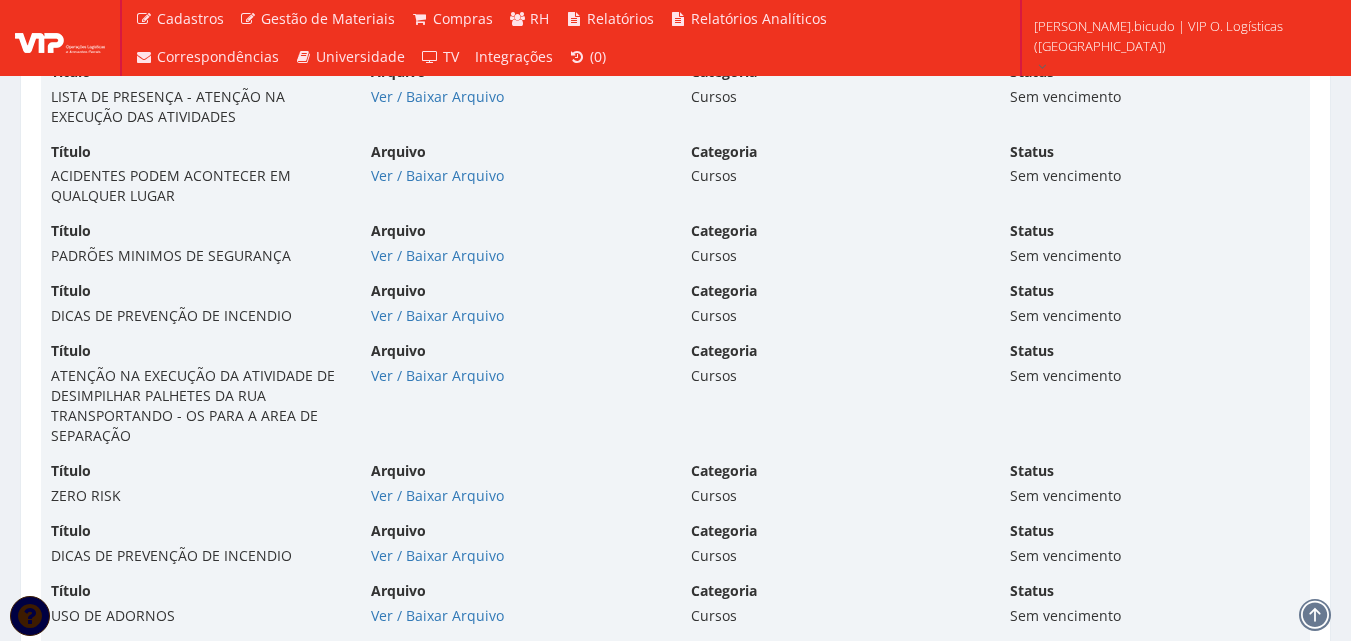 click on "Título
ATENÇÃO NA EXECUÇÃO DA ATIVIDADE DE DESIMPILHAR PALHETES DA RUA TRANSPORTANDO - OS PARA A AREA DE SEPARAÇÃO
Arquivo
Ver /
[GEOGRAPHIC_DATA]
Categoria
Cursos
Status
Sem vencimento" at bounding box center [675, 401] 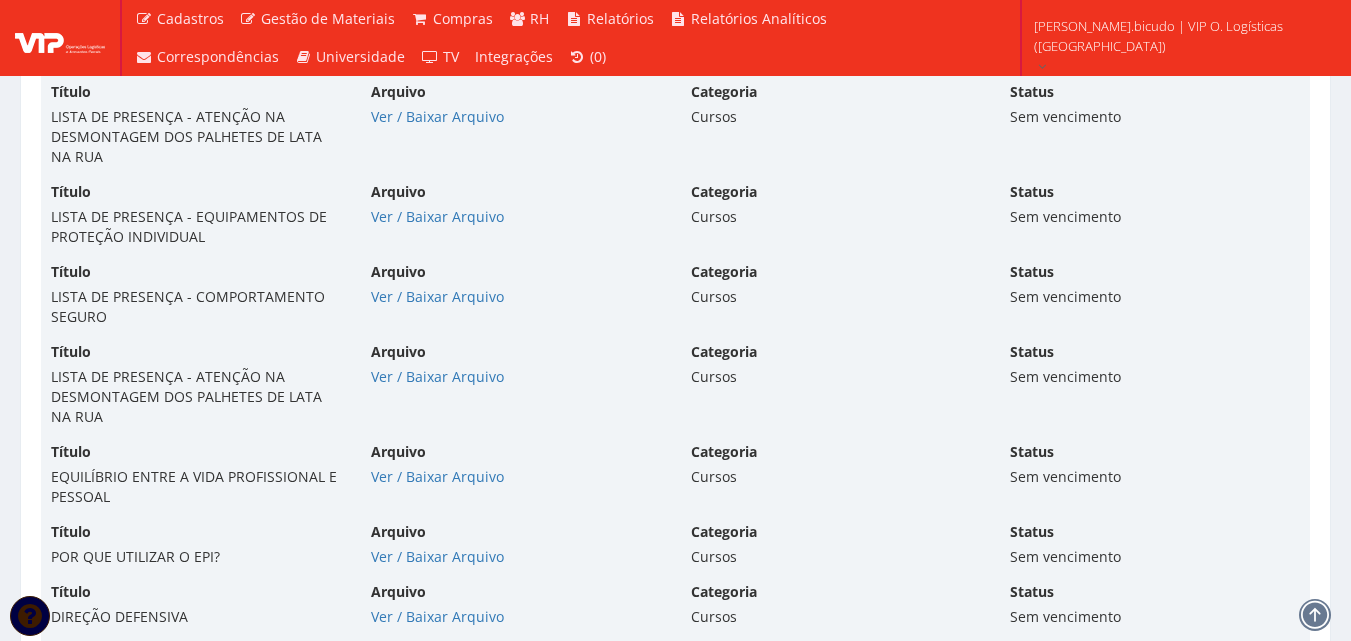 scroll, scrollTop: 12525, scrollLeft: 0, axis: vertical 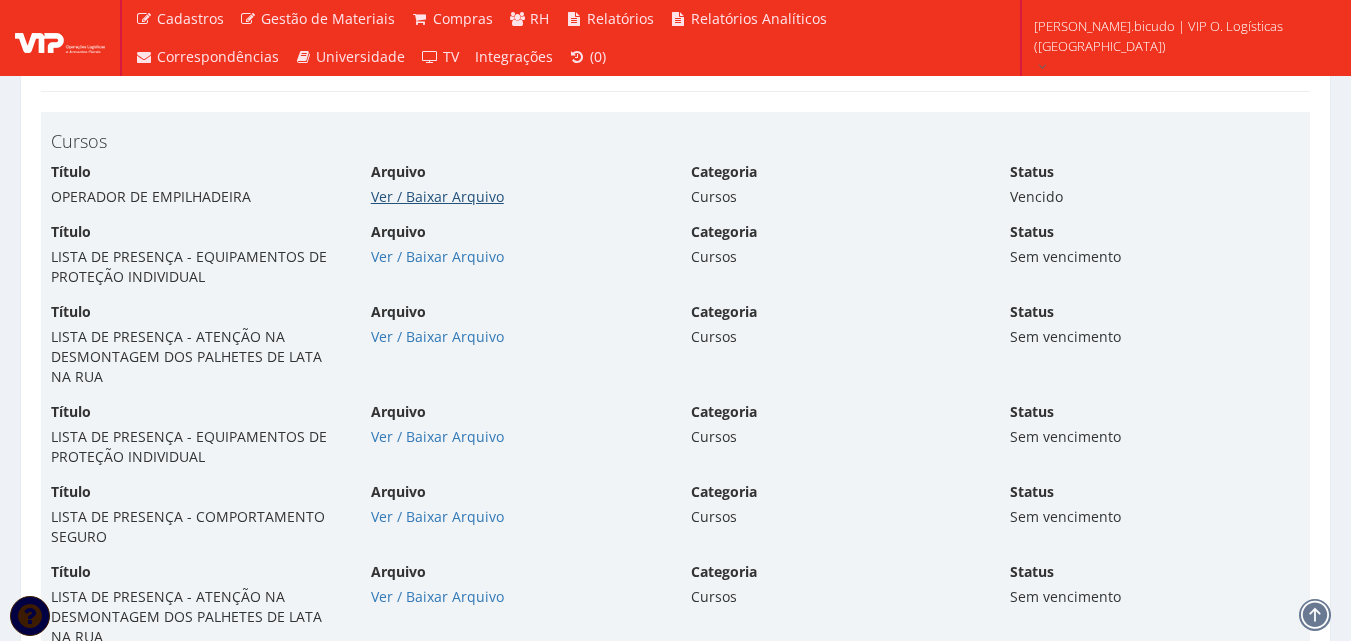 click on "Ver /
Baixar
Arquivo" at bounding box center (437, 196) 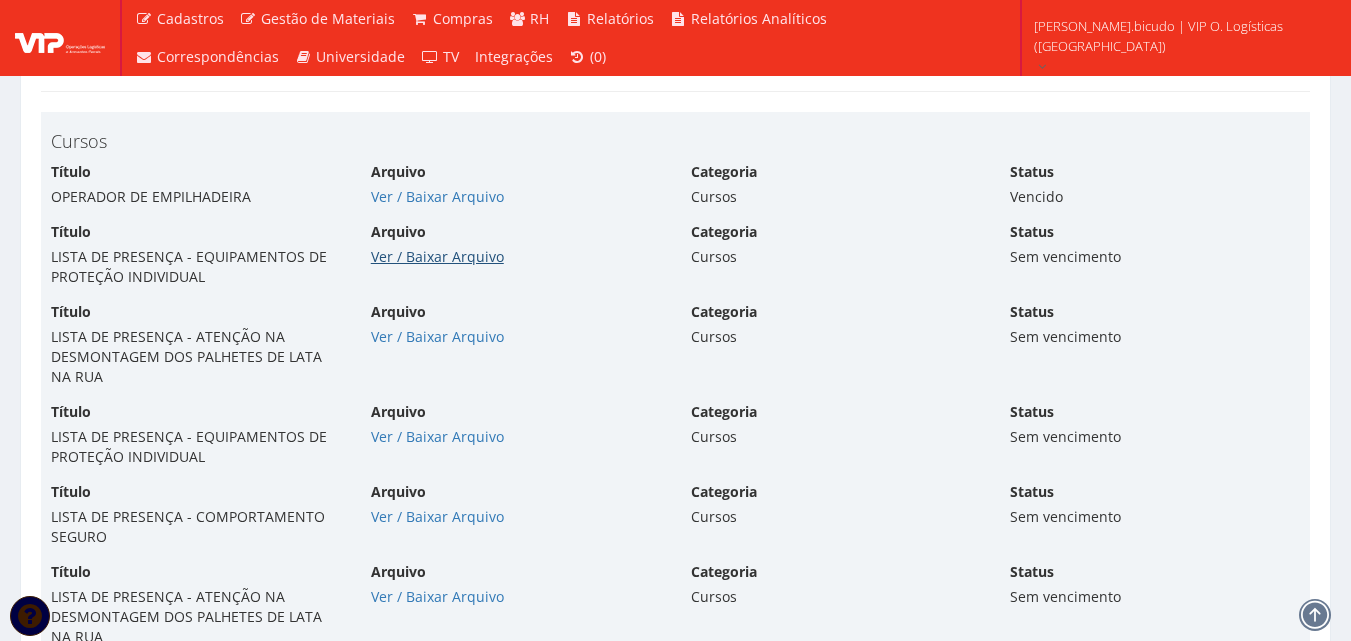 click on "Ver /
Baixar
Arquivo" at bounding box center [437, 256] 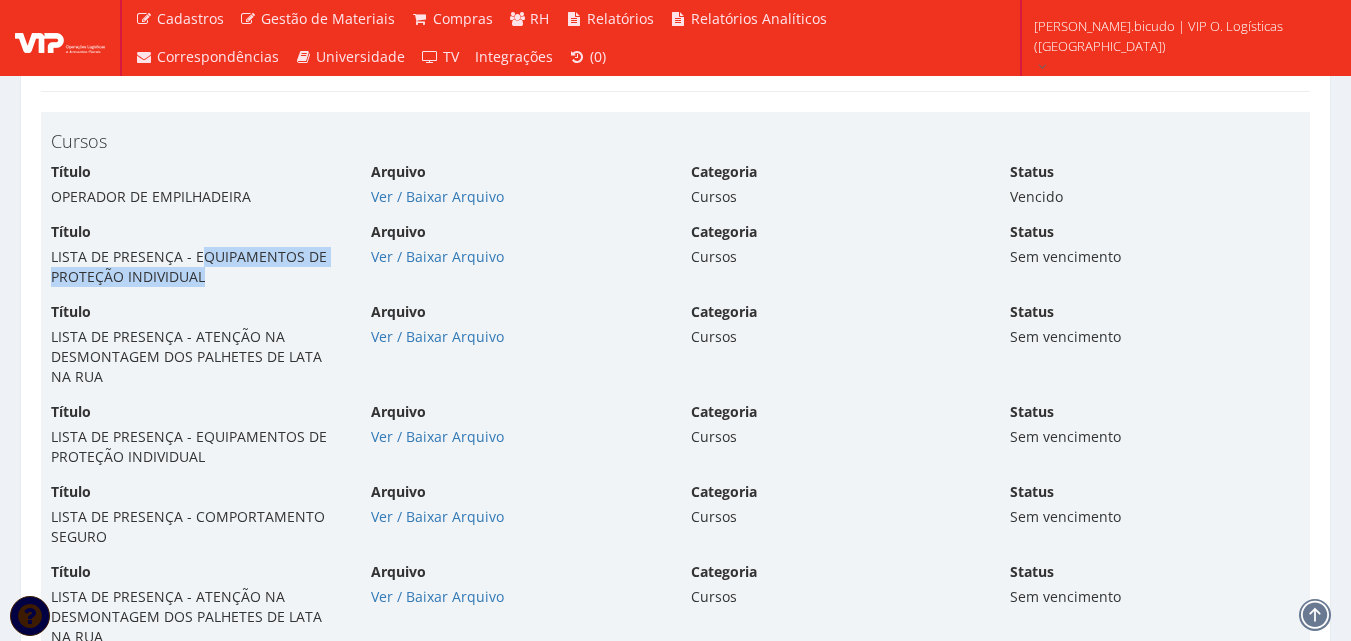 drag, startPoint x: 218, startPoint y: 285, endPoint x: 196, endPoint y: 257, distance: 35.608986 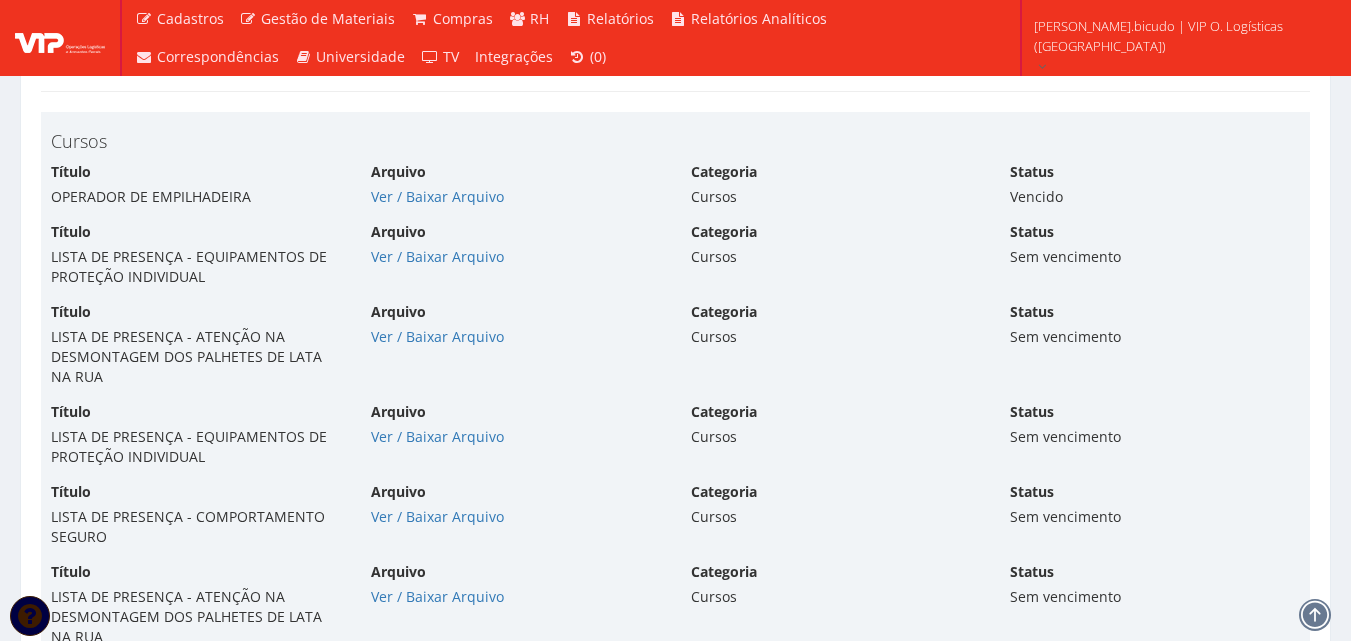 click on "LISTA DE PRESENÇA - EQUIPAMENTOS DE PROTEÇÃO INDIVIDUAL" at bounding box center (196, 267) 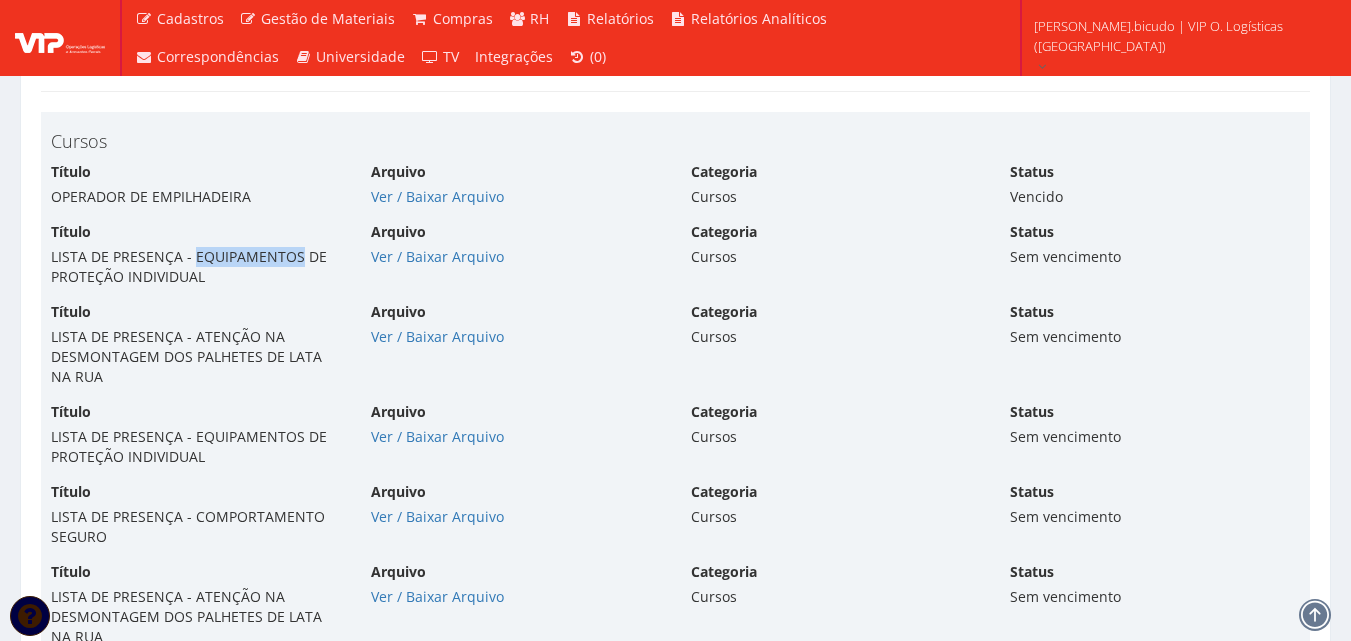 drag, startPoint x: 191, startPoint y: 256, endPoint x: 209, endPoint y: 261, distance: 18.681541 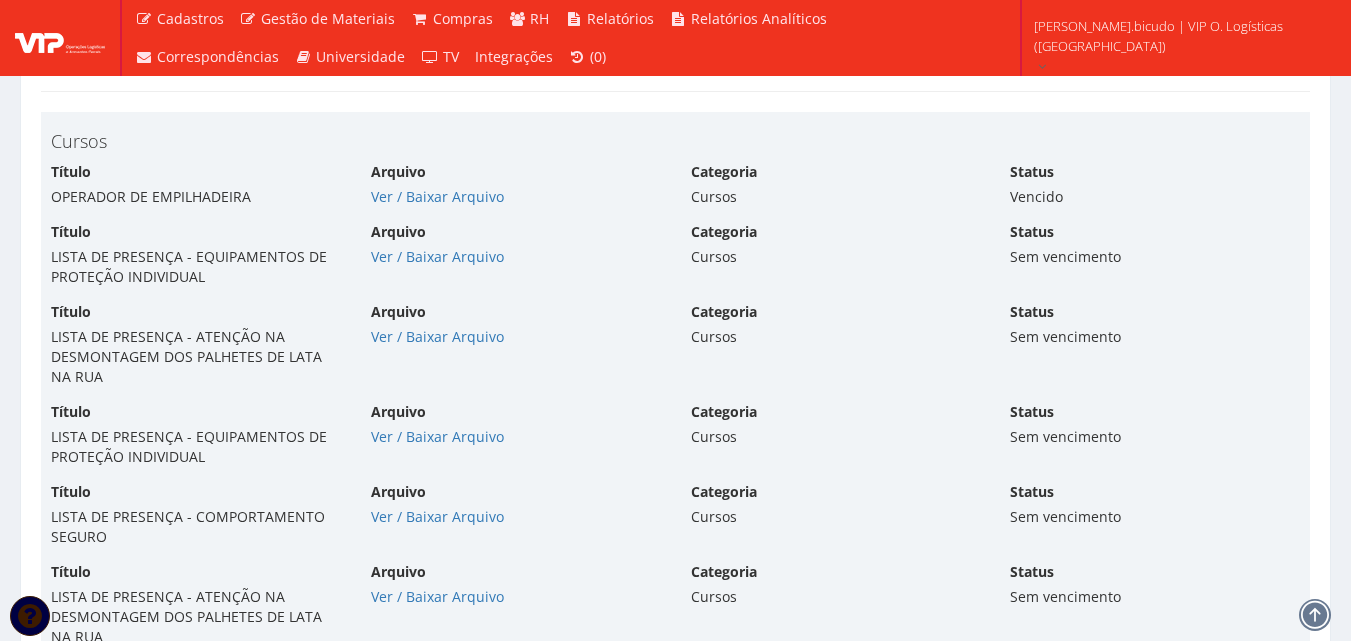 click on "LISTA DE PRESENÇA - EQUIPAMENTOS DE PROTEÇÃO INDIVIDUAL" at bounding box center (196, 267) 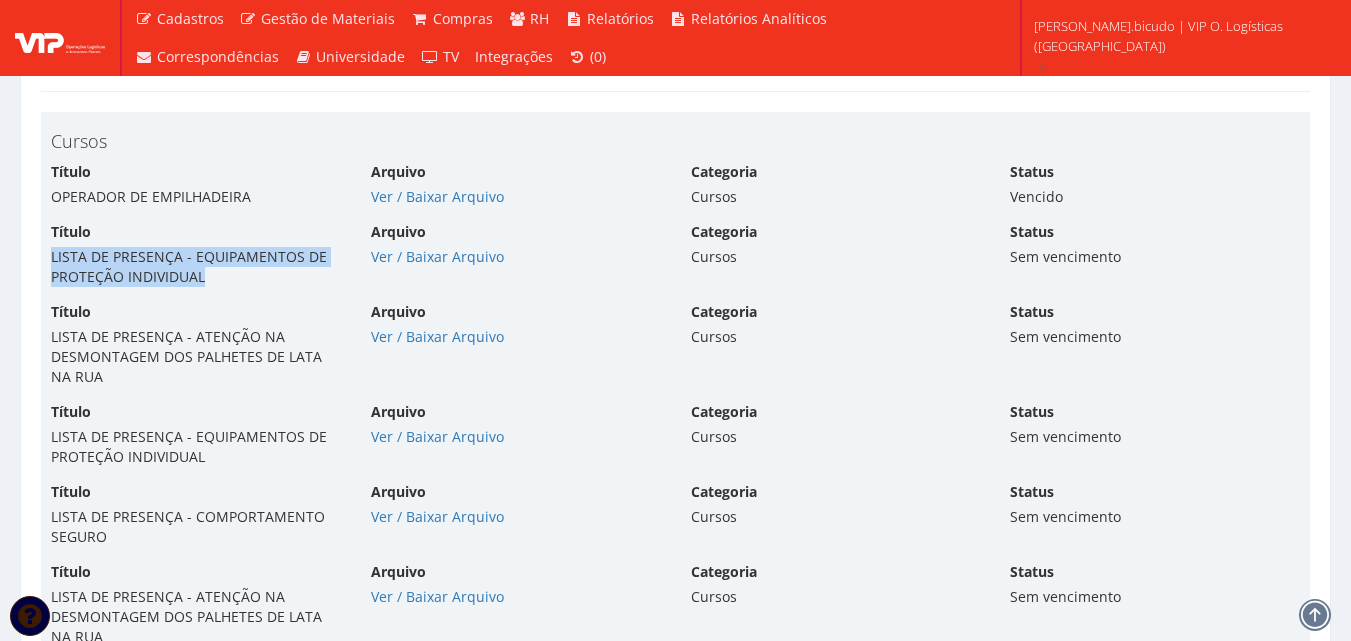 drag, startPoint x: 213, startPoint y: 272, endPoint x: 54, endPoint y: 257, distance: 159.70598 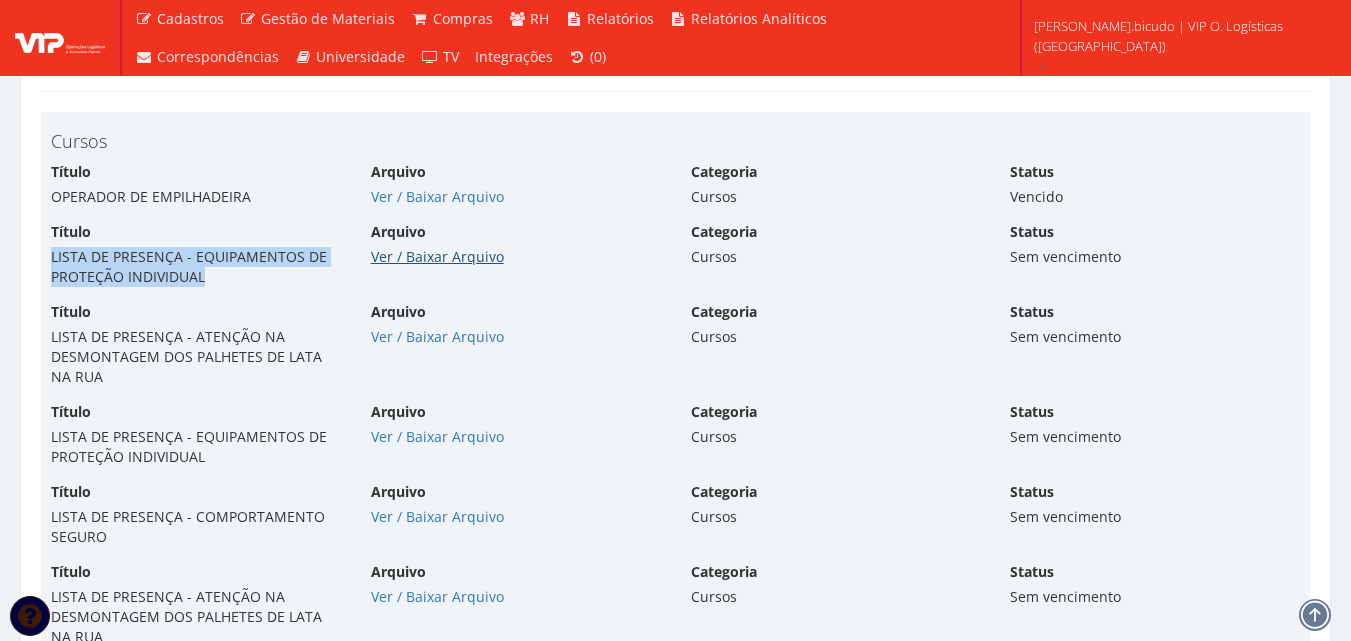 copy on "LISTA DE PRESENÇA - EQUIPAMENTOS DE PROTEÇÃO INDIVIDUAL" 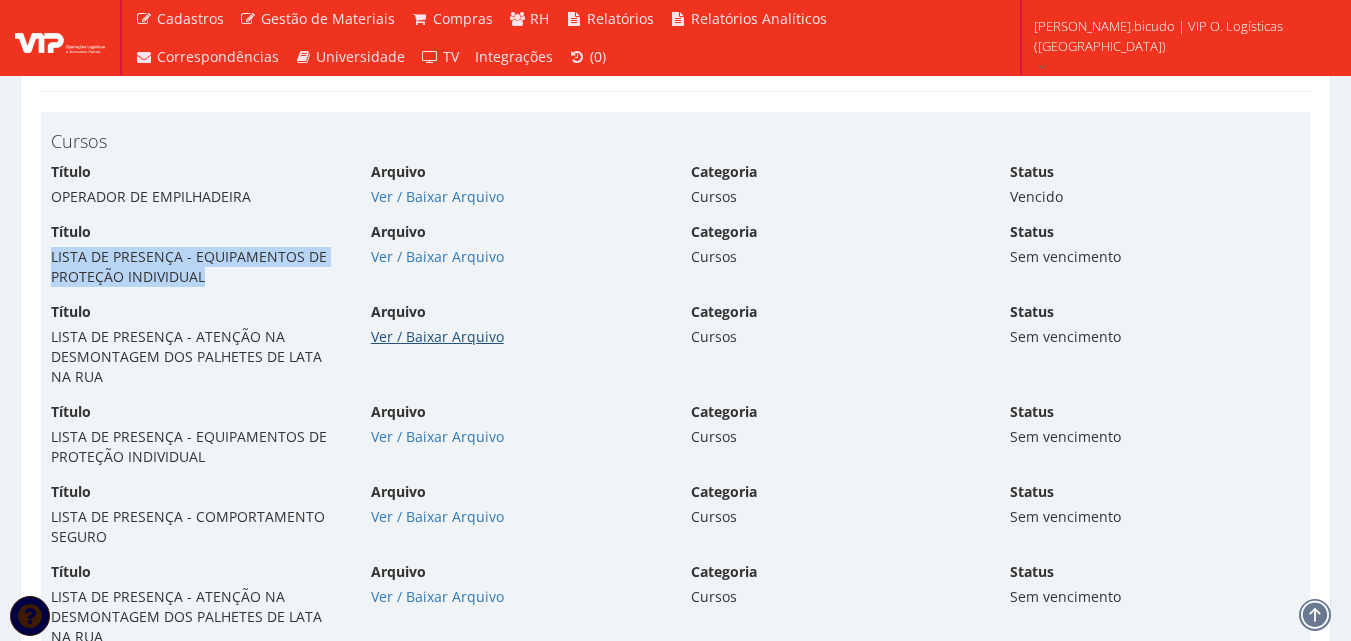 click on "Ver /
Baixar
Arquivo" at bounding box center [437, 336] 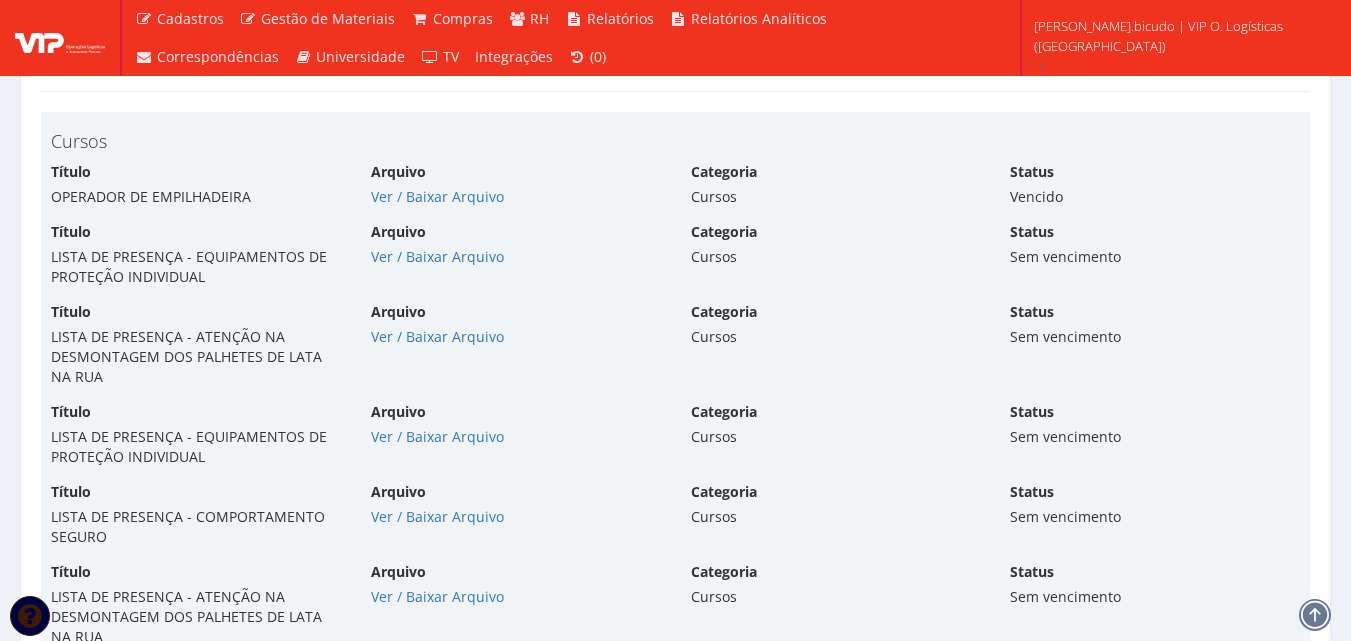 click on "LISTA DE PRESENÇA - ATENÇÃO NA DESMONTAGEM DOS PALHETES DE LATA NA RUA" at bounding box center [196, 357] 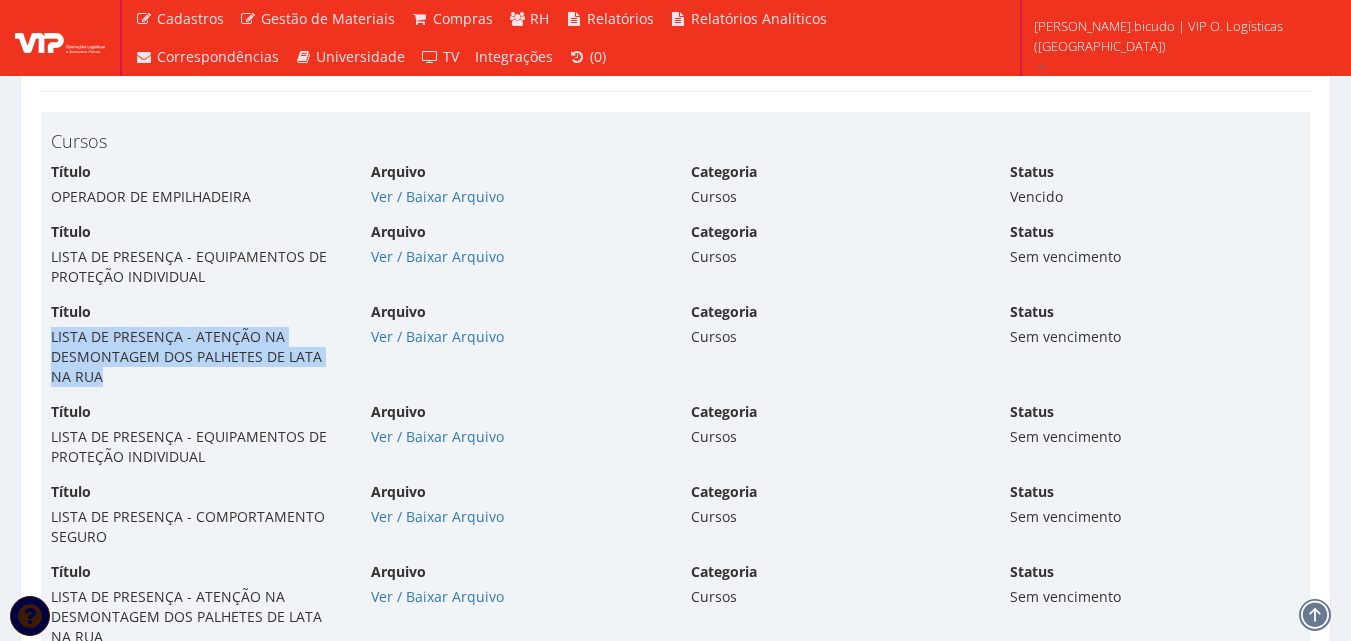 drag, startPoint x: 136, startPoint y: 370, endPoint x: 52, endPoint y: 334, distance: 91.389275 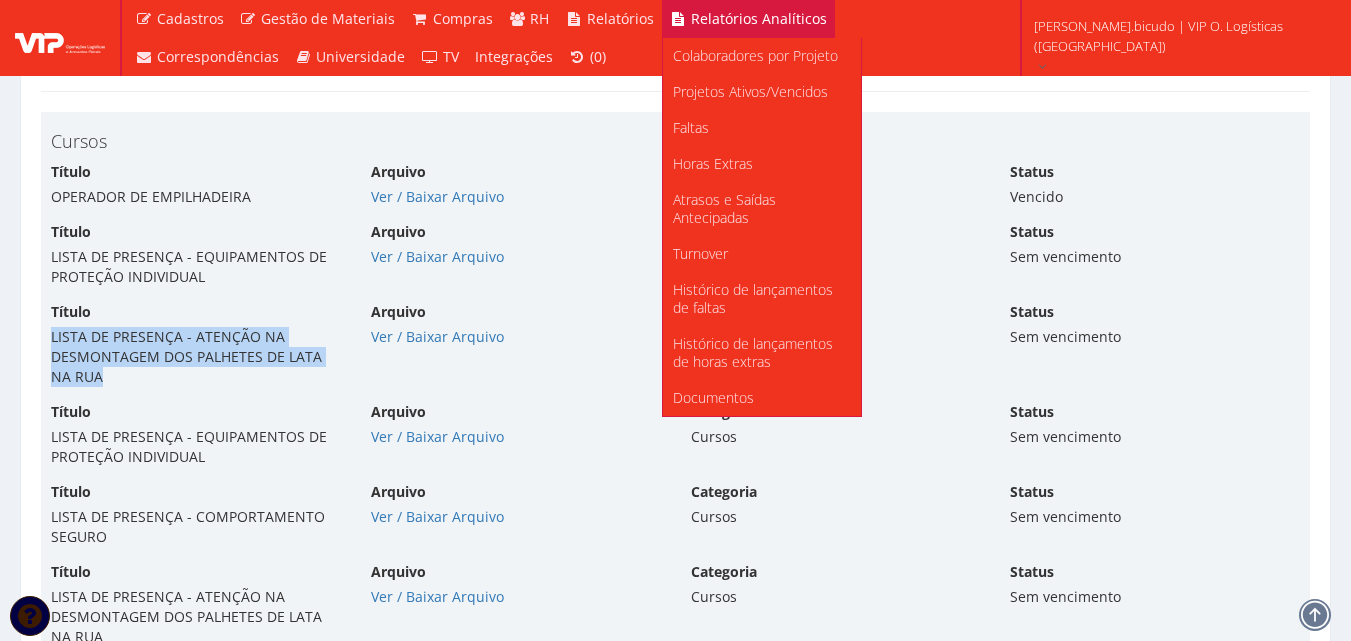 copy on "LISTA DE PRESENÇA - ATENÇÃO NA DESMONTAGEM DOS PALHETES DE LATA NA RUA" 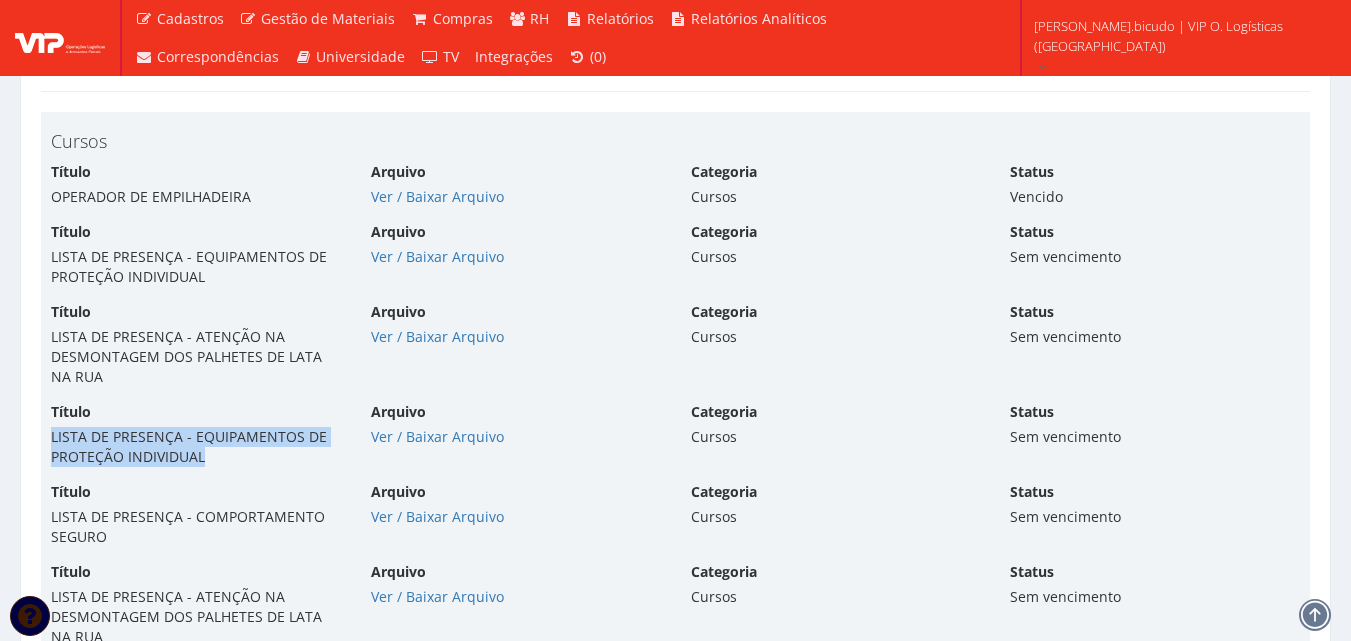 drag, startPoint x: 220, startPoint y: 457, endPoint x: 49, endPoint y: 436, distance: 172.28465 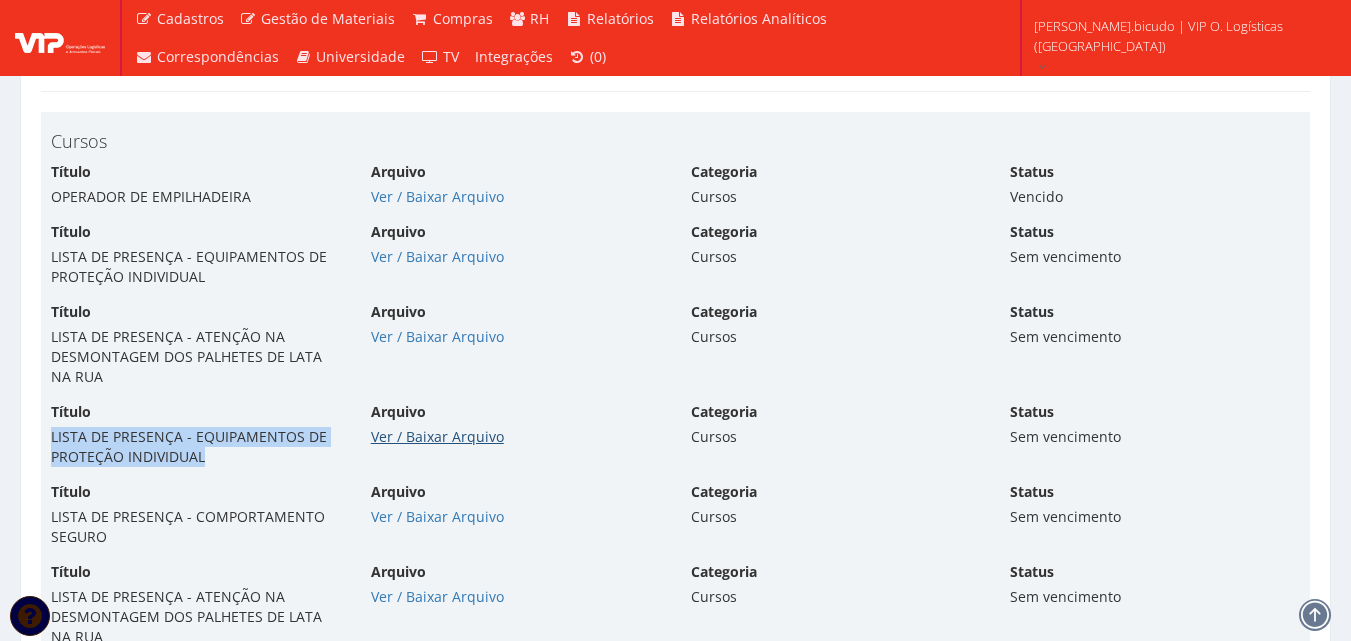 click on "Ver /
Baixar
Arquivo" at bounding box center (437, 436) 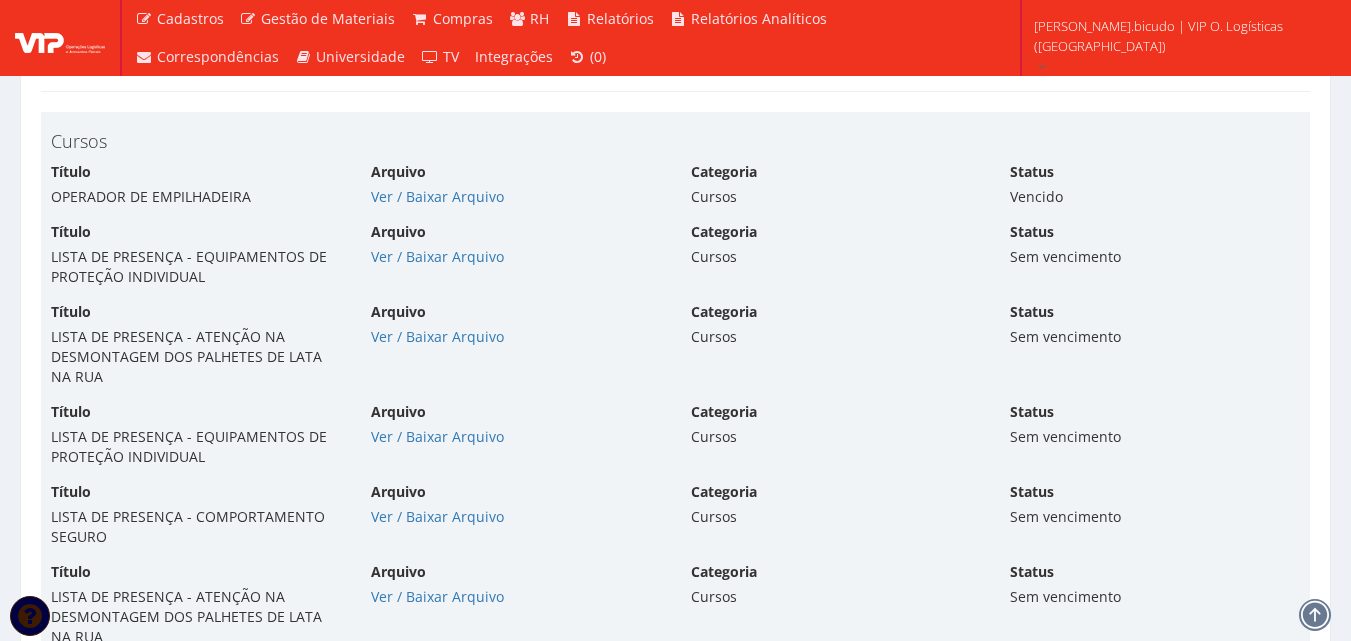 click on "Título
LISTA DE PRESENÇA - EQUIPAMENTOS DE PROTEÇÃO INDIVIDUAL
Arquivo
Ver /
[GEOGRAPHIC_DATA]
Categoria
Cursos
Status
Sem vencimento" at bounding box center [675, 262] 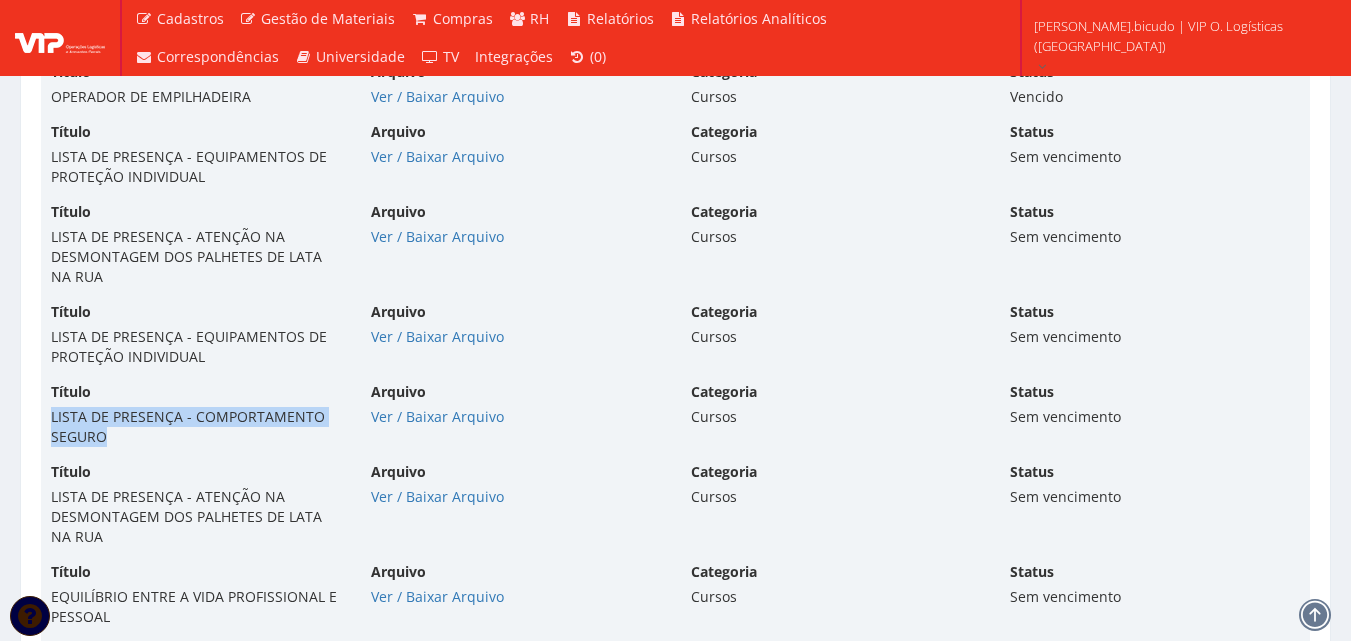 drag, startPoint x: 148, startPoint y: 440, endPoint x: 38, endPoint y: 420, distance: 111.8034 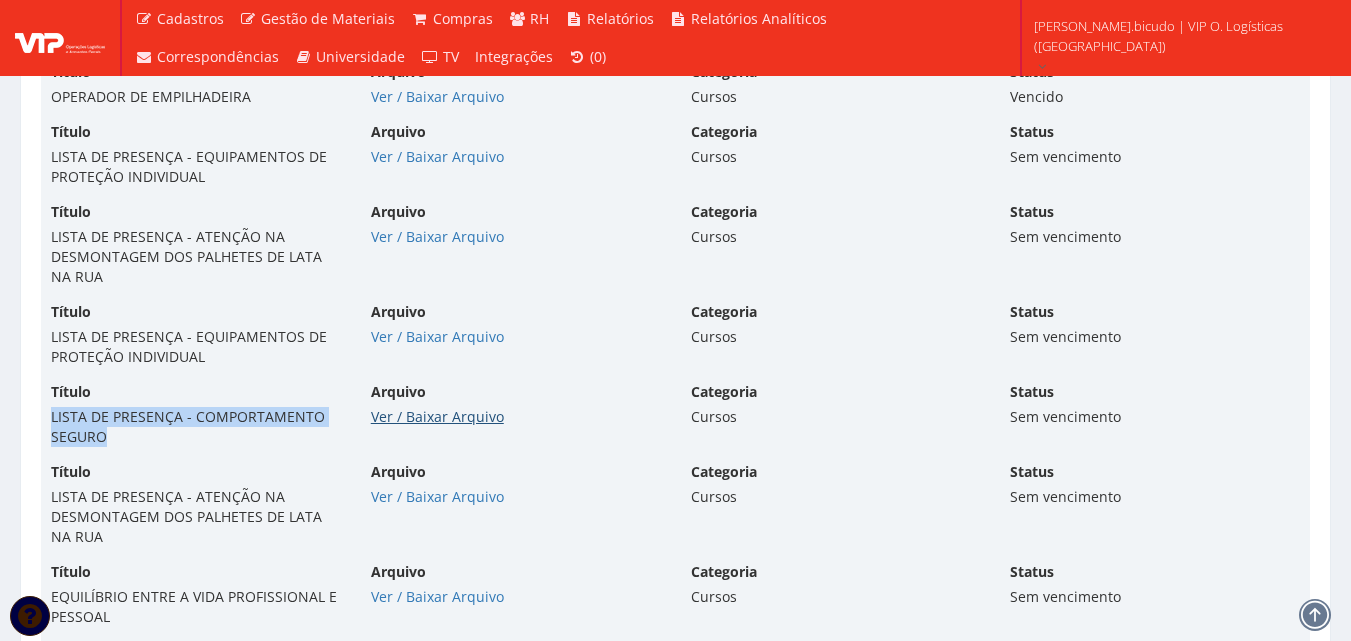 click on "Ver /
Baixar
Arquivo" at bounding box center (437, 416) 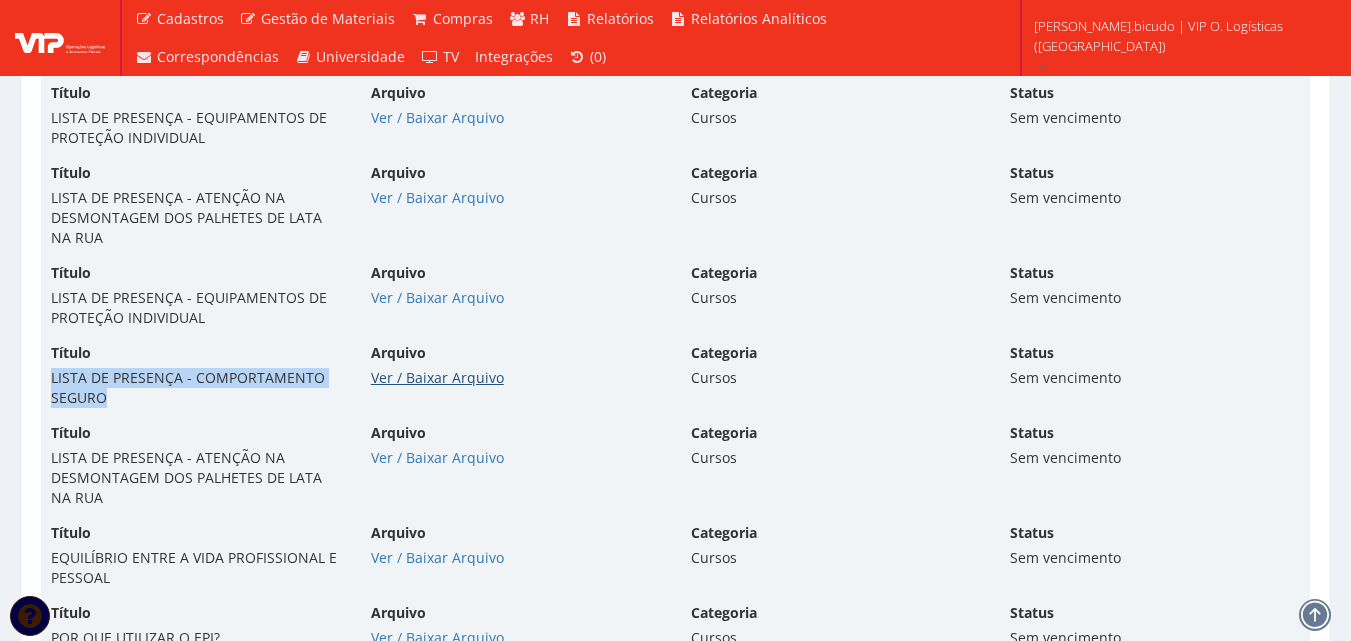 scroll, scrollTop: 12725, scrollLeft: 0, axis: vertical 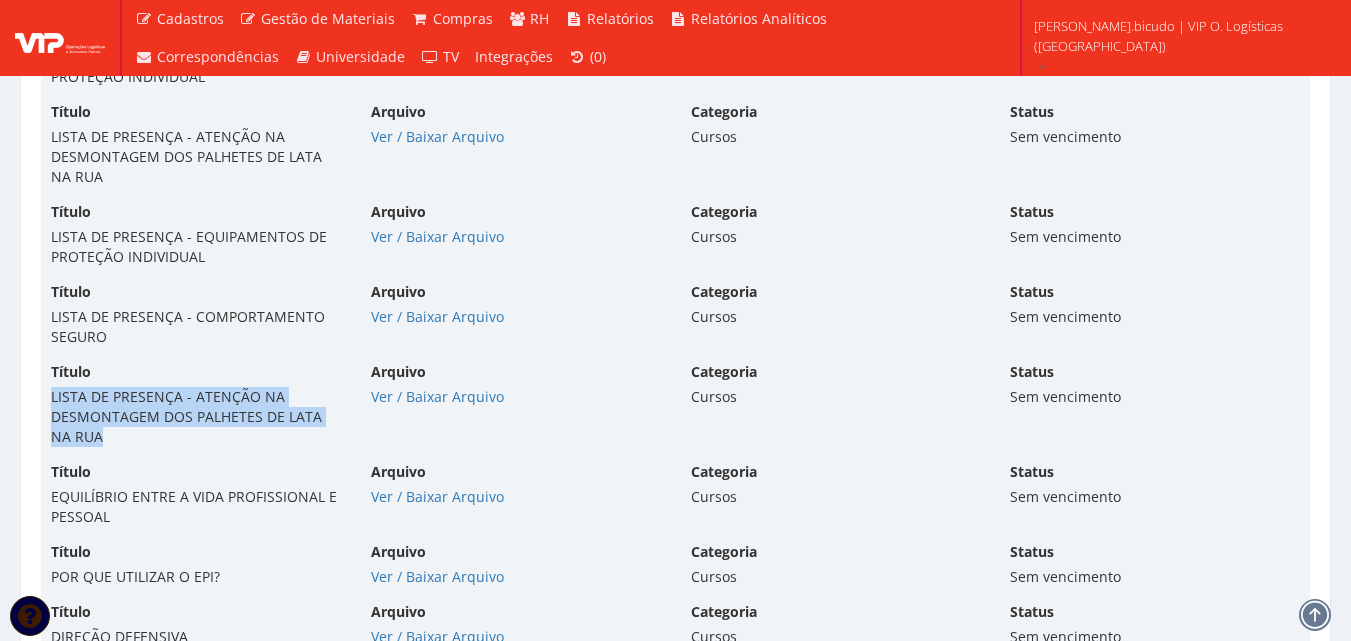 drag, startPoint x: 110, startPoint y: 441, endPoint x: 44, endPoint y: 401, distance: 77.175125 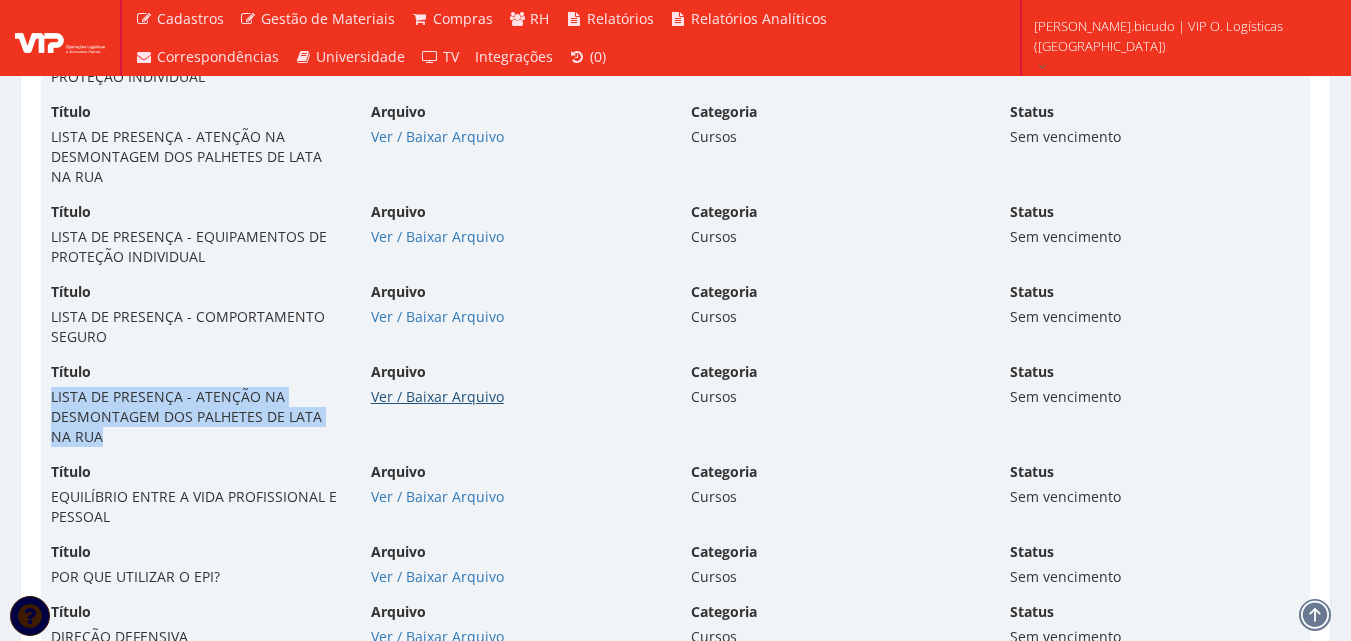 copy on "LISTA DE PRESENÇA - ATENÇÃO NA DESMONTAGEM DOS PALHETES DE LATA NA RUA" 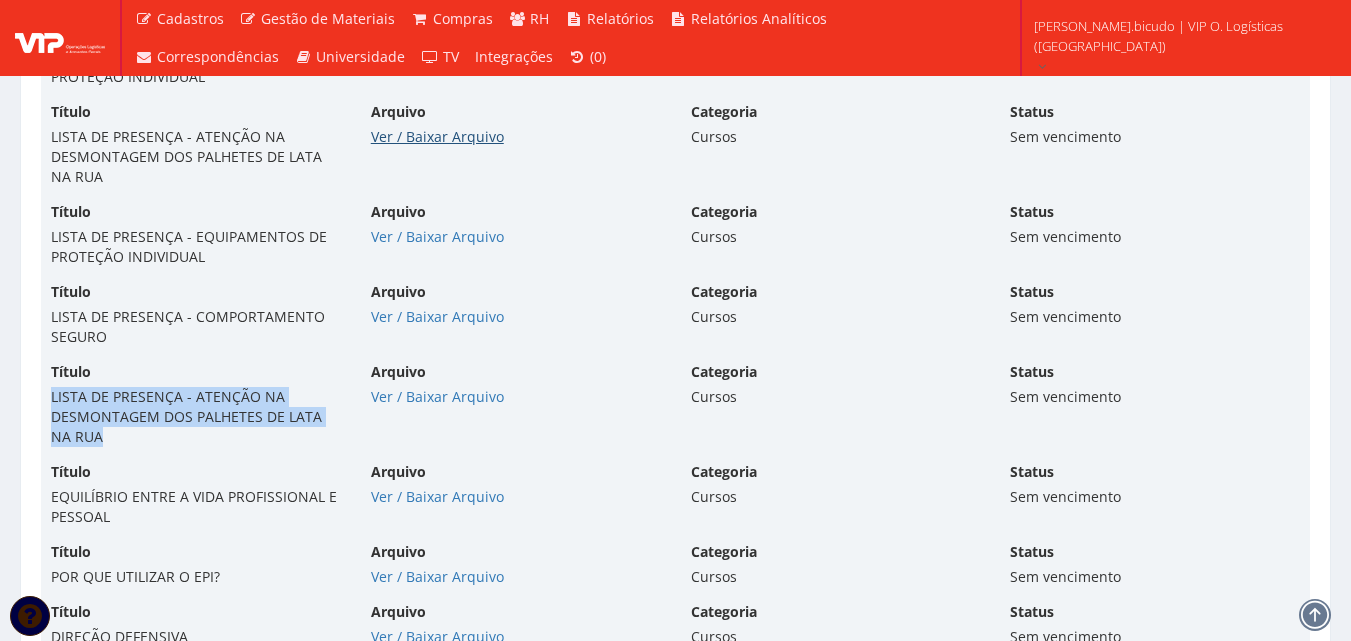 click on "Ver /
Baixar
Arquivo" at bounding box center [437, 136] 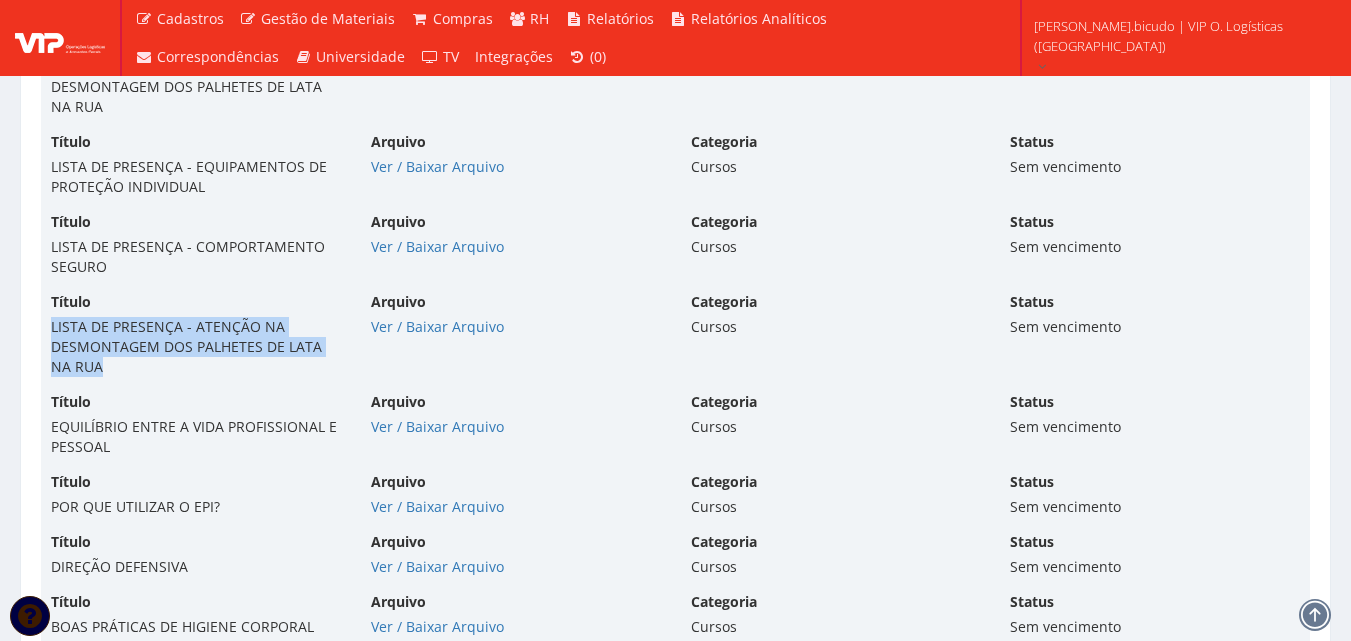scroll, scrollTop: 12825, scrollLeft: 0, axis: vertical 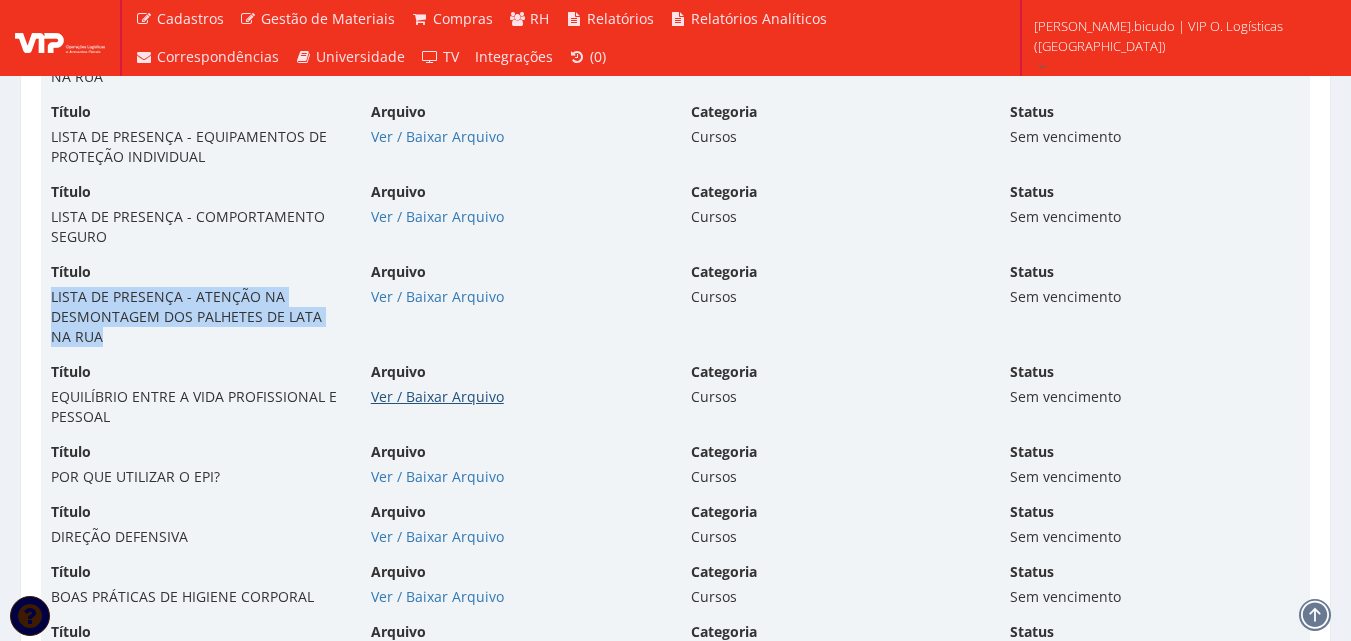 click on "Ver /
Baixar
Arquivo" at bounding box center [437, 396] 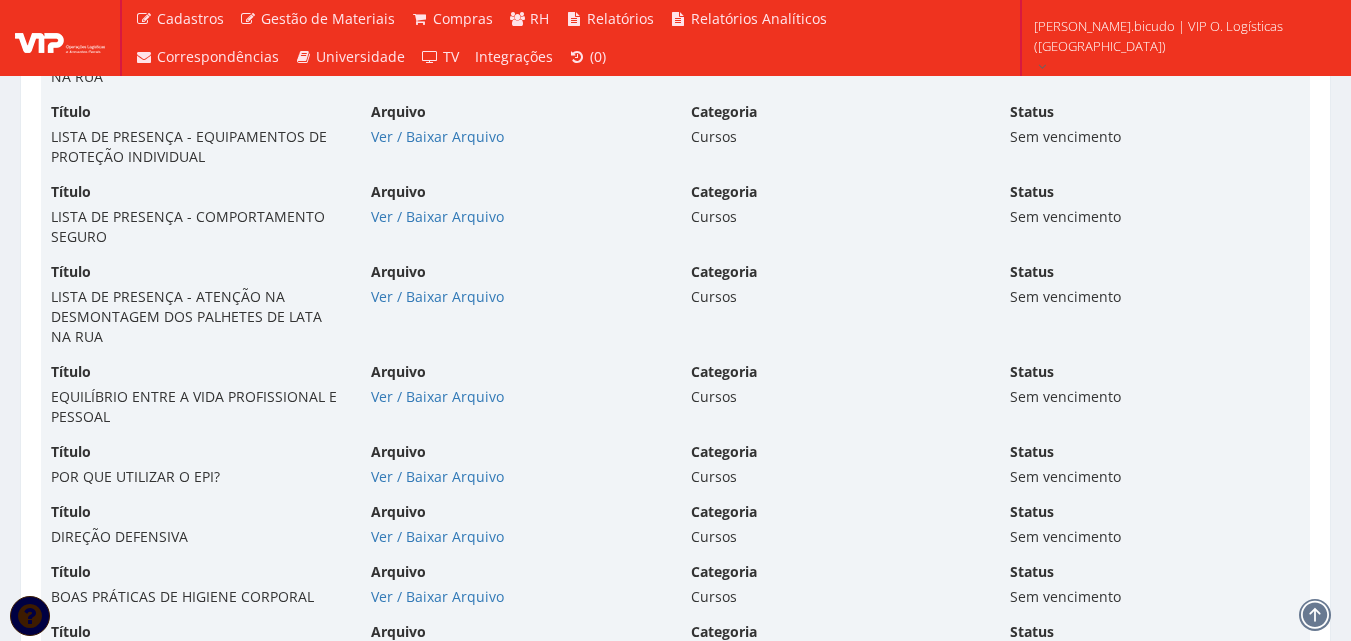click on "EQUILÍBRIO ENTRE A VIDA PROFISSIONAL E PESSOAL" at bounding box center [196, 407] 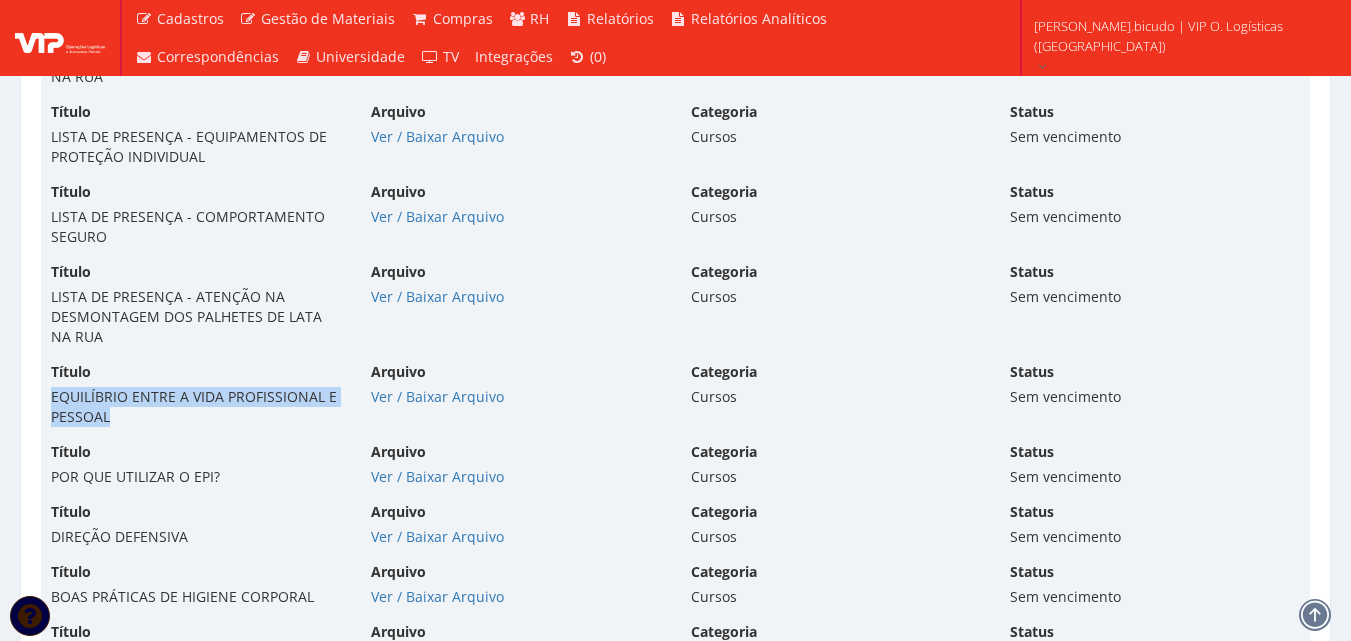 drag, startPoint x: 123, startPoint y: 425, endPoint x: 44, endPoint y: 394, distance: 84.8646 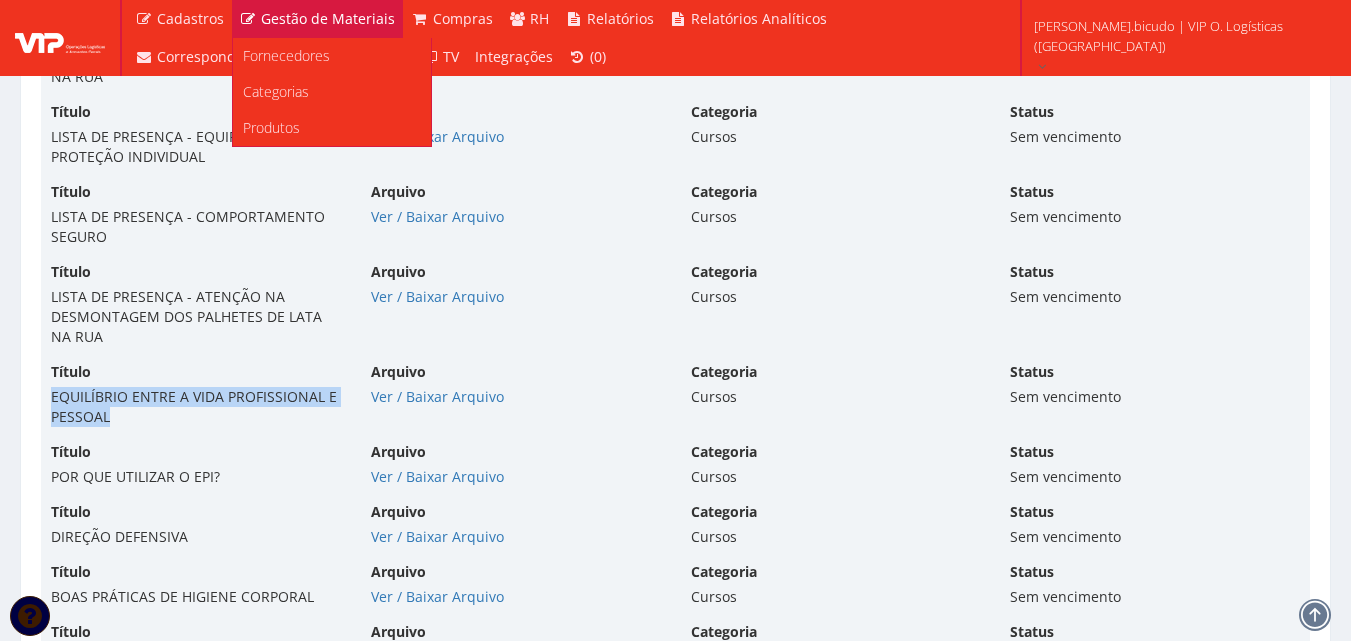 copy on "EQUILÍBRIO ENTRE A VIDA PROFISSIONAL E PESSOAL" 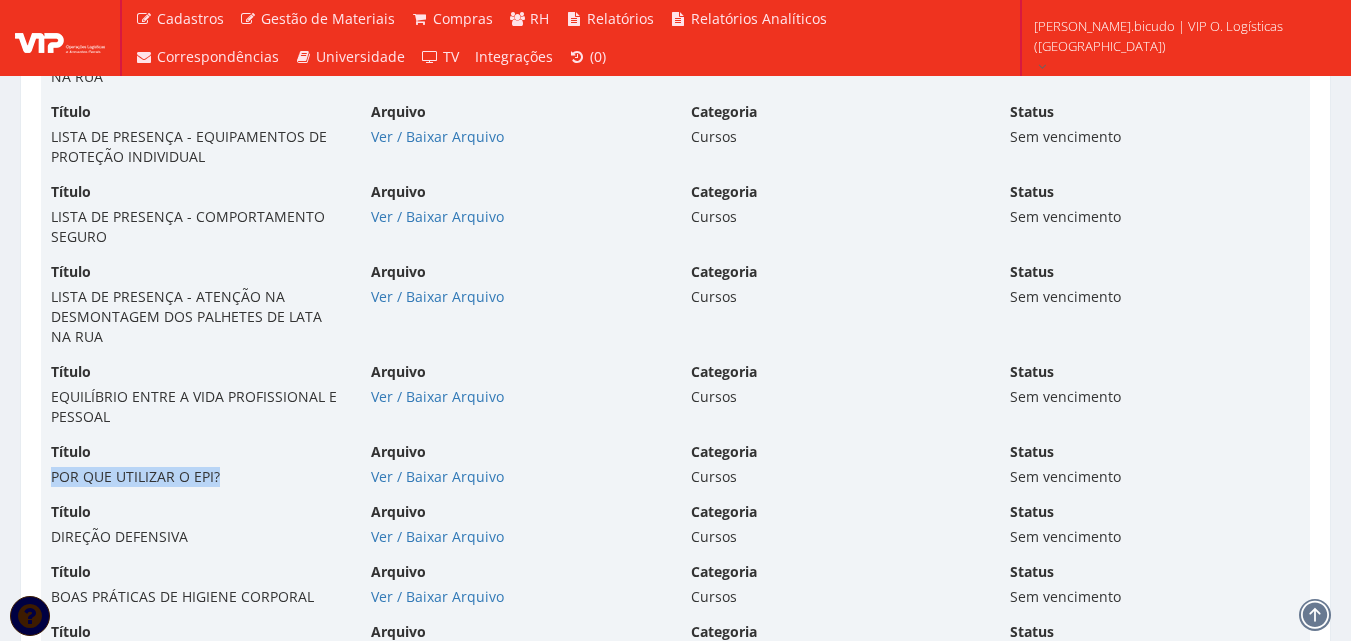 drag, startPoint x: 249, startPoint y: 480, endPoint x: 51, endPoint y: 483, distance: 198.02272 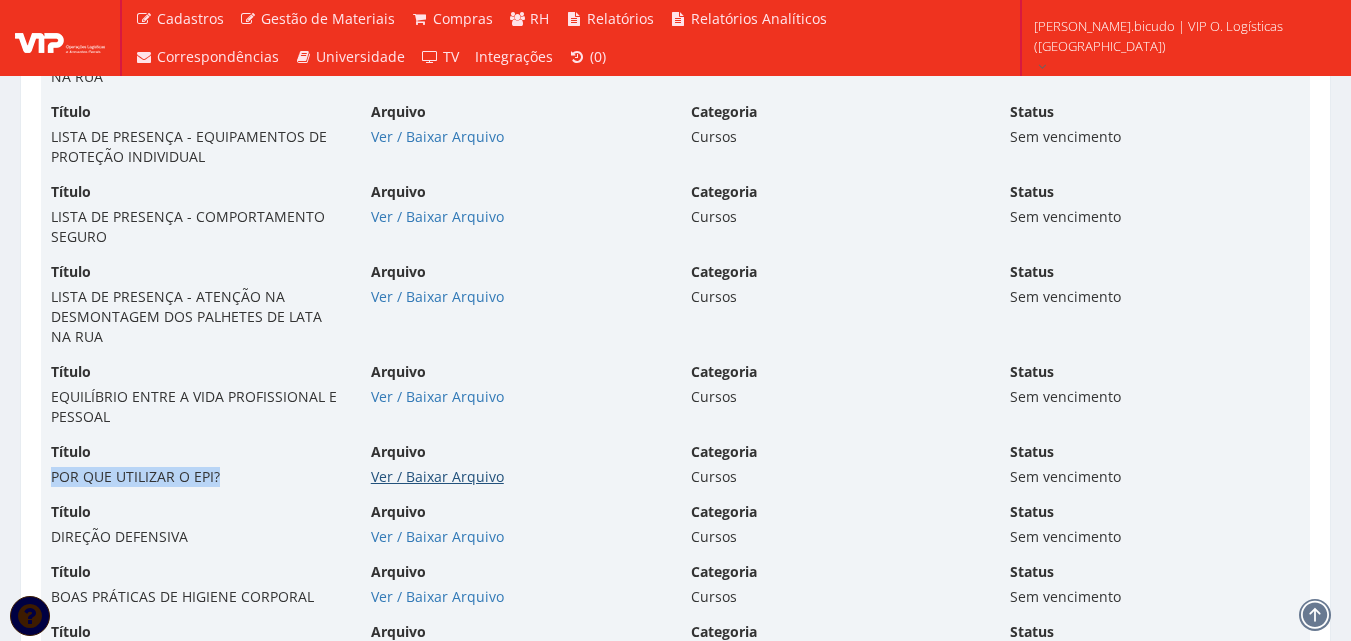 click on "Ver /
Baixar
Arquivo" at bounding box center (437, 476) 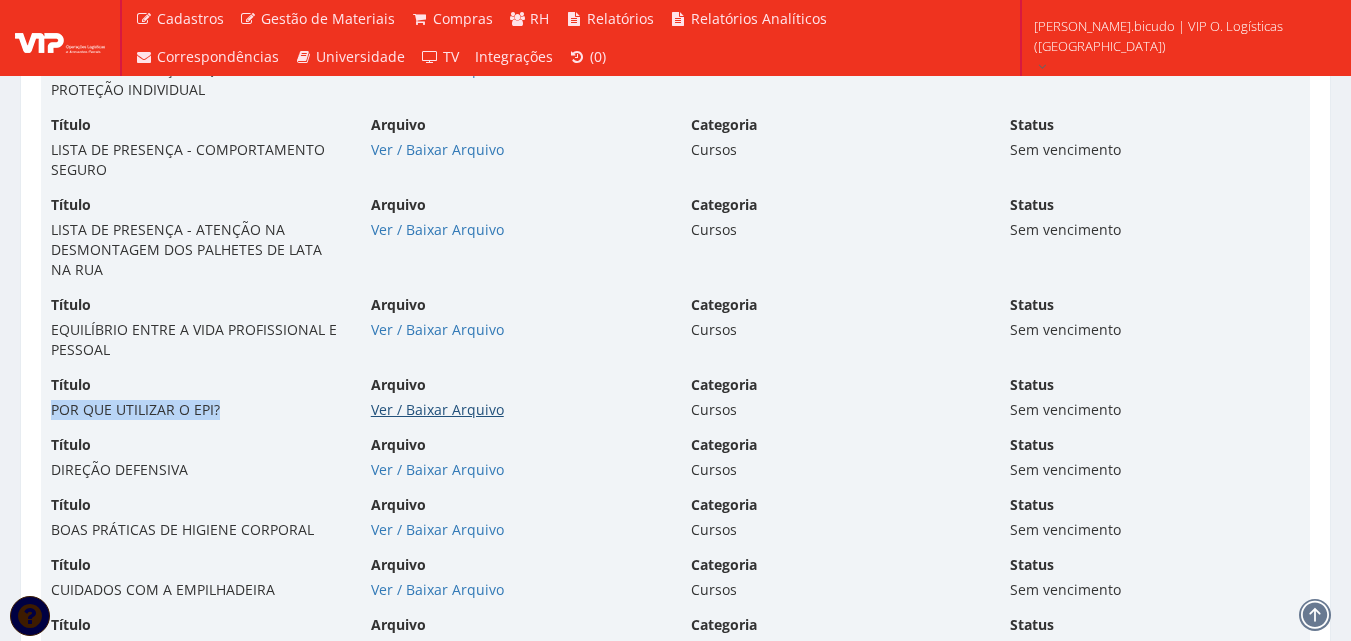 scroll, scrollTop: 12925, scrollLeft: 0, axis: vertical 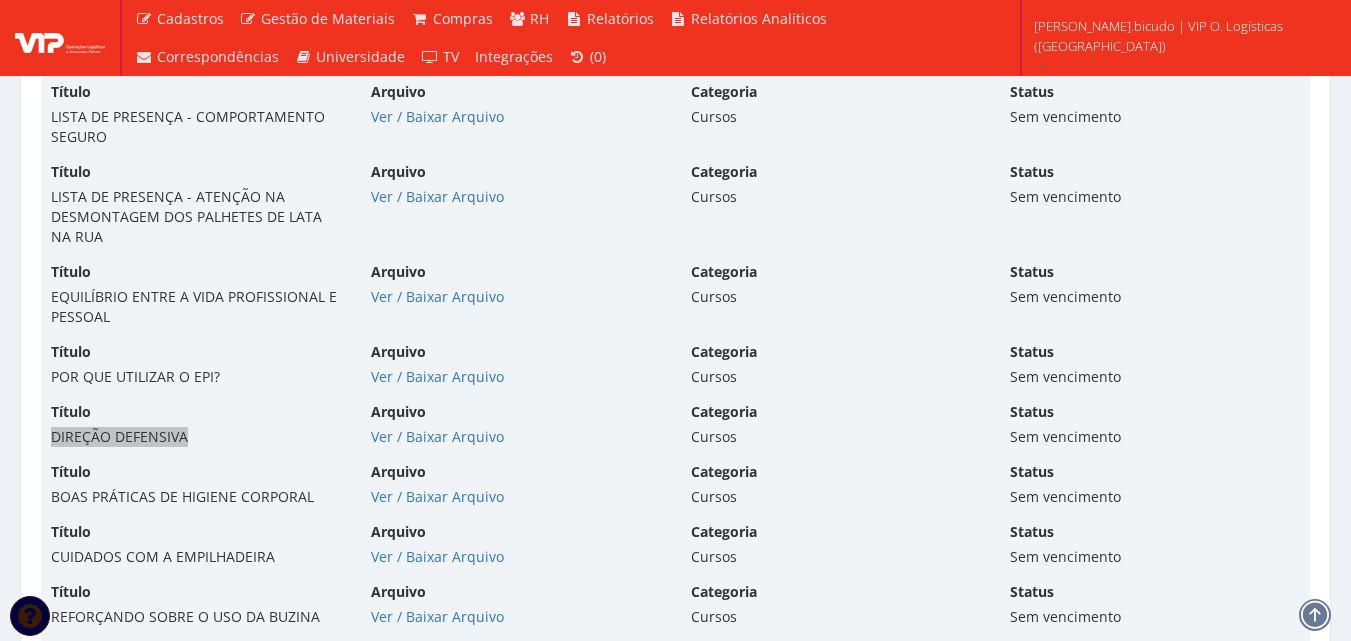 drag, startPoint x: 218, startPoint y: 437, endPoint x: 43, endPoint y: 435, distance: 175.01143 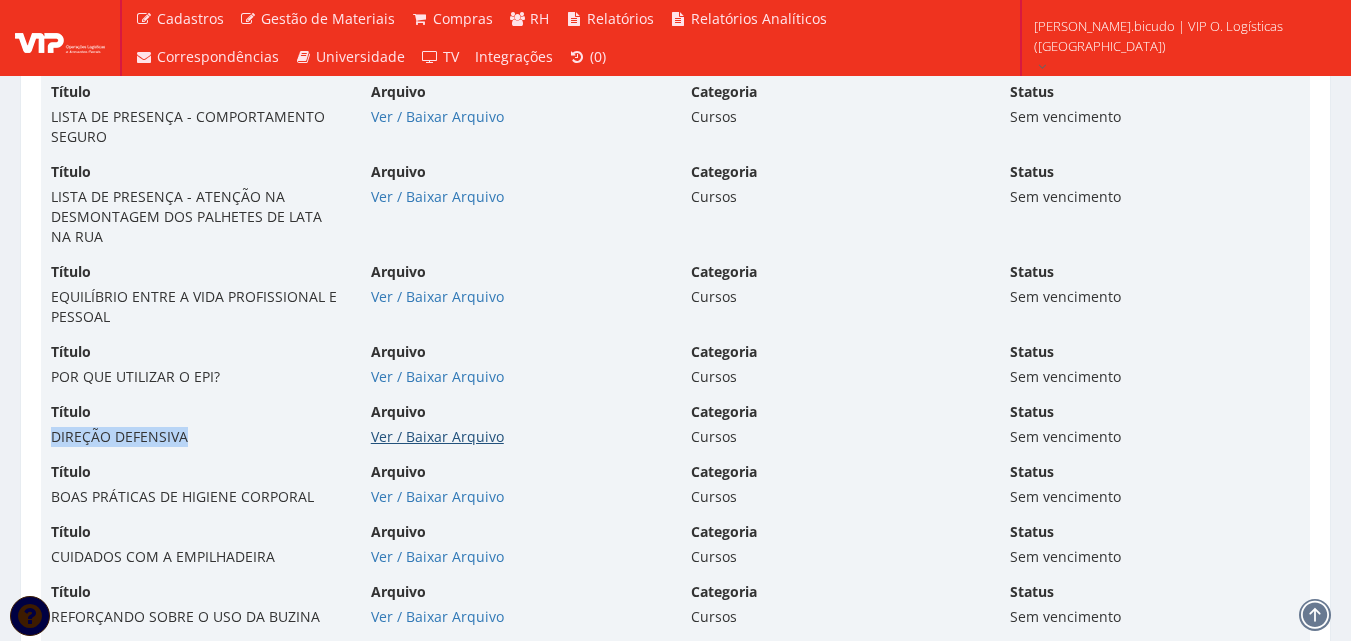 copy on "DIREÇÃO DEFENSIVA" 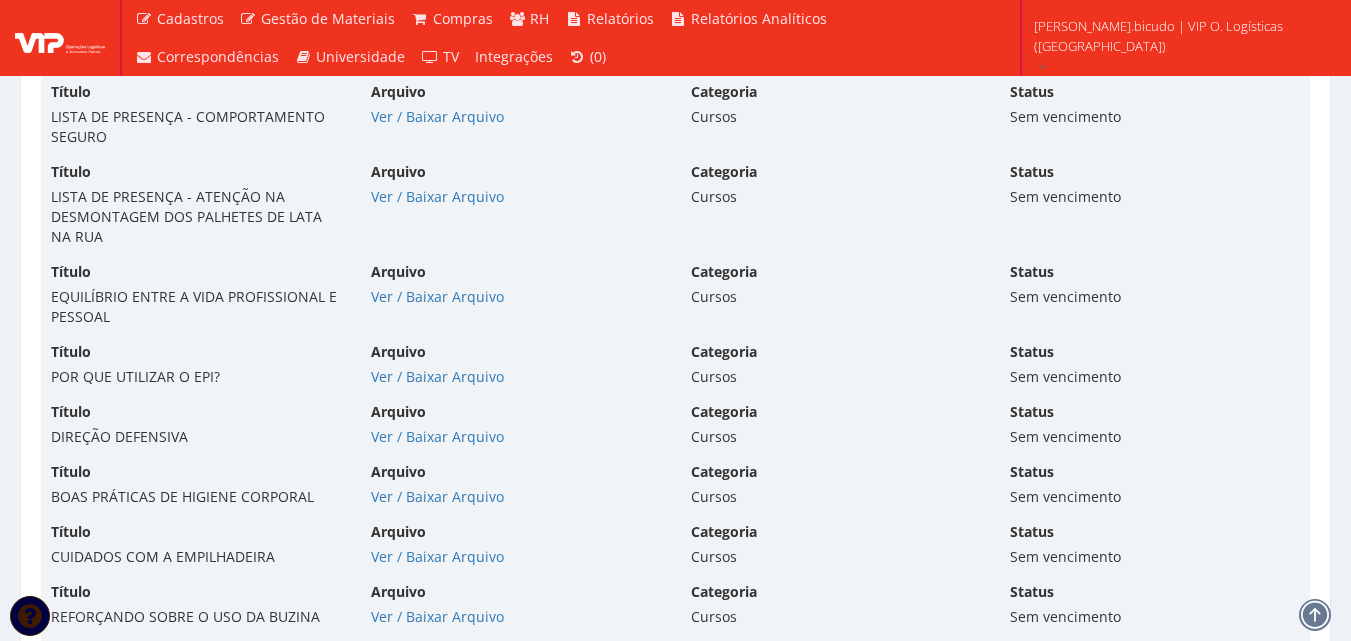 click on "BOAS PRÁTICAS DE HIGIENE CORPORAL" at bounding box center (196, 497) 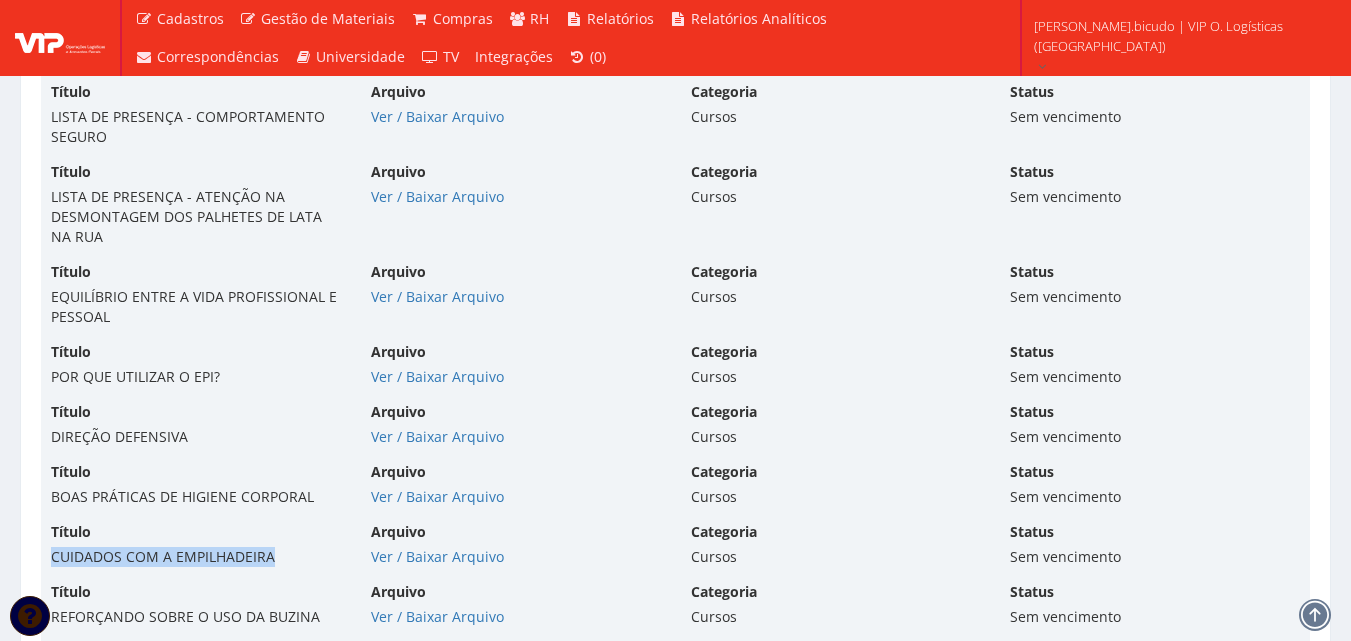 drag, startPoint x: 301, startPoint y: 549, endPoint x: 45, endPoint y: 555, distance: 256.0703 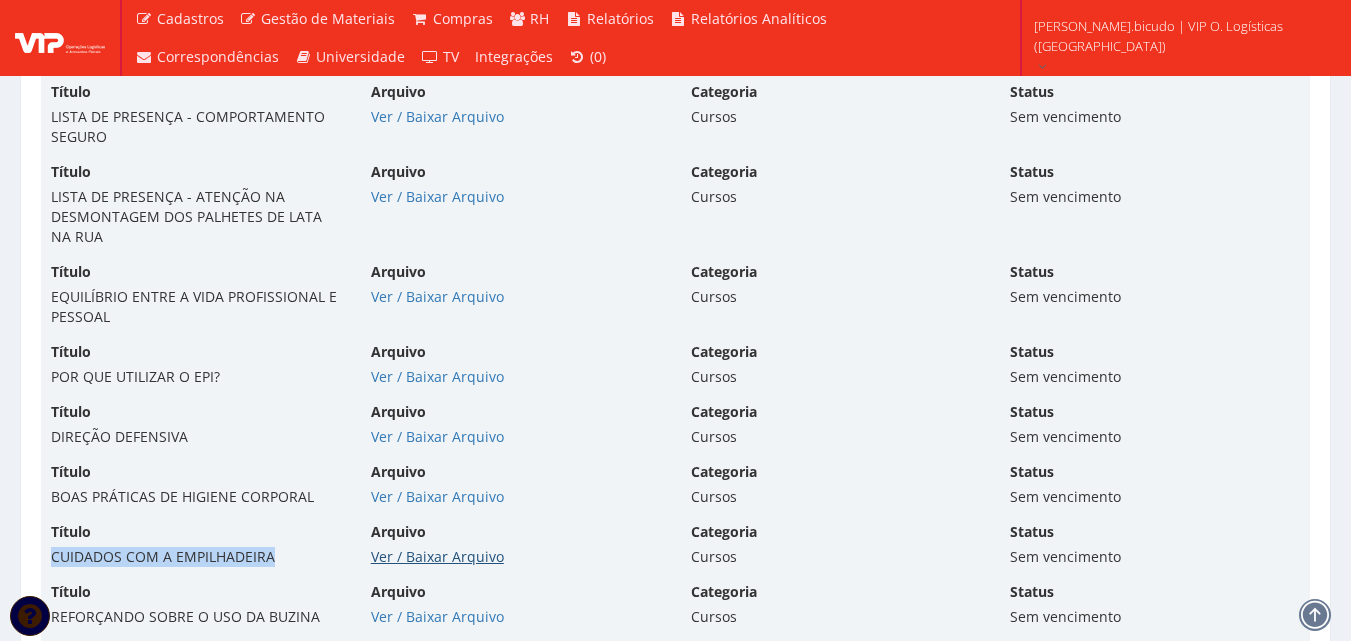 click on "Ver /
Baixar
Arquivo" at bounding box center [437, 556] 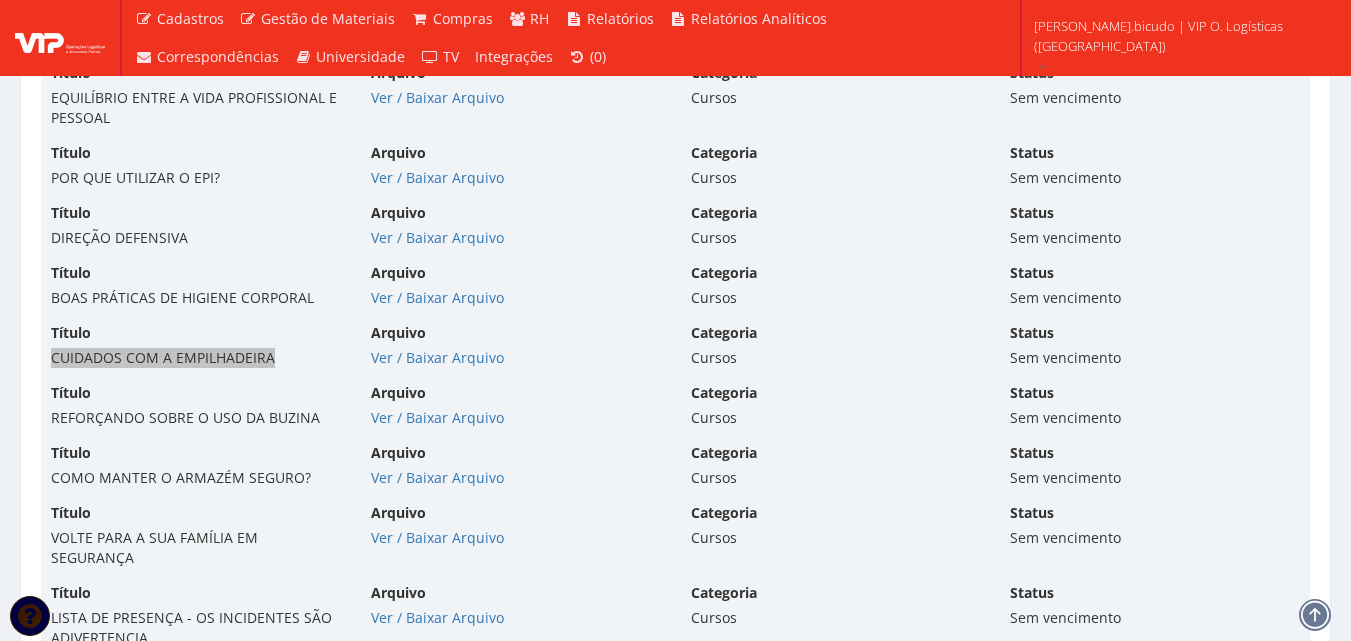 scroll, scrollTop: 13125, scrollLeft: 0, axis: vertical 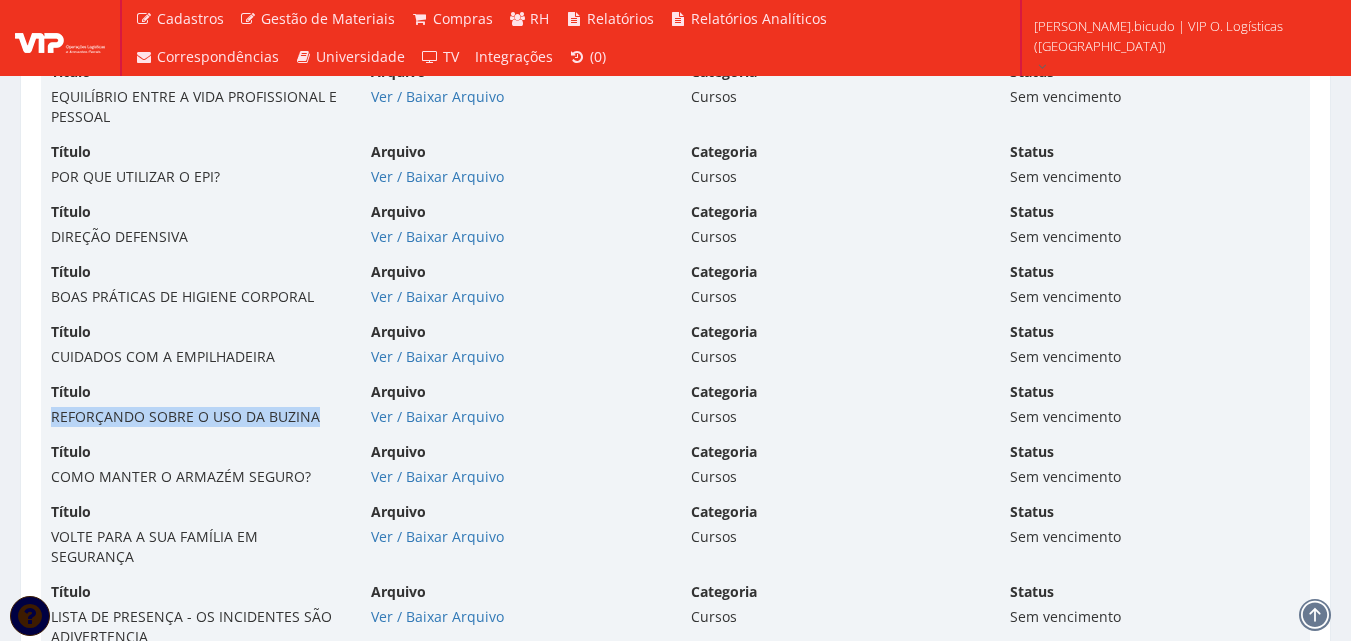 drag, startPoint x: 321, startPoint y: 421, endPoint x: 52, endPoint y: 425, distance: 269.02972 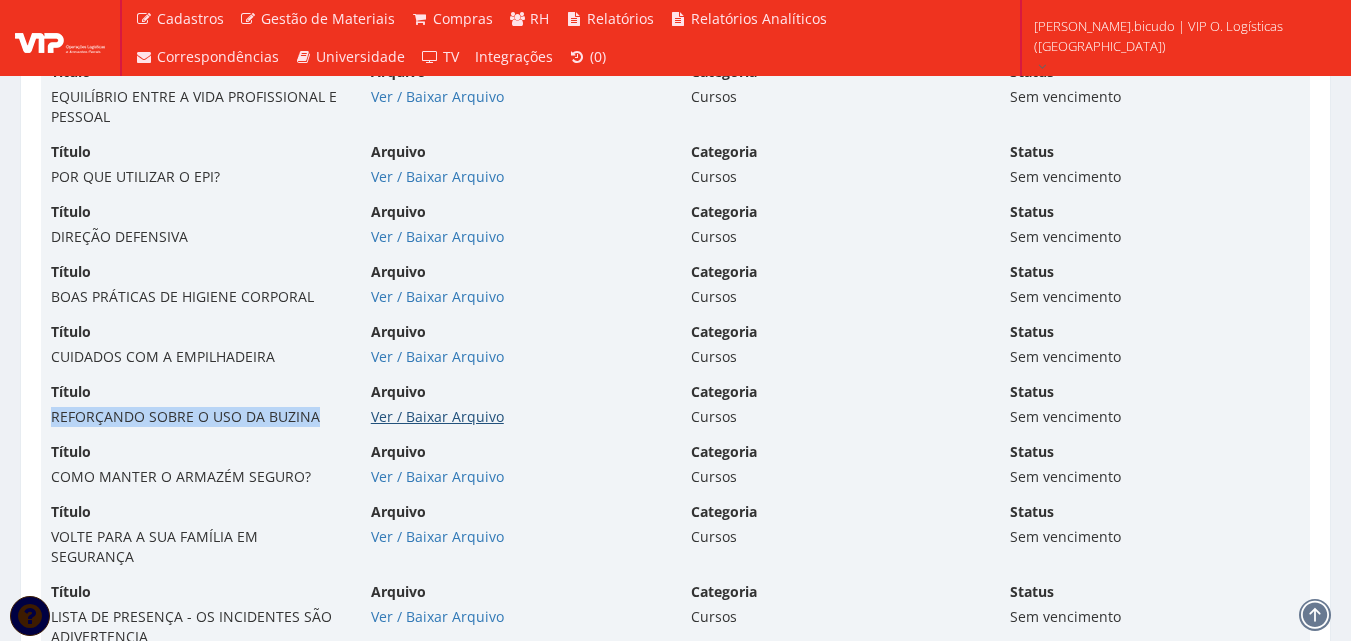 copy on "REFORÇANDO SOBRE O USO DA BUZINA" 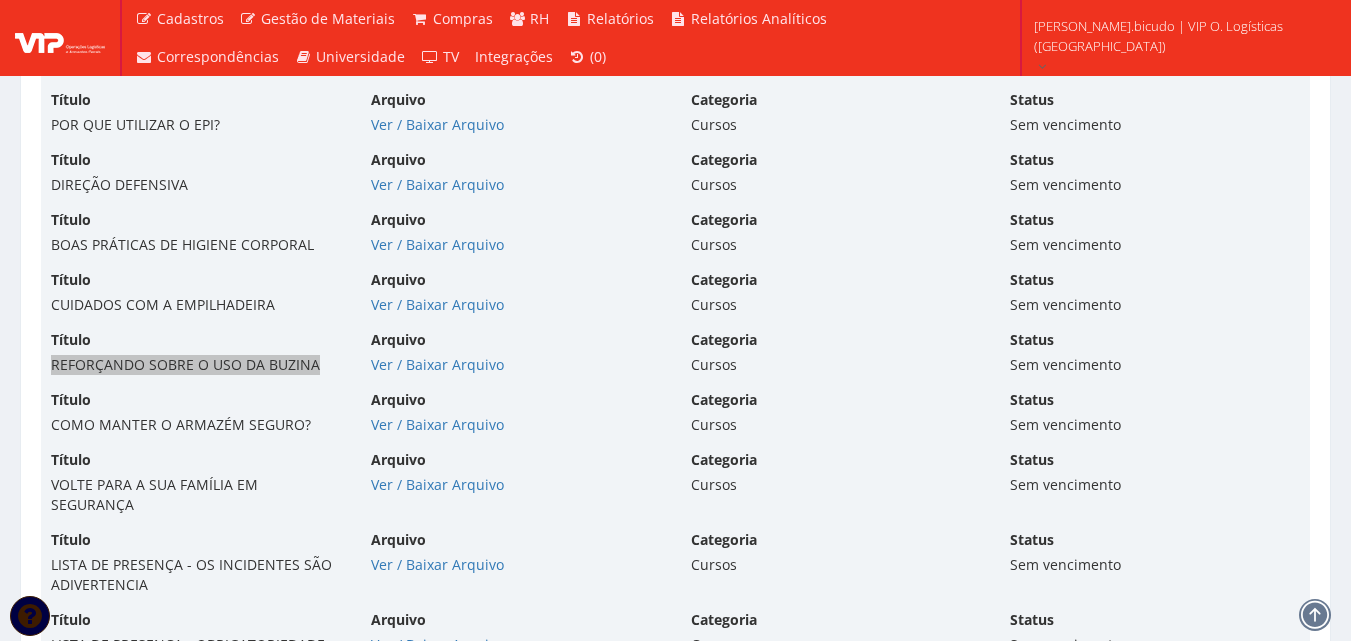 scroll, scrollTop: 13225, scrollLeft: 0, axis: vertical 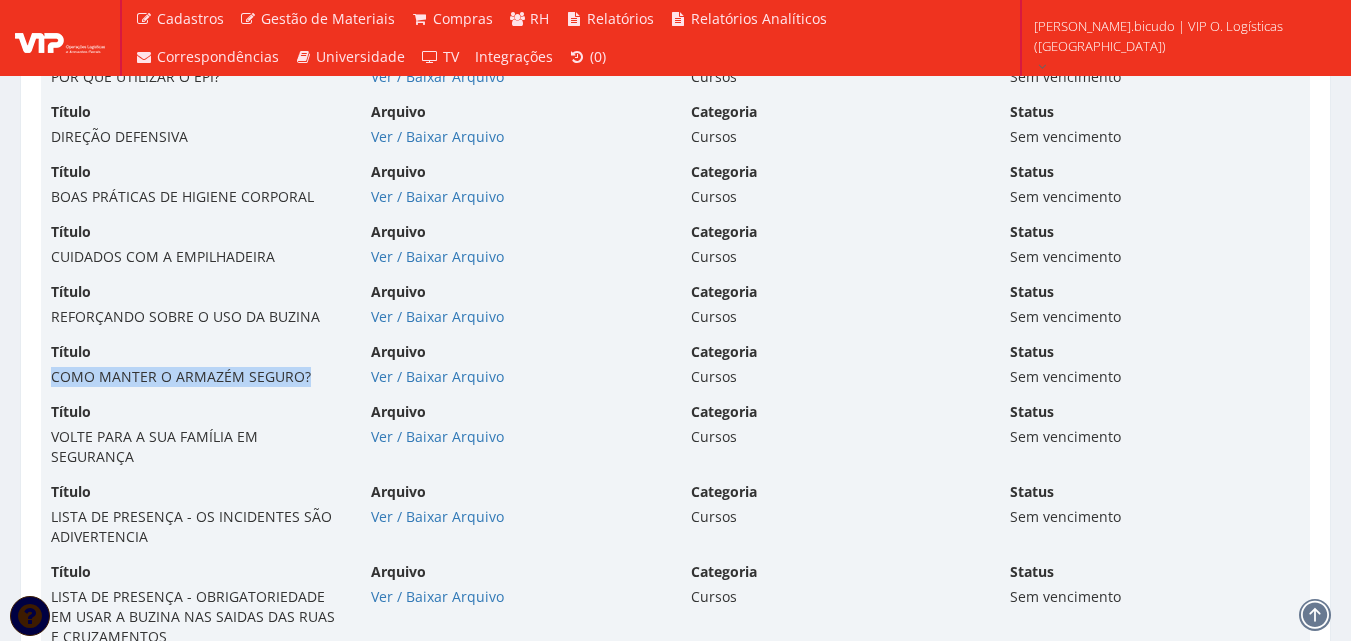drag, startPoint x: 321, startPoint y: 381, endPoint x: 138, endPoint y: 397, distance: 183.69812 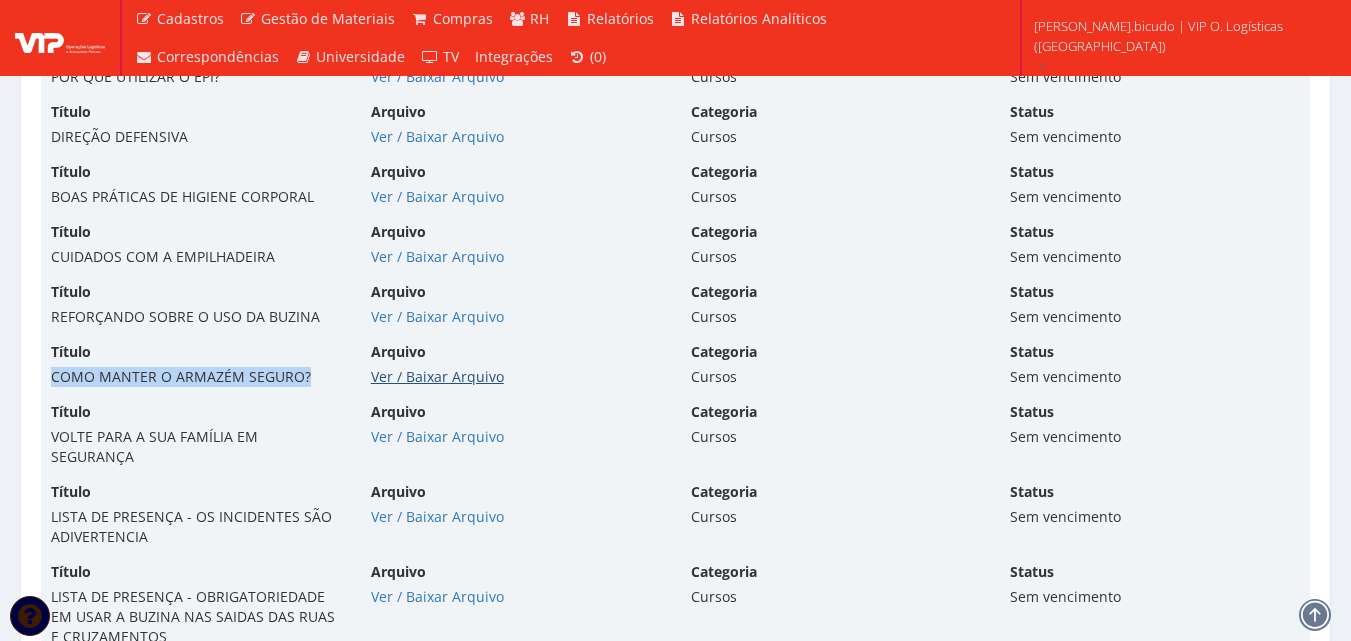 click on "Ver /
Baixar
Arquivo" at bounding box center [437, 376] 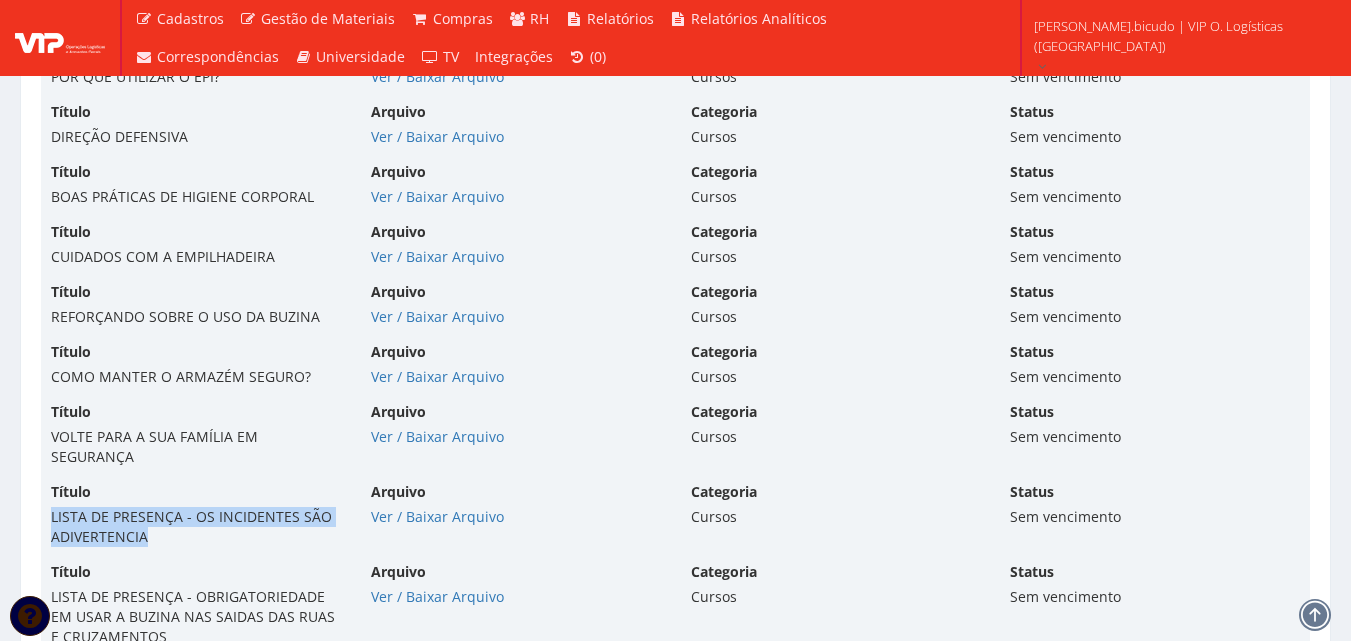 drag, startPoint x: 163, startPoint y: 516, endPoint x: 45, endPoint y: 494, distance: 120.033325 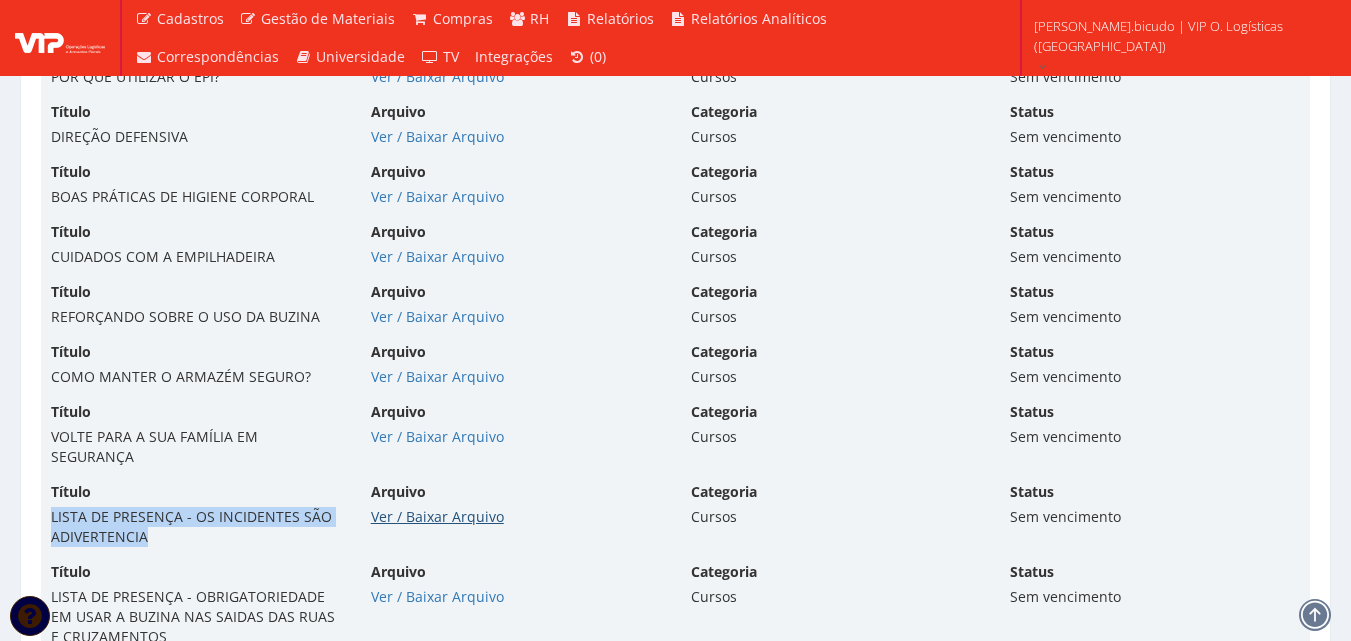 click on "Ver /
Baixar
Arquivo" at bounding box center (437, 516) 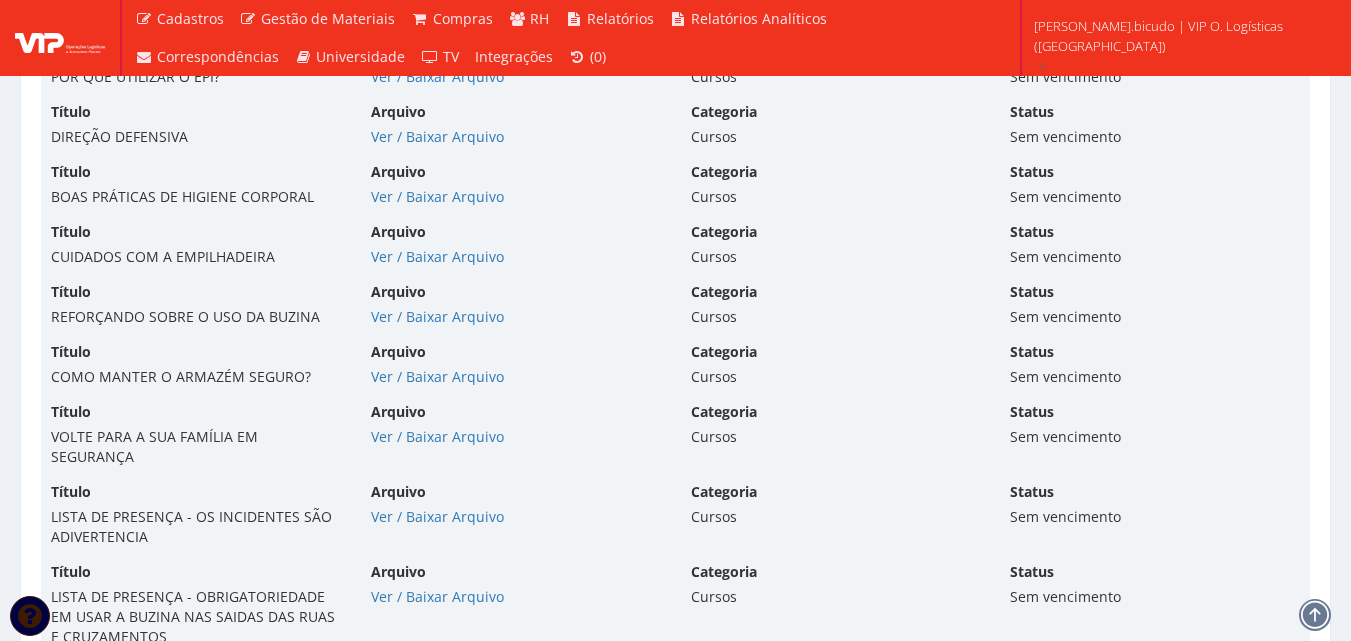 click on "Título
VOLTE PARA A SUA FAMÍLIA EM SEGURANÇA
Arquivo
Ver /
[GEOGRAPHIC_DATA]
Categoria
Cursos
Status
Sem vencimento" at bounding box center [675, 442] 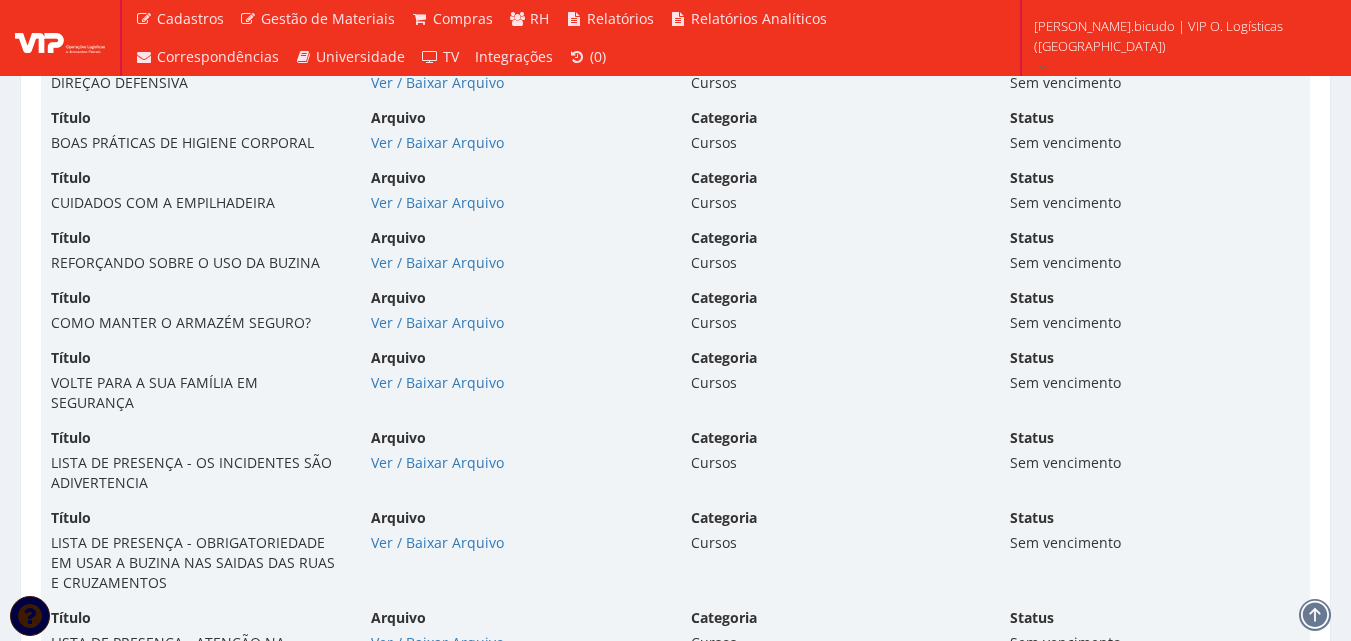 scroll, scrollTop: 13325, scrollLeft: 0, axis: vertical 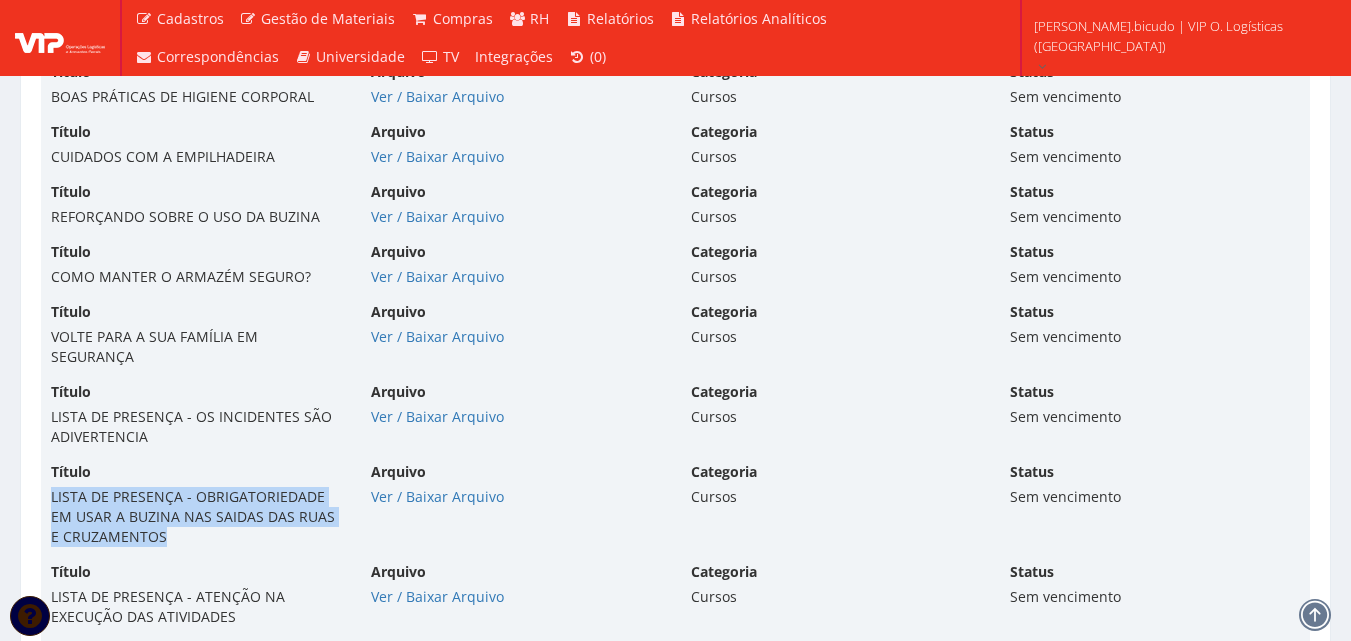 drag, startPoint x: 94, startPoint y: 505, endPoint x: 32, endPoint y: 483, distance: 65.78754 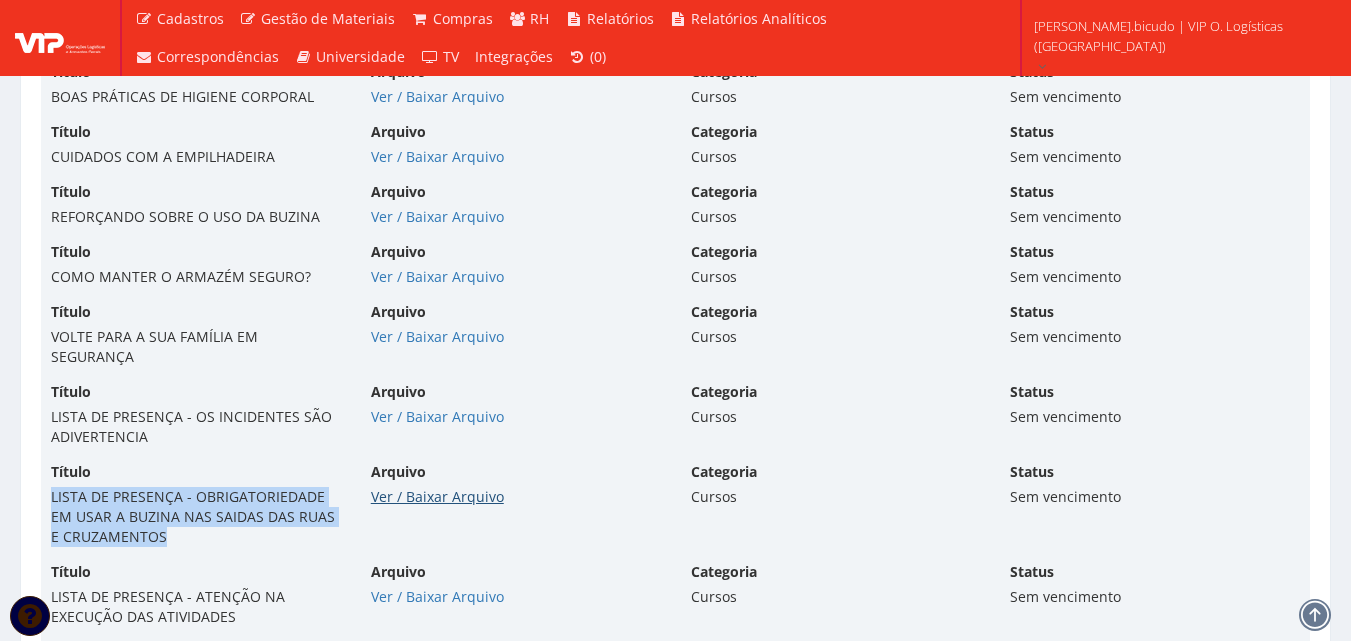 click on "Ver /
Baixar
Arquivo" at bounding box center [437, 496] 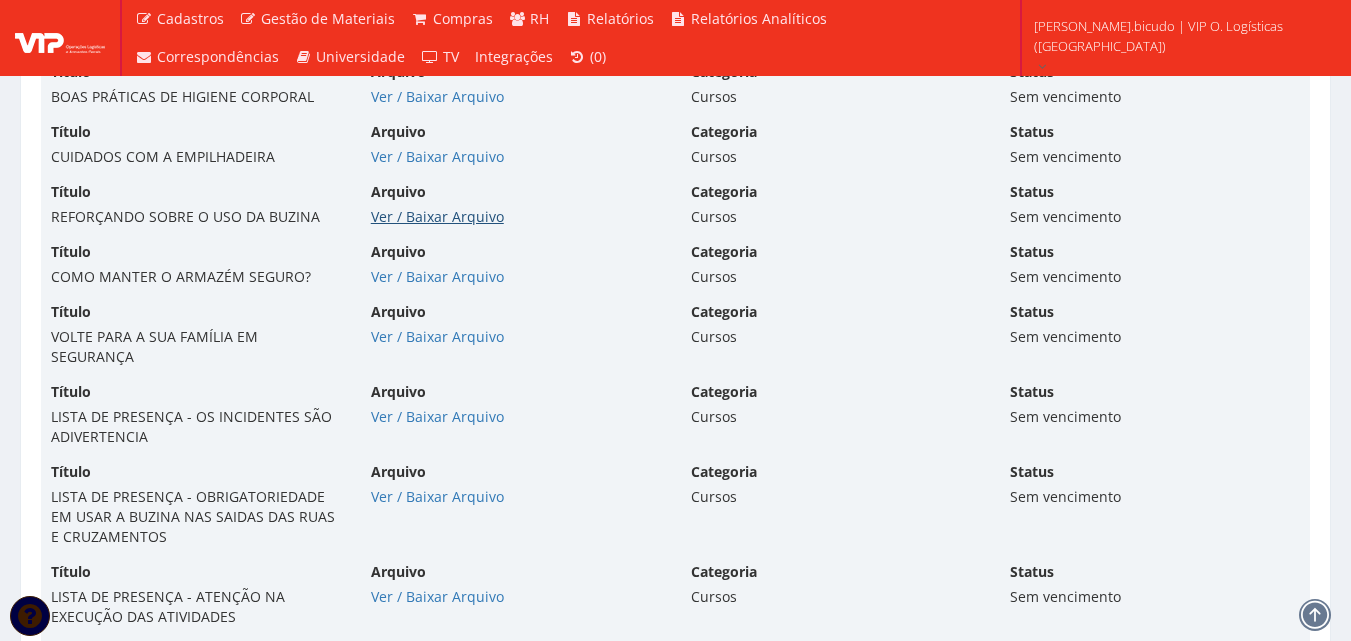 click on "Arquivo
Ver /
Baixar
Arquivo" at bounding box center (516, 204) 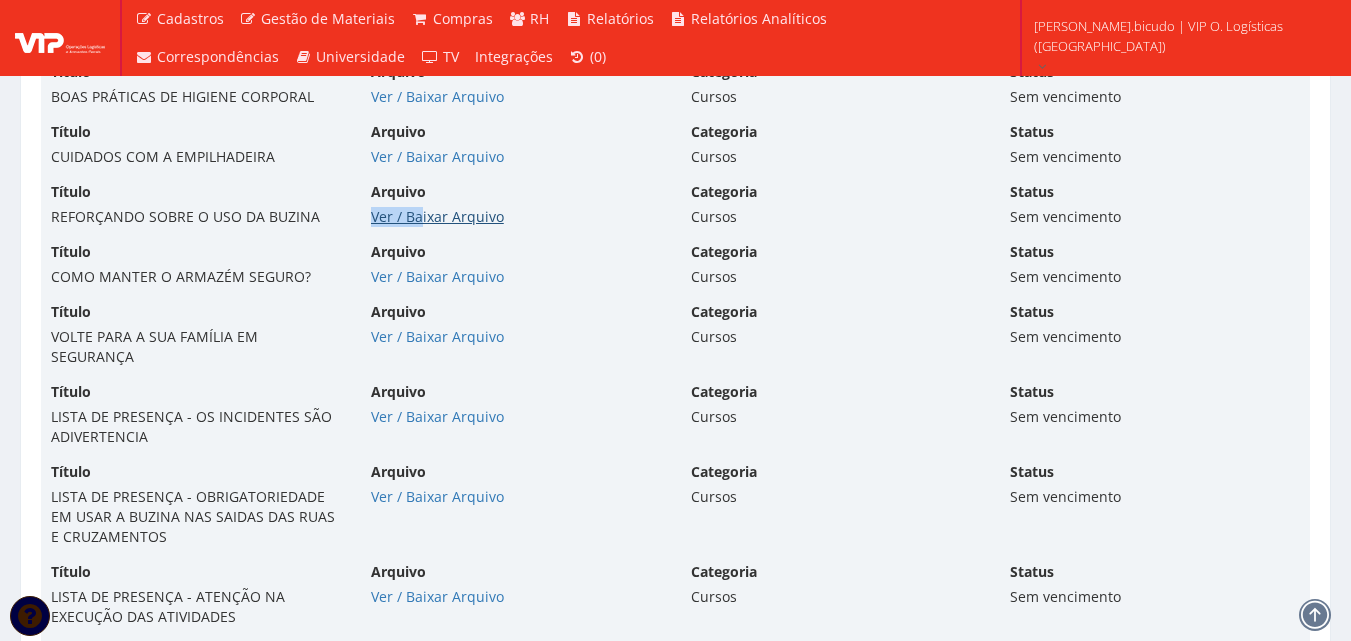 click on "Ver /
Baixar
Arquivo" at bounding box center [437, 216] 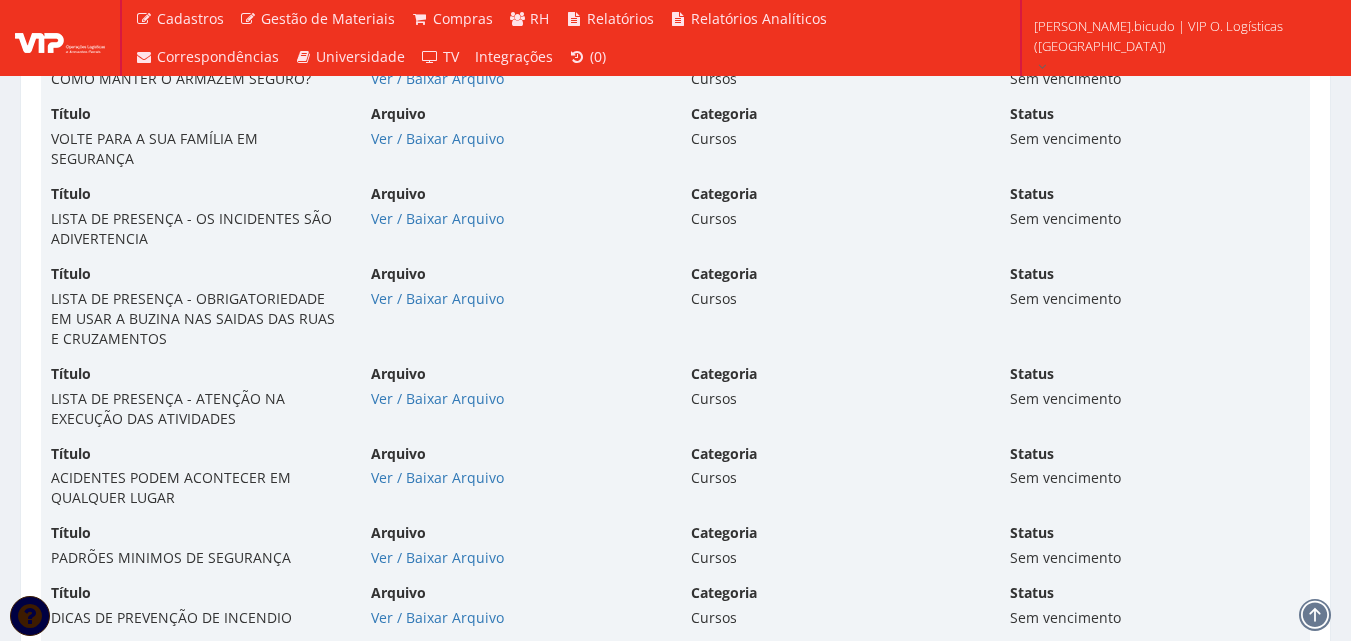 scroll, scrollTop: 13525, scrollLeft: 0, axis: vertical 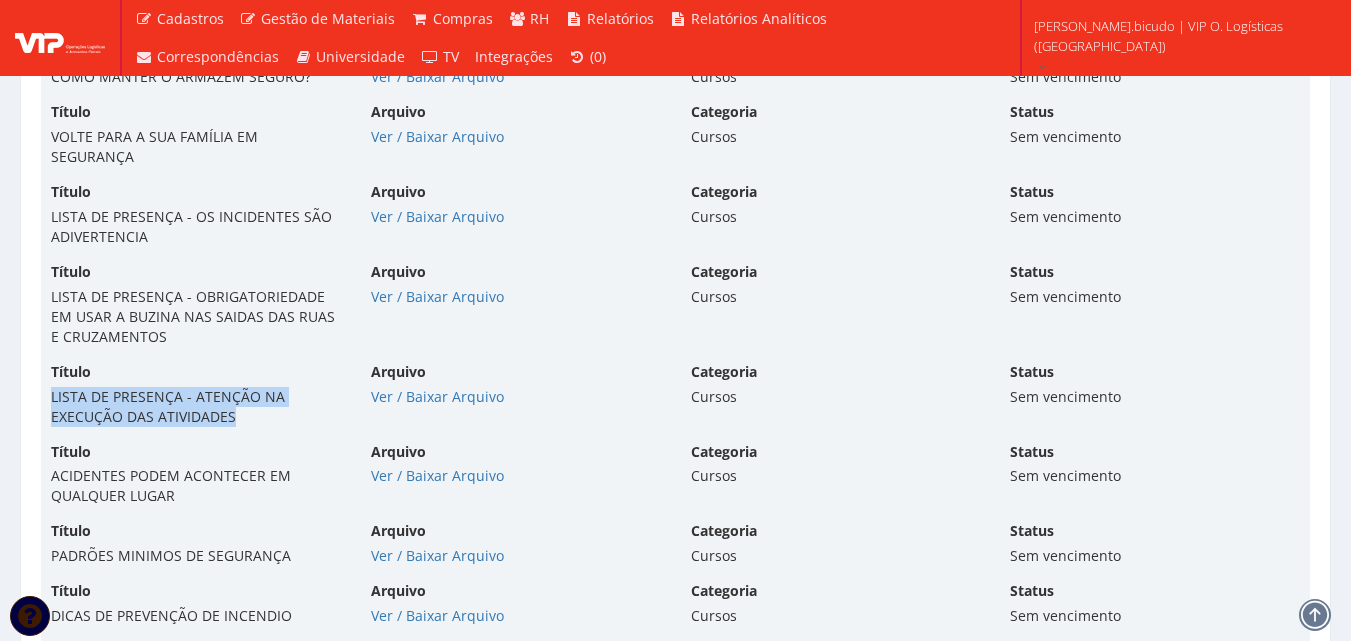 drag, startPoint x: 245, startPoint y: 392, endPoint x: 27, endPoint y: 381, distance: 218.27734 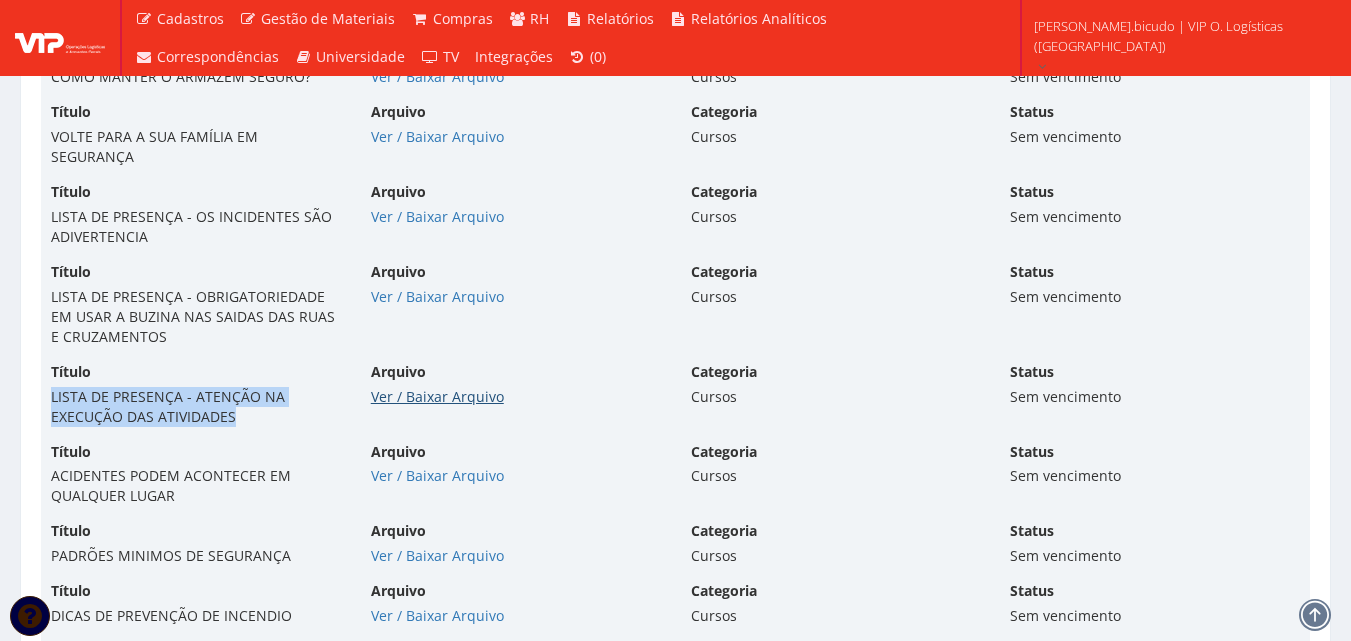 click on "Ver /
Baixar
Arquivo" at bounding box center [437, 396] 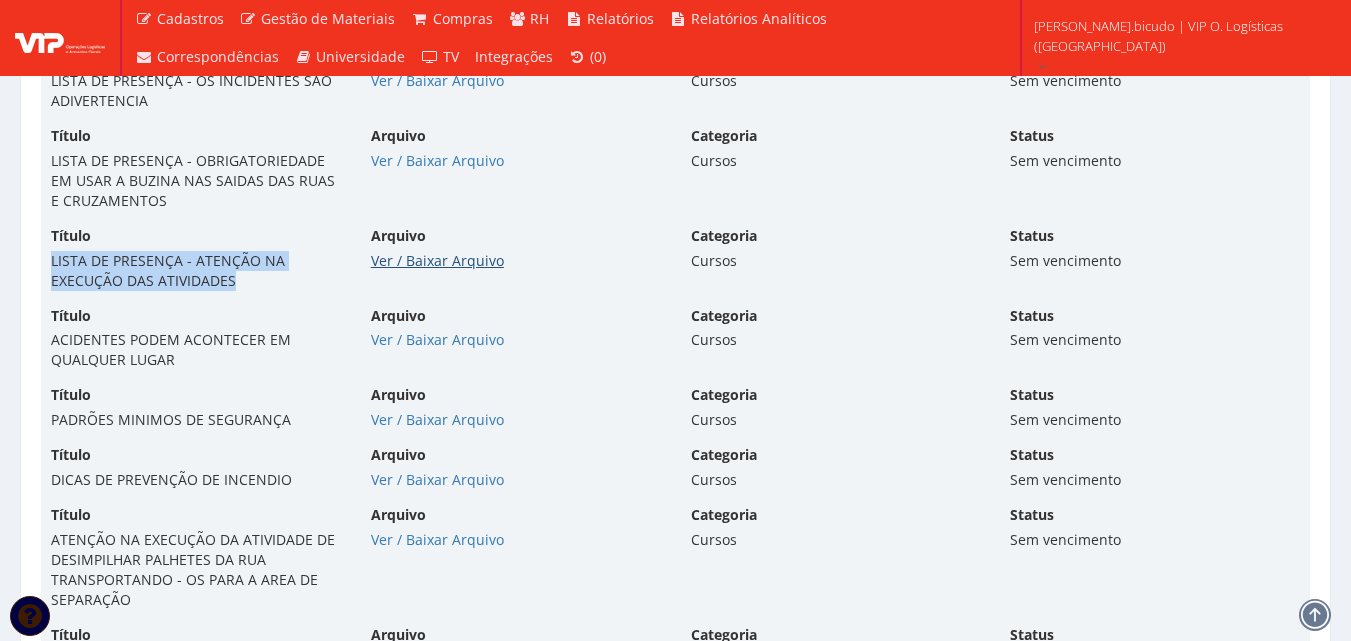scroll, scrollTop: 13725, scrollLeft: 0, axis: vertical 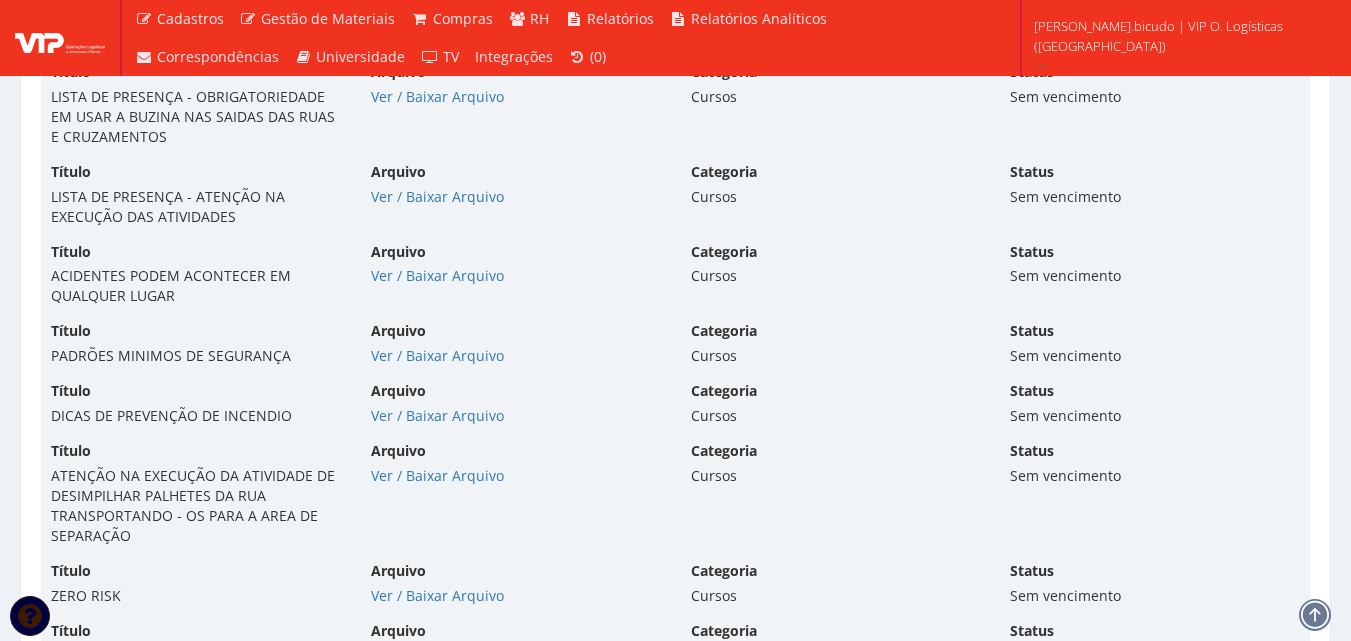 click on "Título
PADRÕES MINIMOS DE SEGURANÇA
Arquivo
Ver /
[GEOGRAPHIC_DATA]
Categoria
Cursos
Status
Sem vencimento" at bounding box center (675, 351) 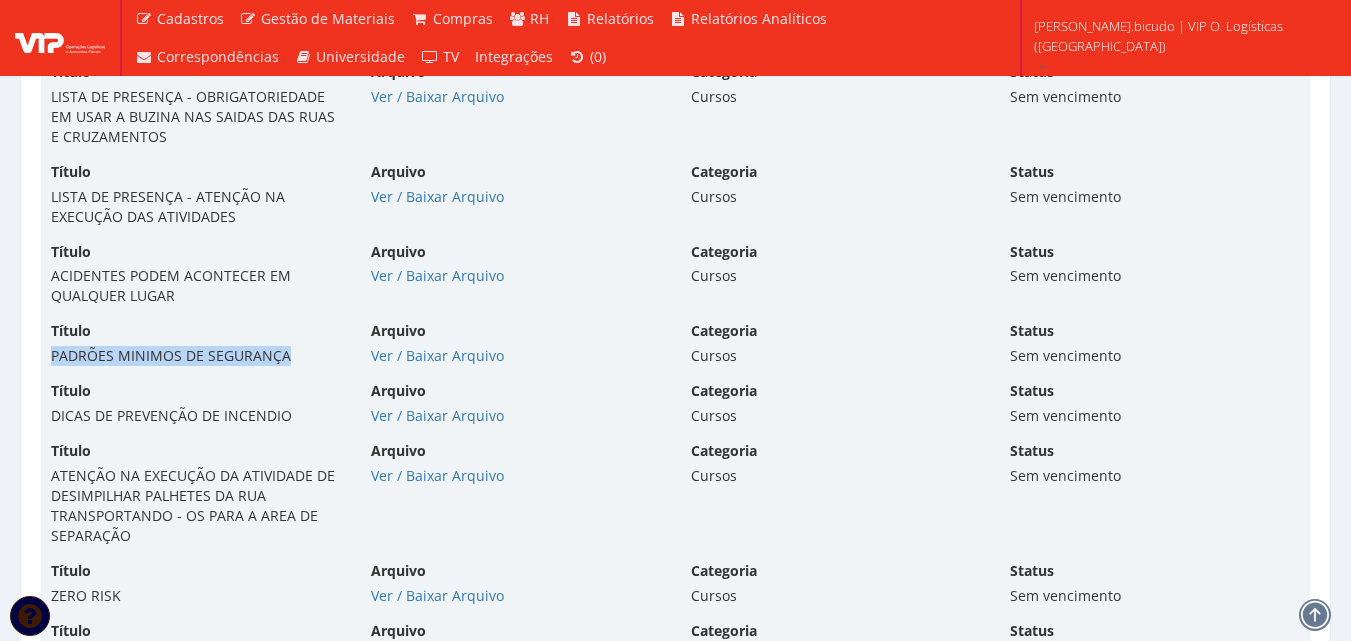 drag, startPoint x: 289, startPoint y: 337, endPoint x: 46, endPoint y: 334, distance: 243.01852 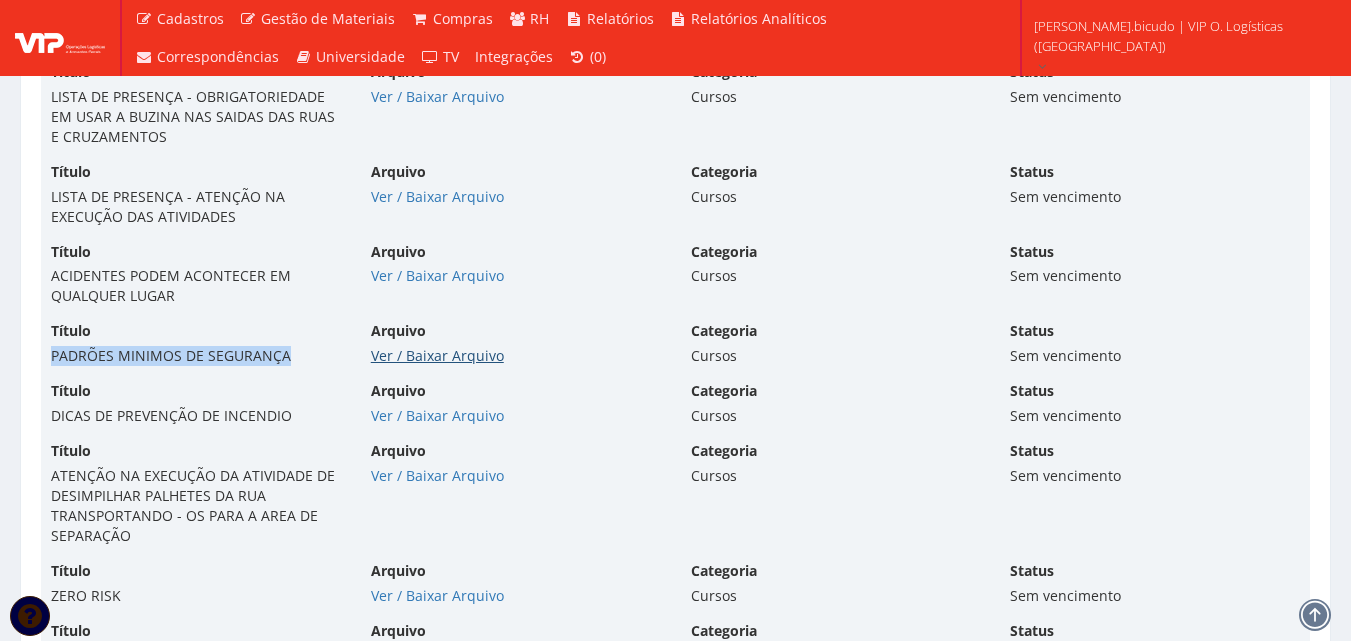 click on "Ver /
Baixar
Arquivo" at bounding box center [437, 355] 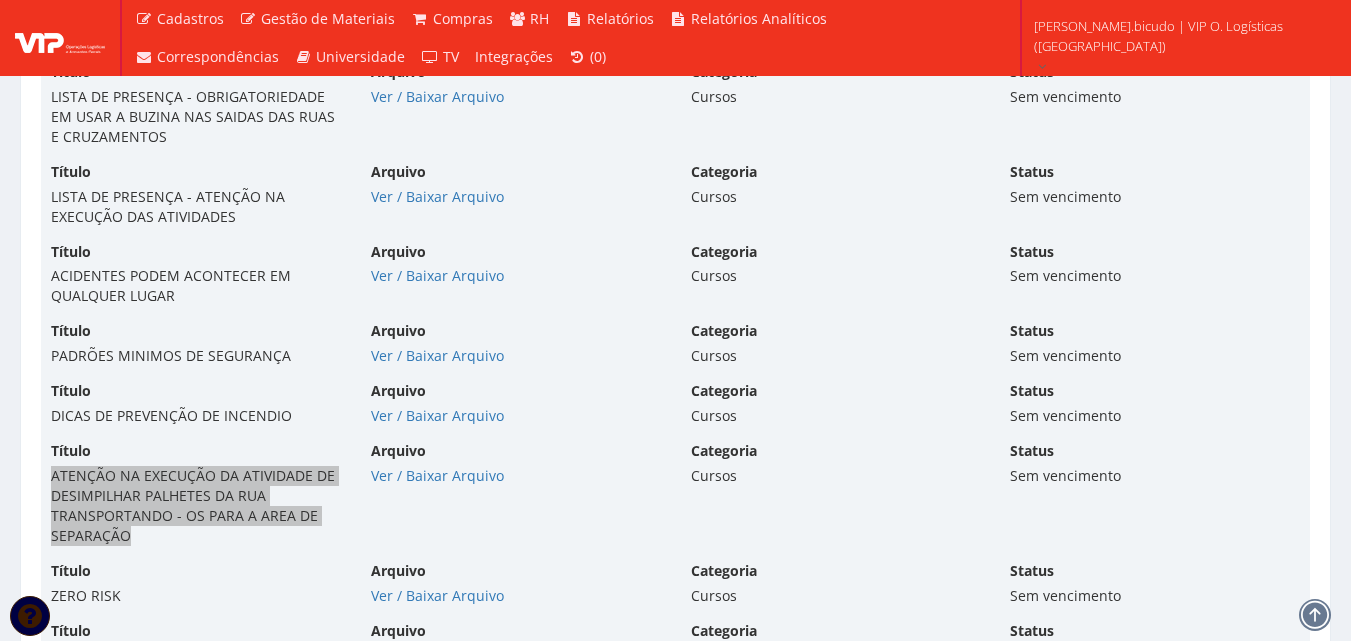 drag, startPoint x: 139, startPoint y: 523, endPoint x: 37, endPoint y: 462, distance: 118.84864 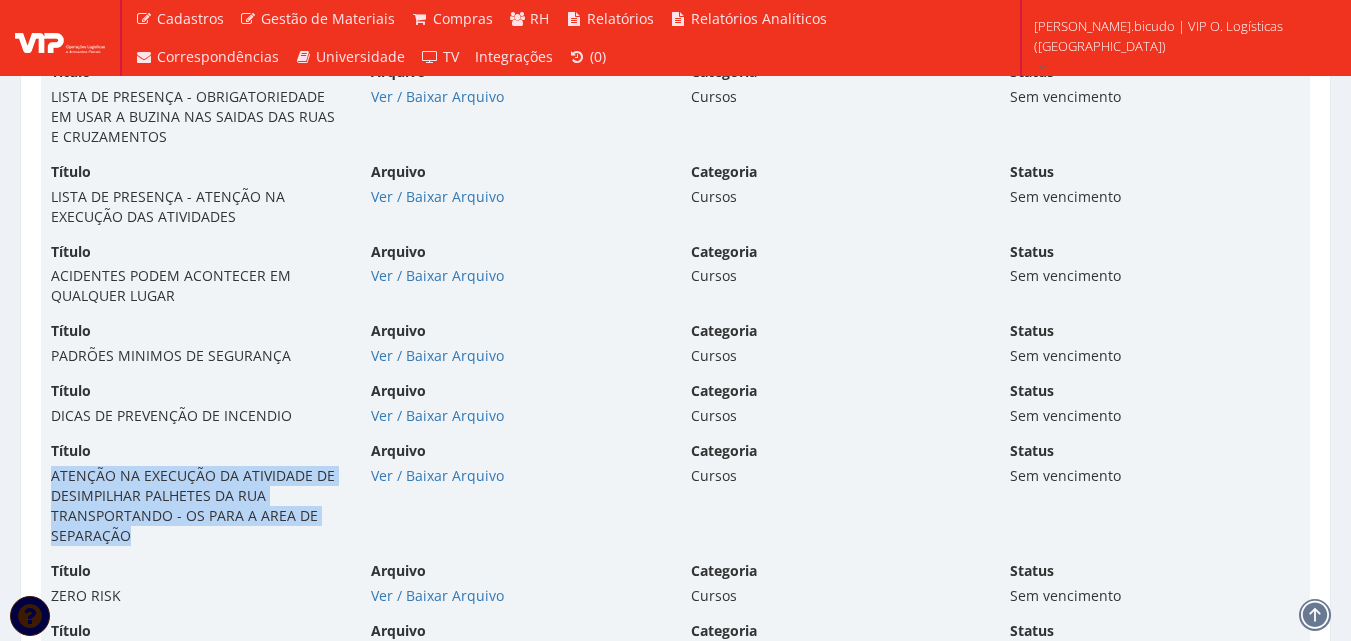 click on "ATENÇÃO NA EXECUÇÃO DA ATIVIDADE DE DESIMPILHAR PALHETES DA RUA TRANSPORTANDO - OS PARA A AREA DE SEPARAÇÃO" at bounding box center [196, 506] 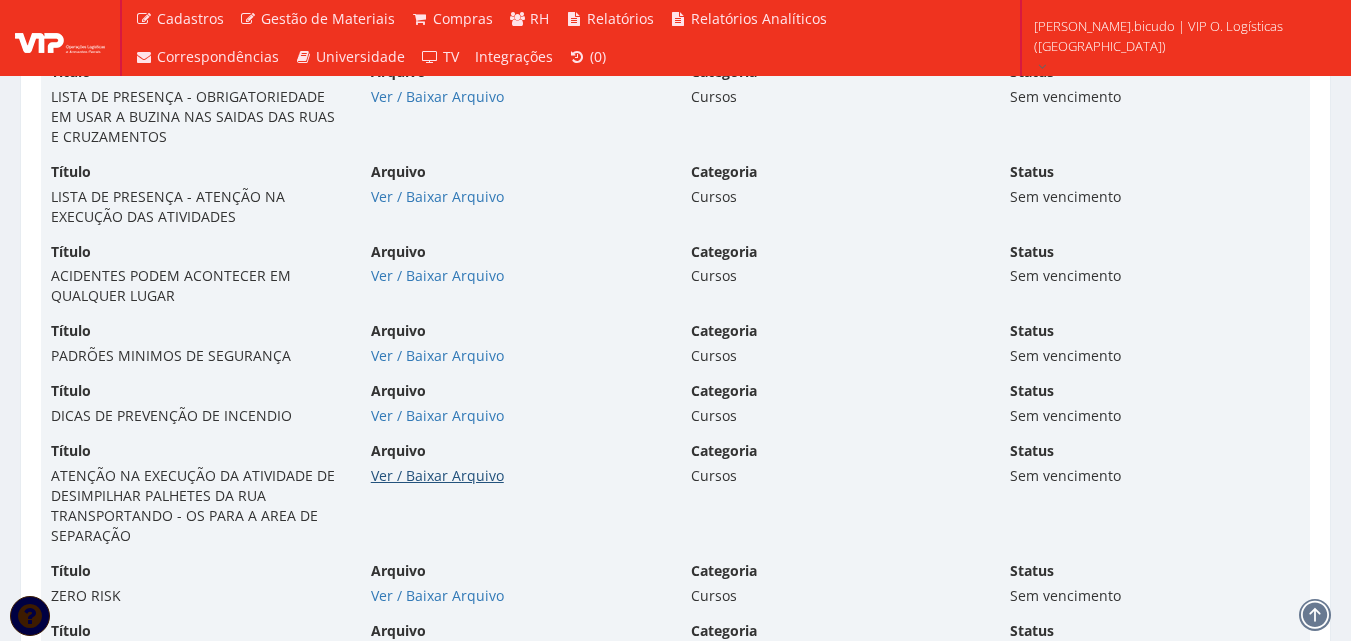 drag, startPoint x: 427, startPoint y: 445, endPoint x: 435, endPoint y: 456, distance: 13.601471 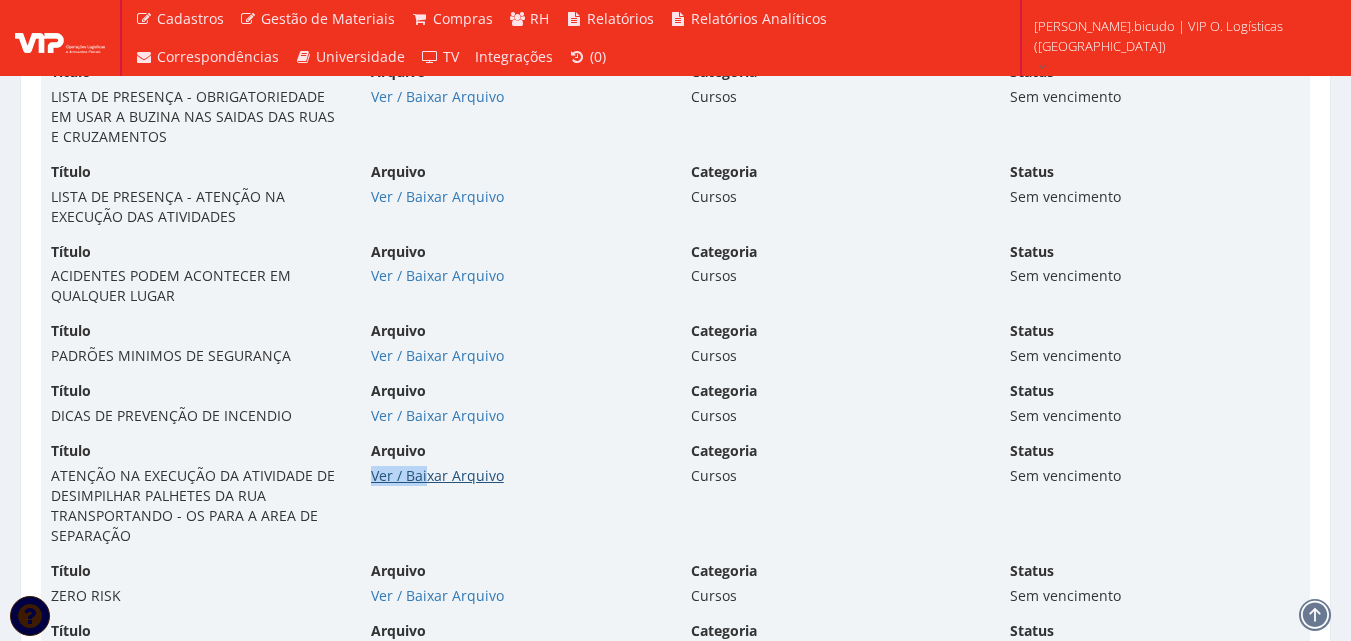 click on "Ver /
Baixar
Arquivo" at bounding box center (437, 475) 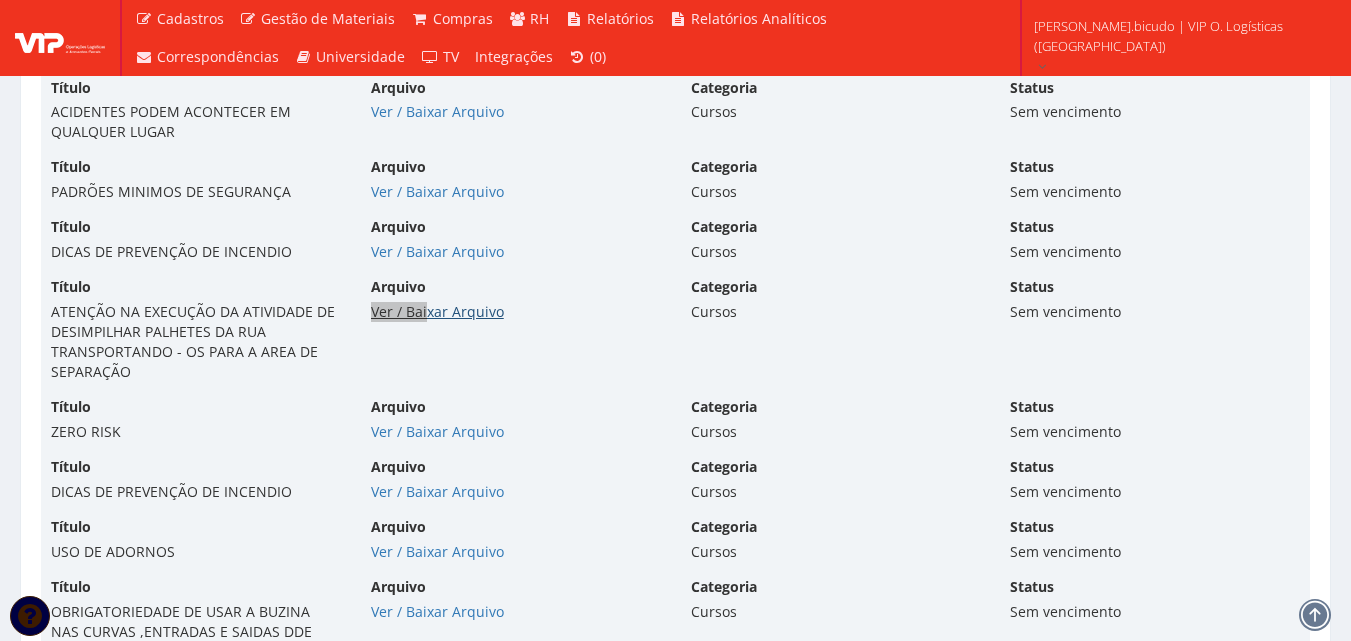scroll, scrollTop: 13925, scrollLeft: 0, axis: vertical 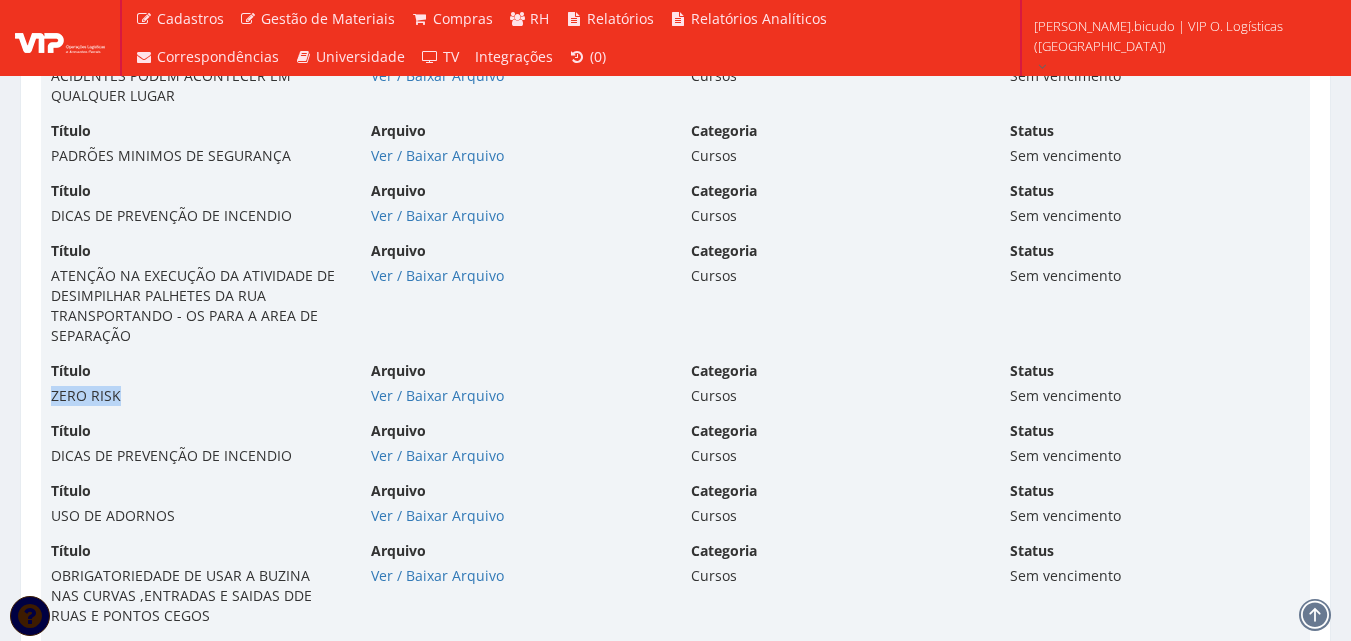 drag, startPoint x: 142, startPoint y: 382, endPoint x: 433, endPoint y: 388, distance: 291.06186 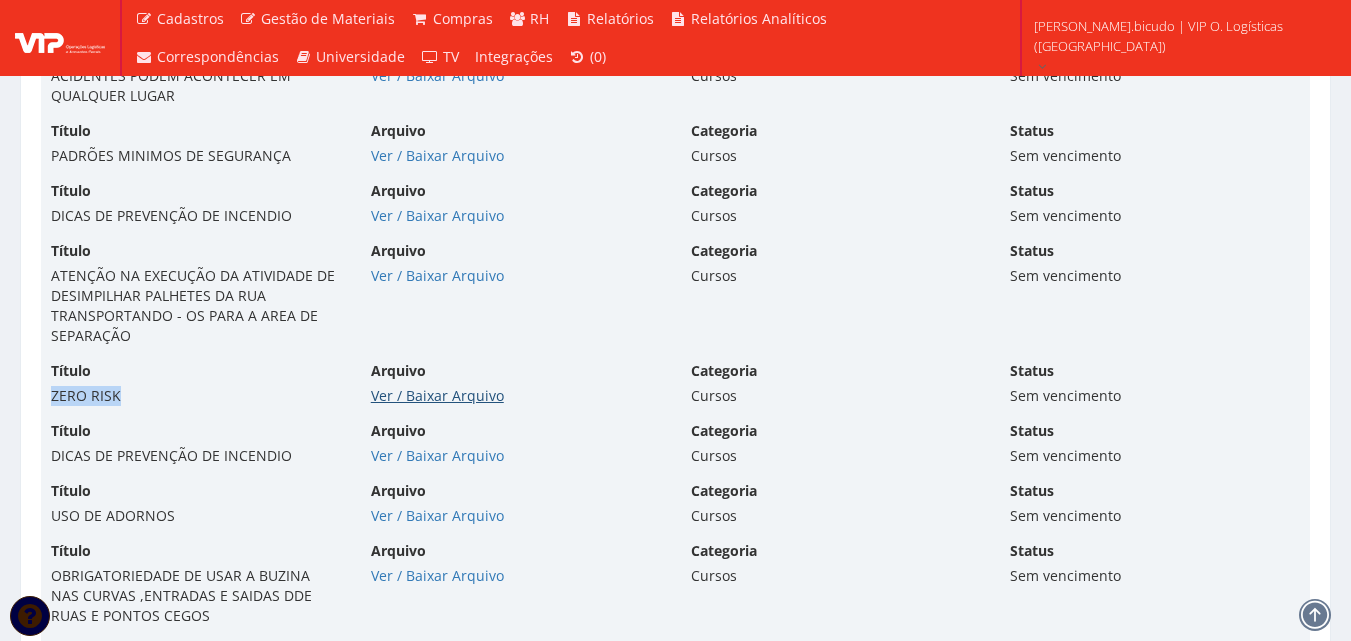 click on "Ver /
Baixar
Arquivo" at bounding box center (437, 395) 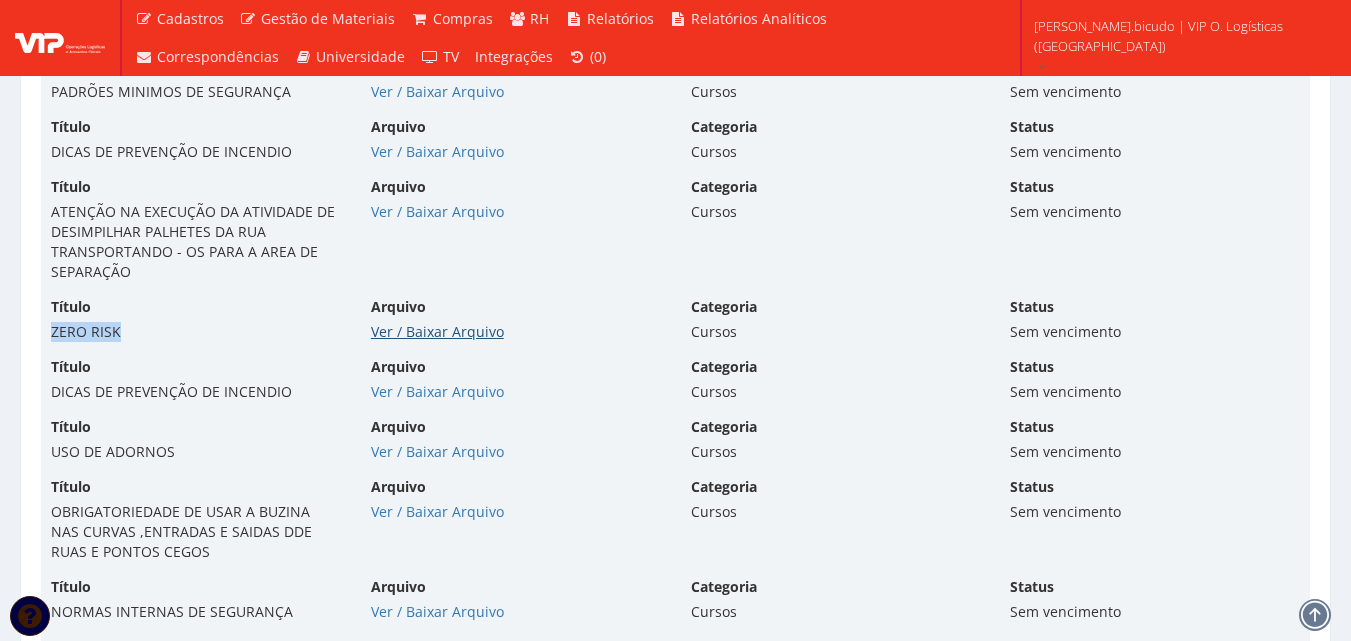 scroll, scrollTop: 14025, scrollLeft: 0, axis: vertical 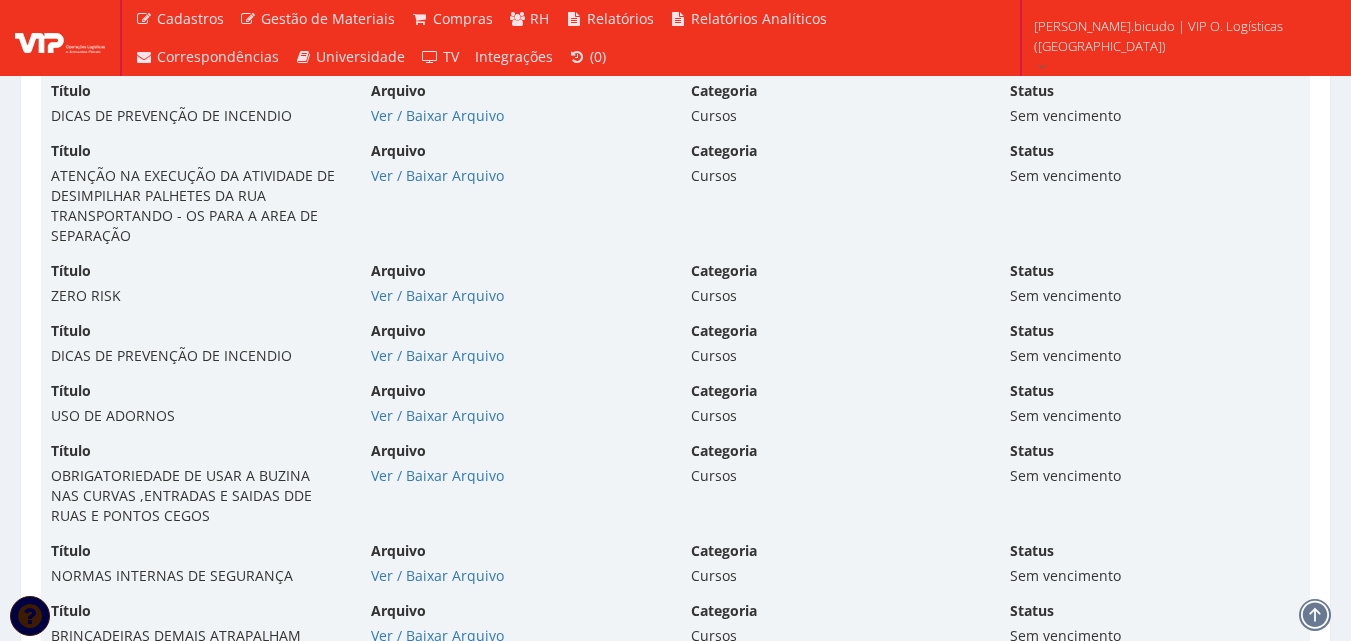 drag, startPoint x: 342, startPoint y: 348, endPoint x: 330, endPoint y: 344, distance: 12.649111 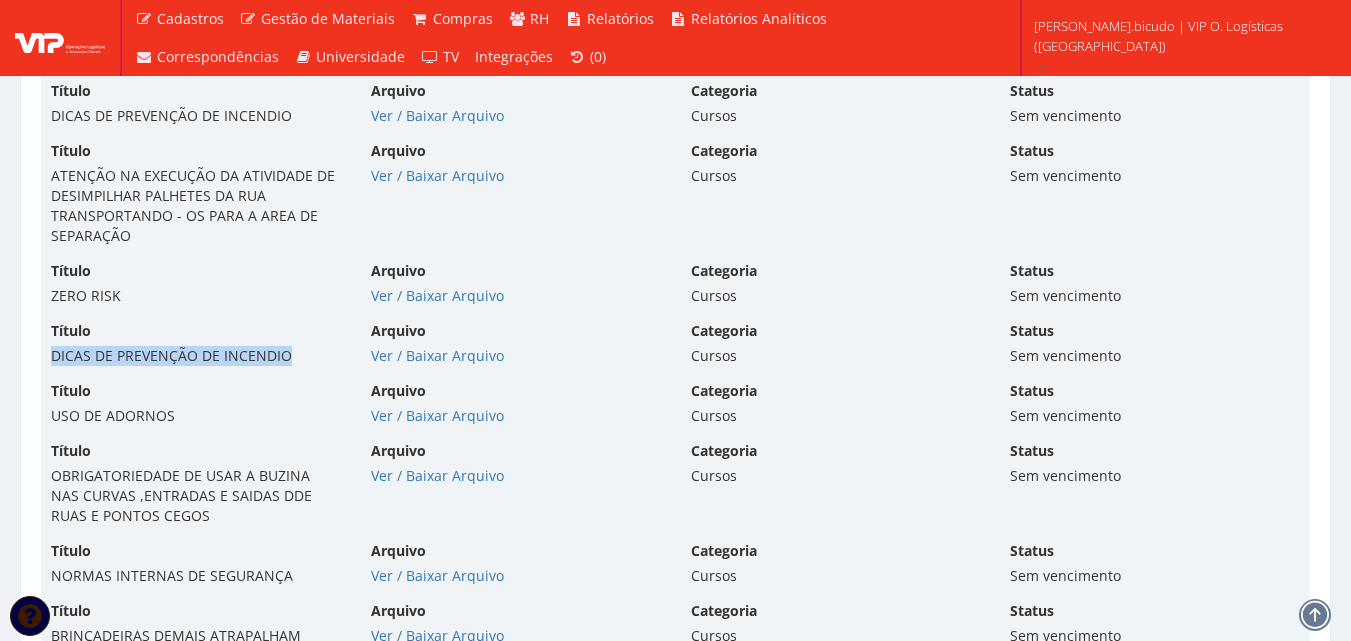 drag, startPoint x: 324, startPoint y: 341, endPoint x: 41, endPoint y: 349, distance: 283.11304 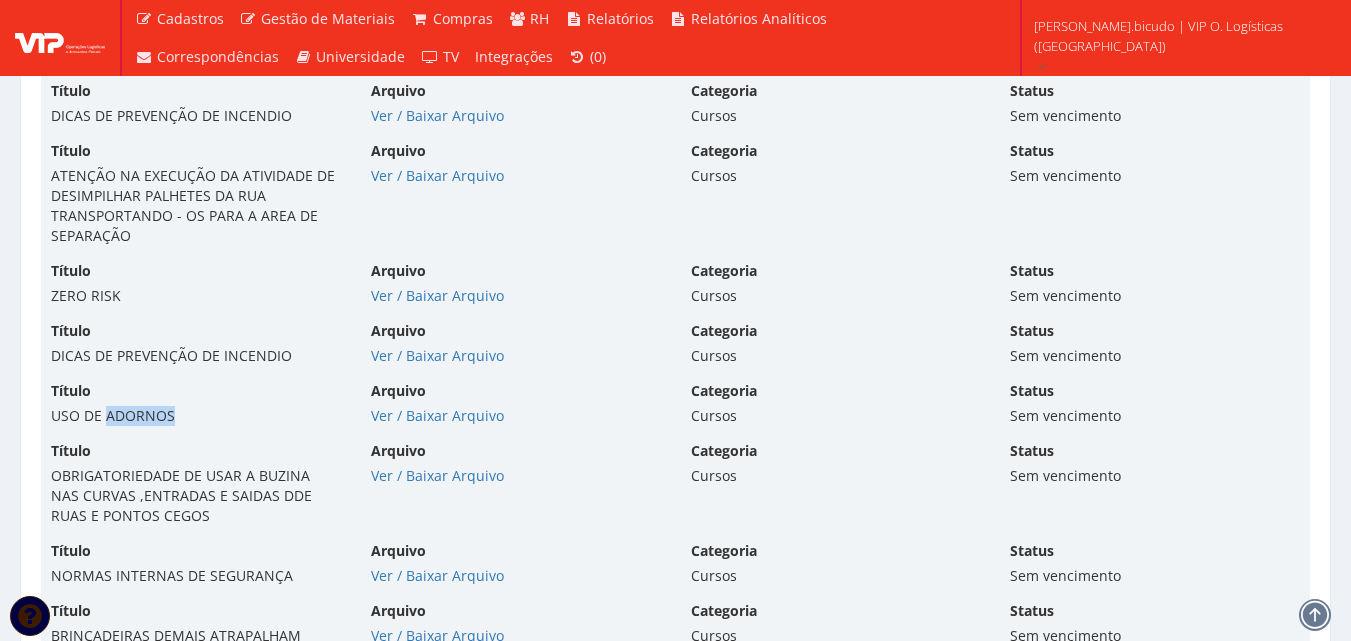 drag, startPoint x: 214, startPoint y: 412, endPoint x: 107, endPoint y: 412, distance: 107 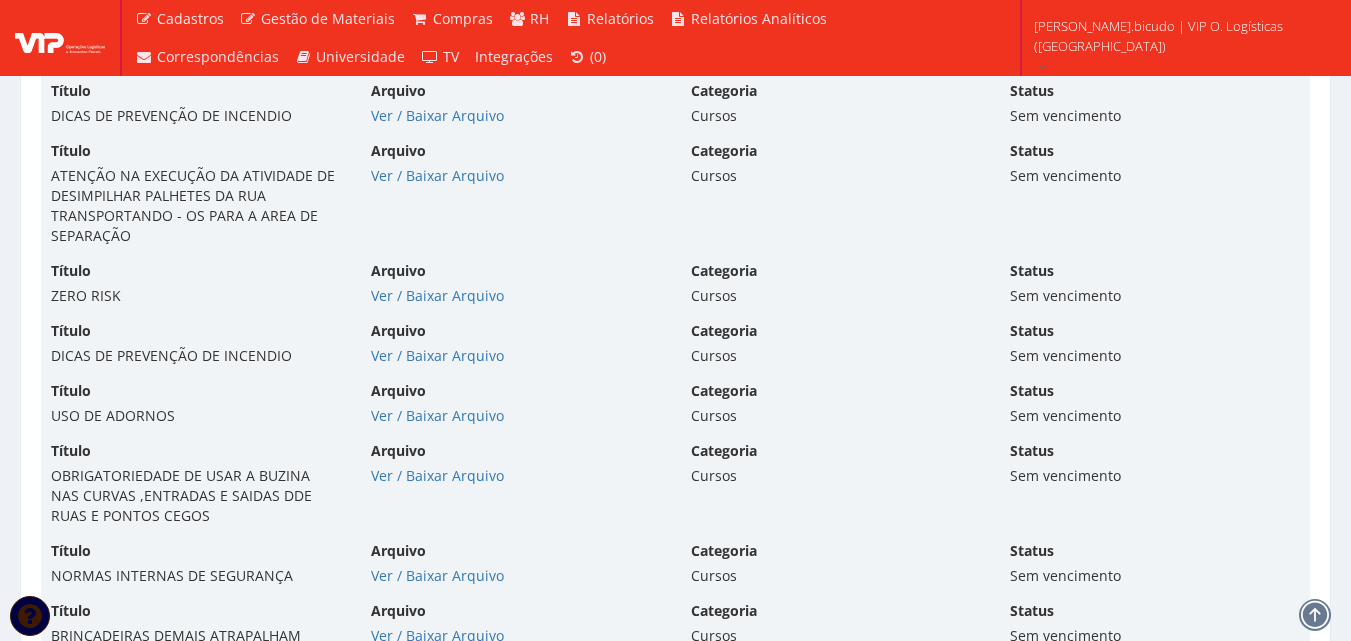 click on "OBRIGATORIEDADE DE USAR A BUZINA NAS CURVAS ,ENTRADAS E SAIDAS DDE RUAS E PONTOS CEGOS" at bounding box center [196, 496] 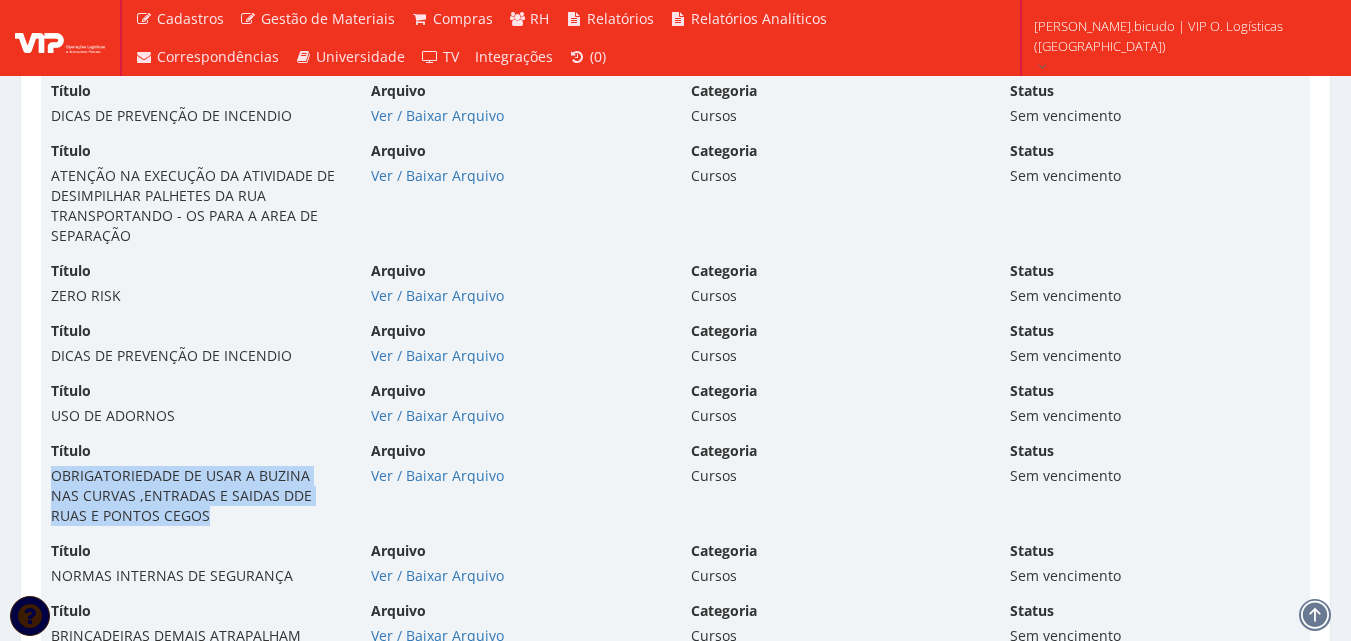 drag, startPoint x: 205, startPoint y: 499, endPoint x: 26, endPoint y: 458, distance: 183.63551 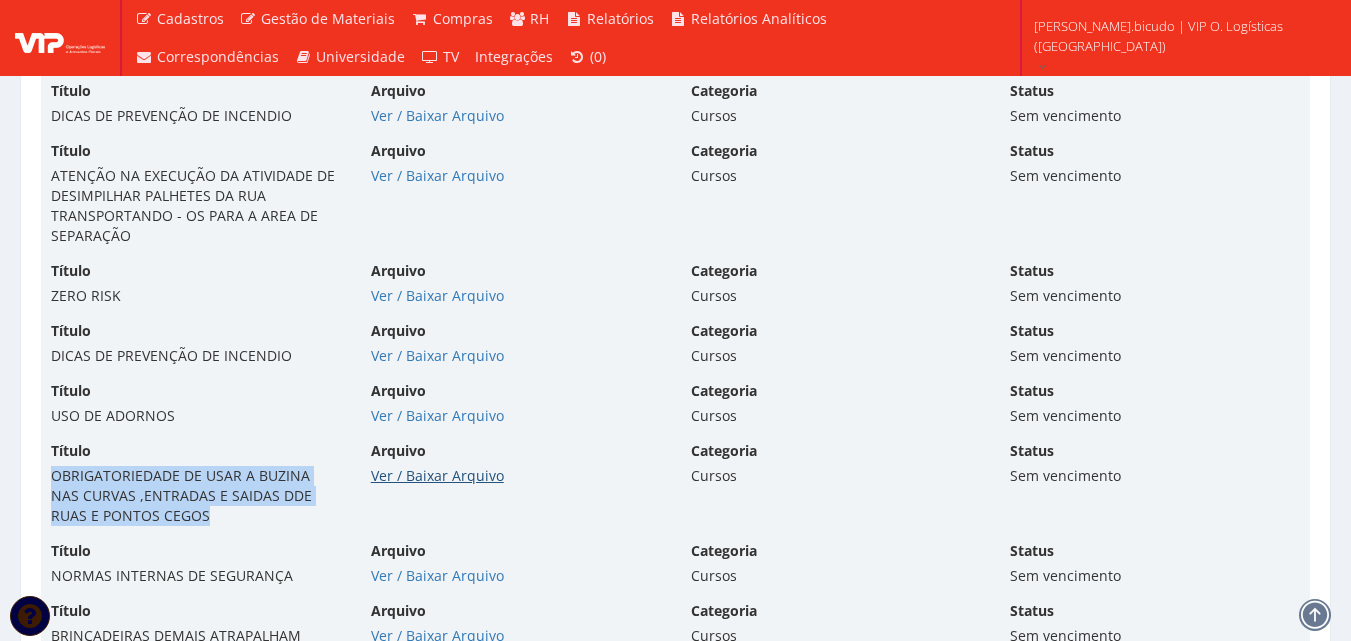 click on "Ver /
Baixar
Arquivo" at bounding box center (437, 475) 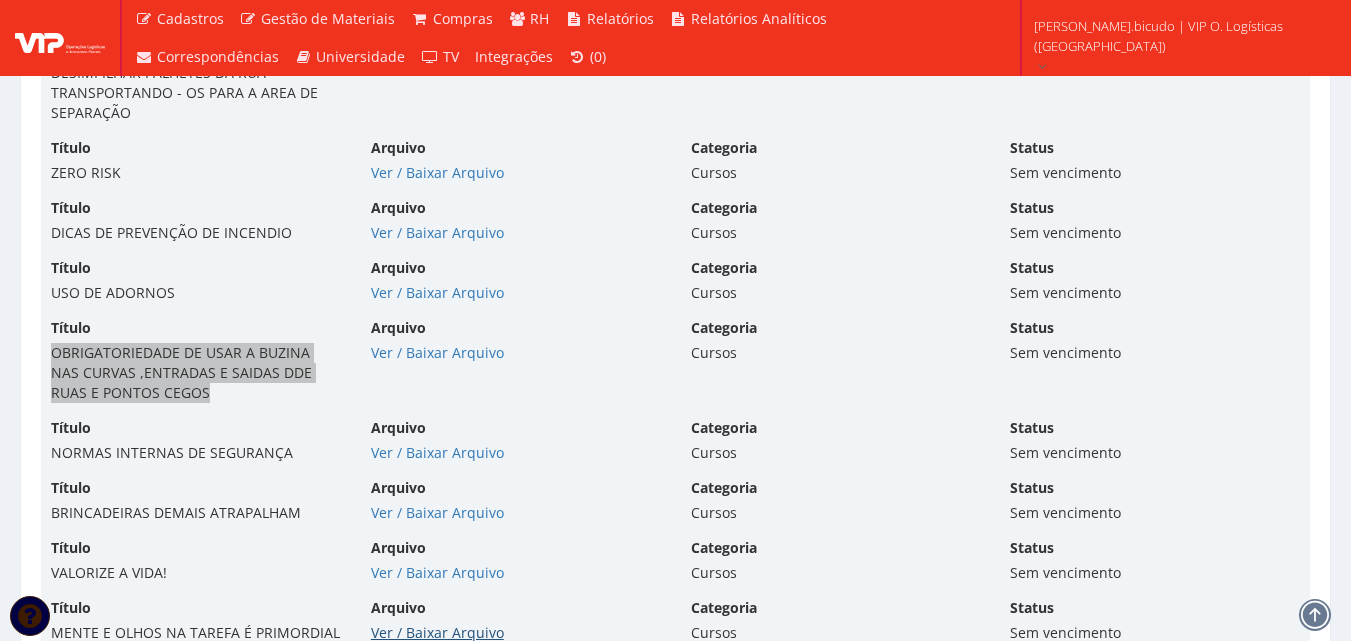 scroll, scrollTop: 14325, scrollLeft: 0, axis: vertical 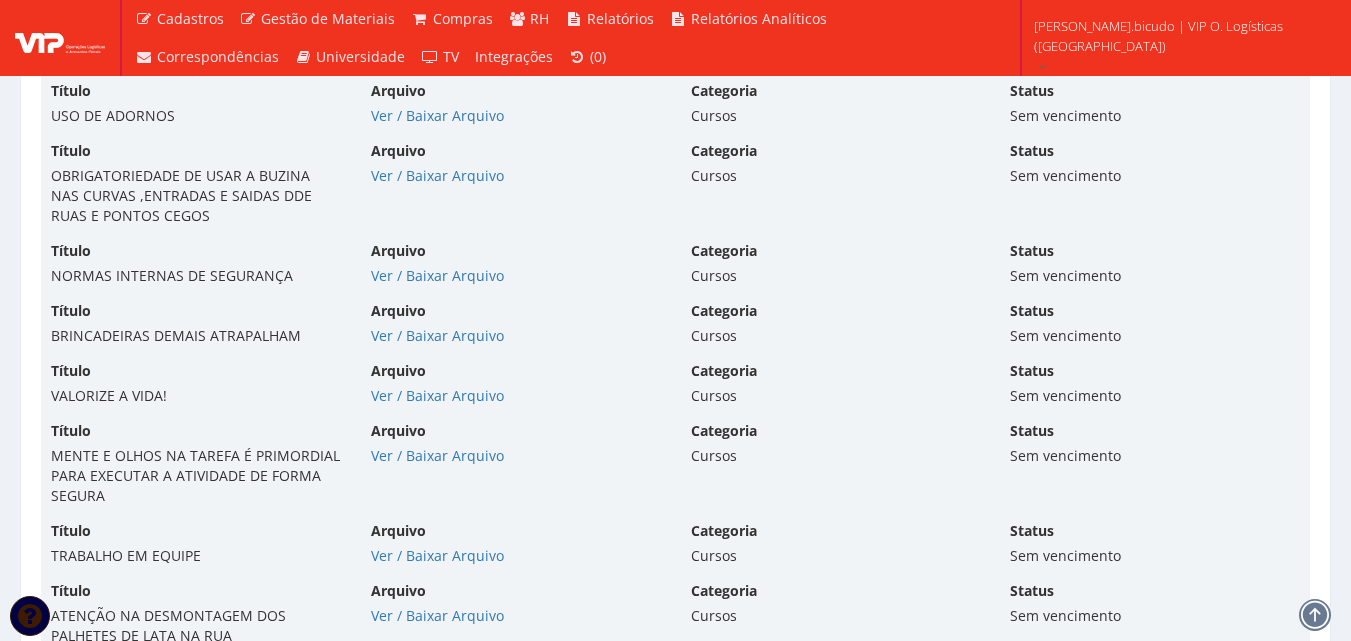 drag, startPoint x: 316, startPoint y: 373, endPoint x: 316, endPoint y: 350, distance: 23 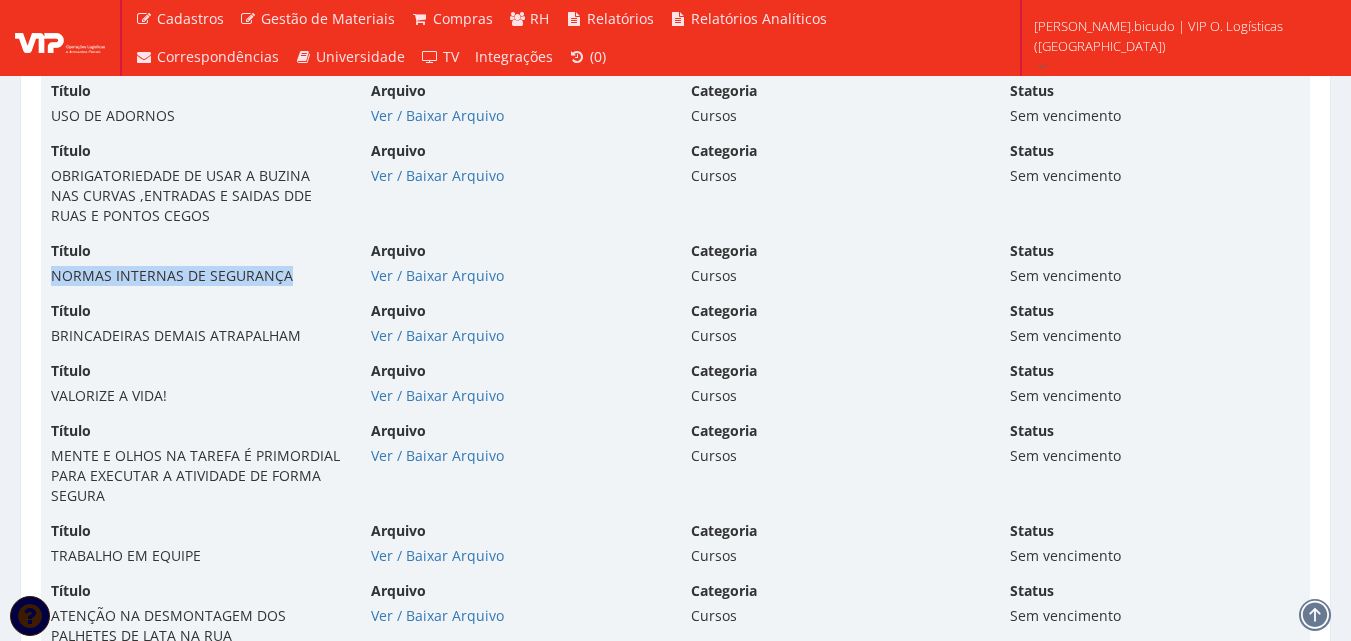 drag, startPoint x: 283, startPoint y: 262, endPoint x: 33, endPoint y: 249, distance: 250.33777 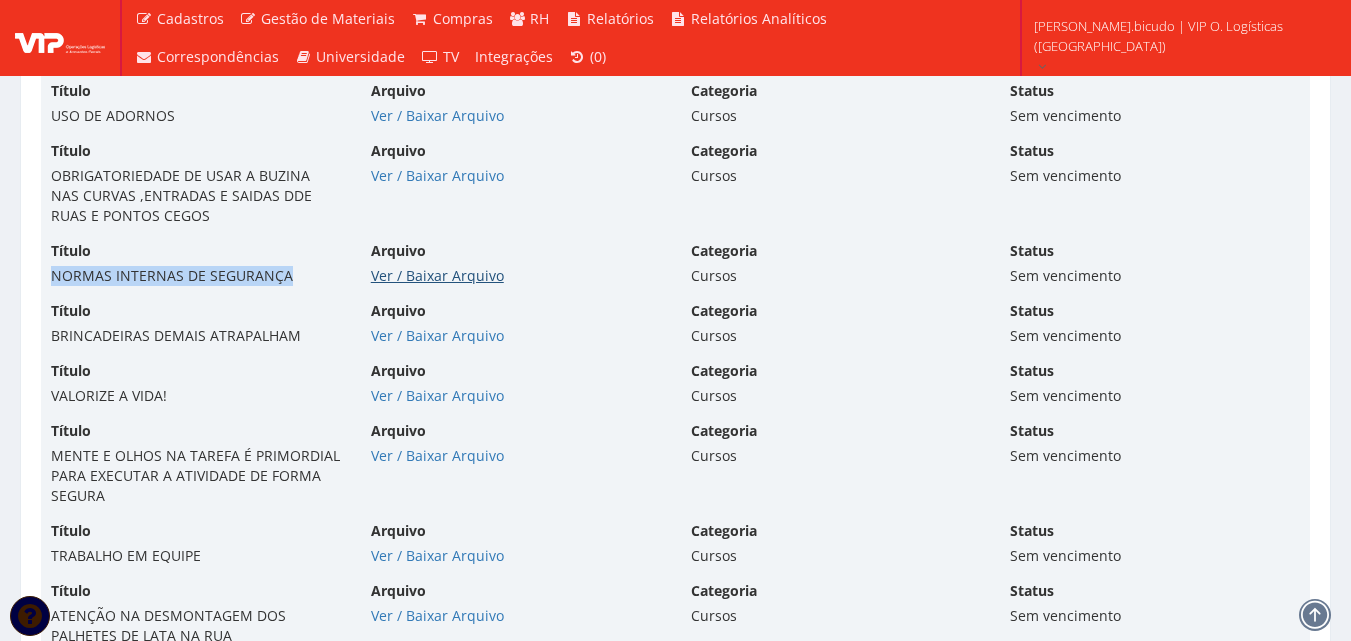 click on "Ver /
Baixar
Arquivo" at bounding box center [437, 275] 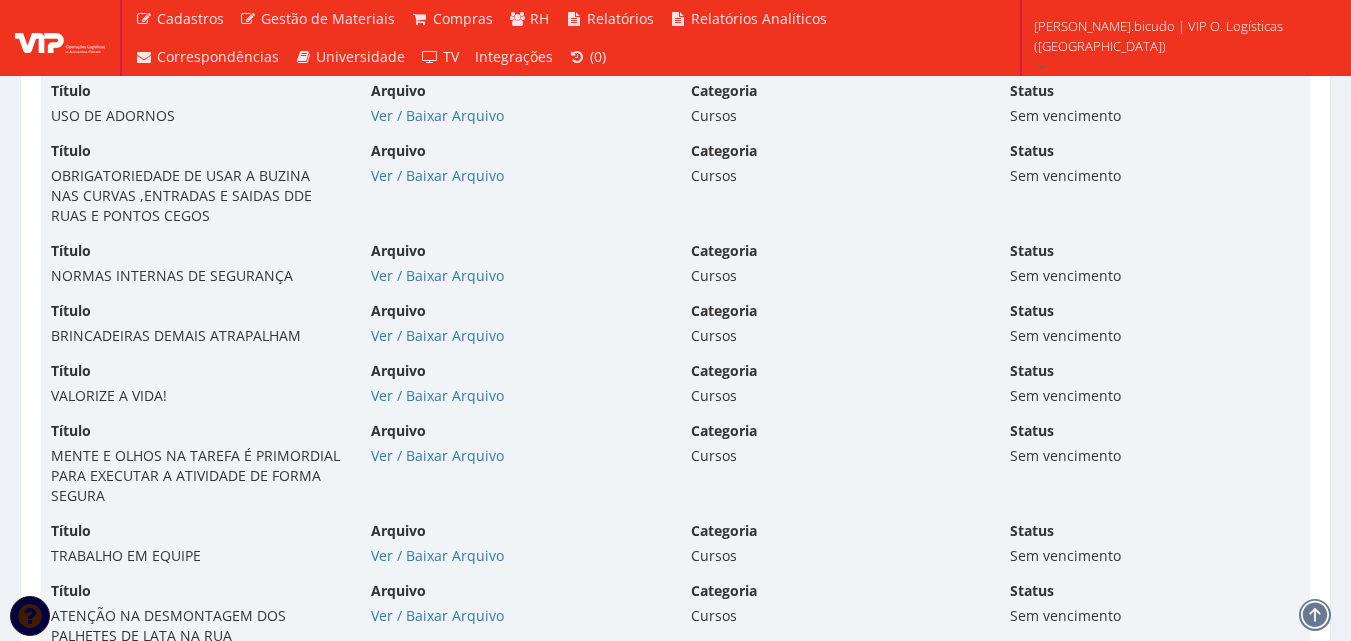 click on "Título
BRINCADEIRAS DEMAIS ATRAPALHAM
Arquivo
Ver /
[GEOGRAPHIC_DATA]
Categoria
Cursos
Status
Sem vencimento" at bounding box center [675, 331] 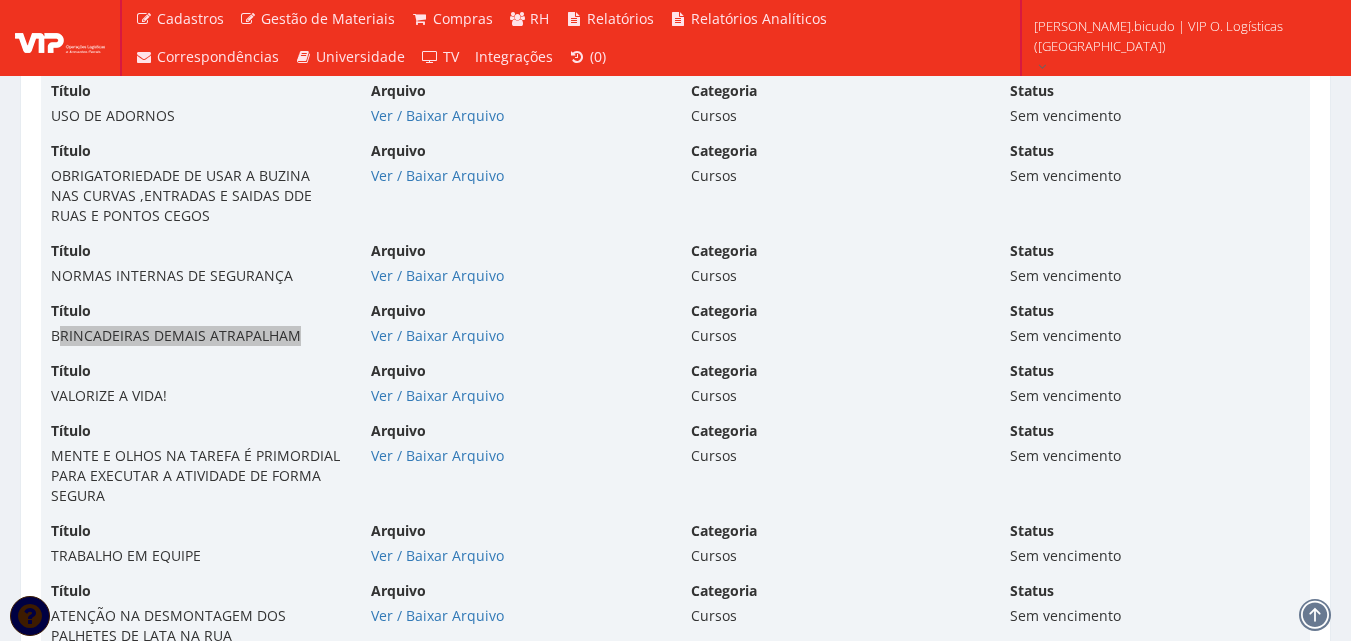drag, startPoint x: 303, startPoint y: 320, endPoint x: 56, endPoint y: 329, distance: 247.16391 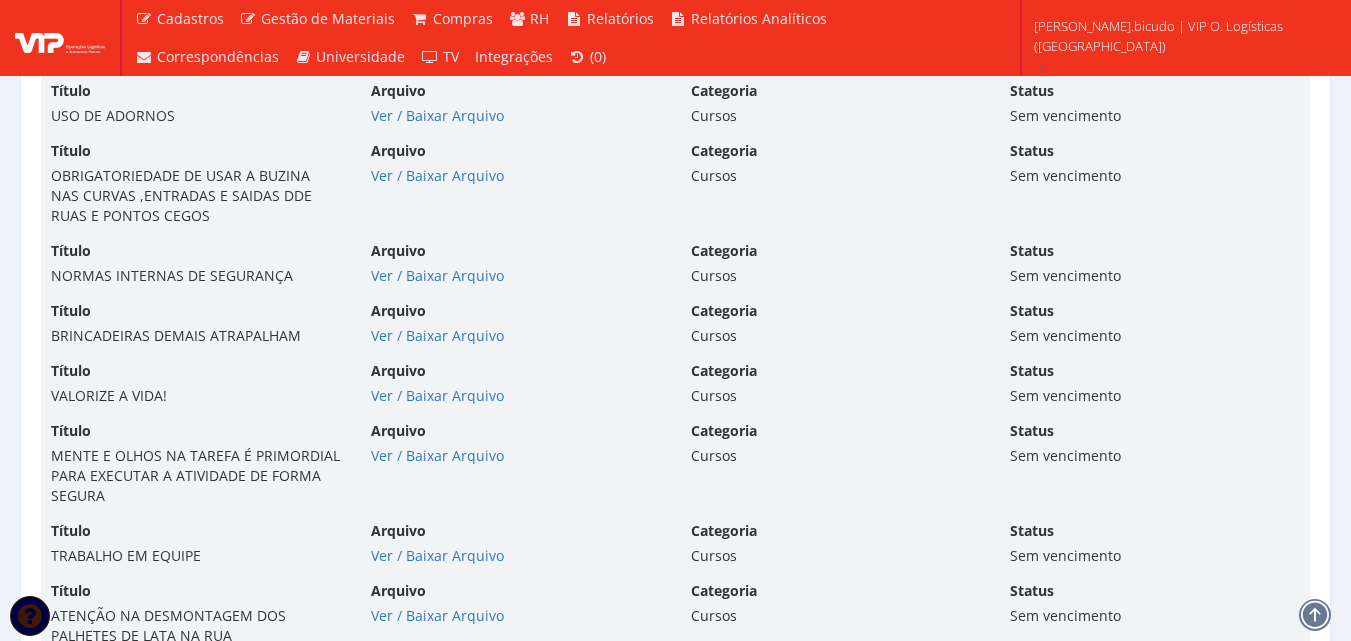 click on "VALORIZE A VIDA!" at bounding box center (196, 396) 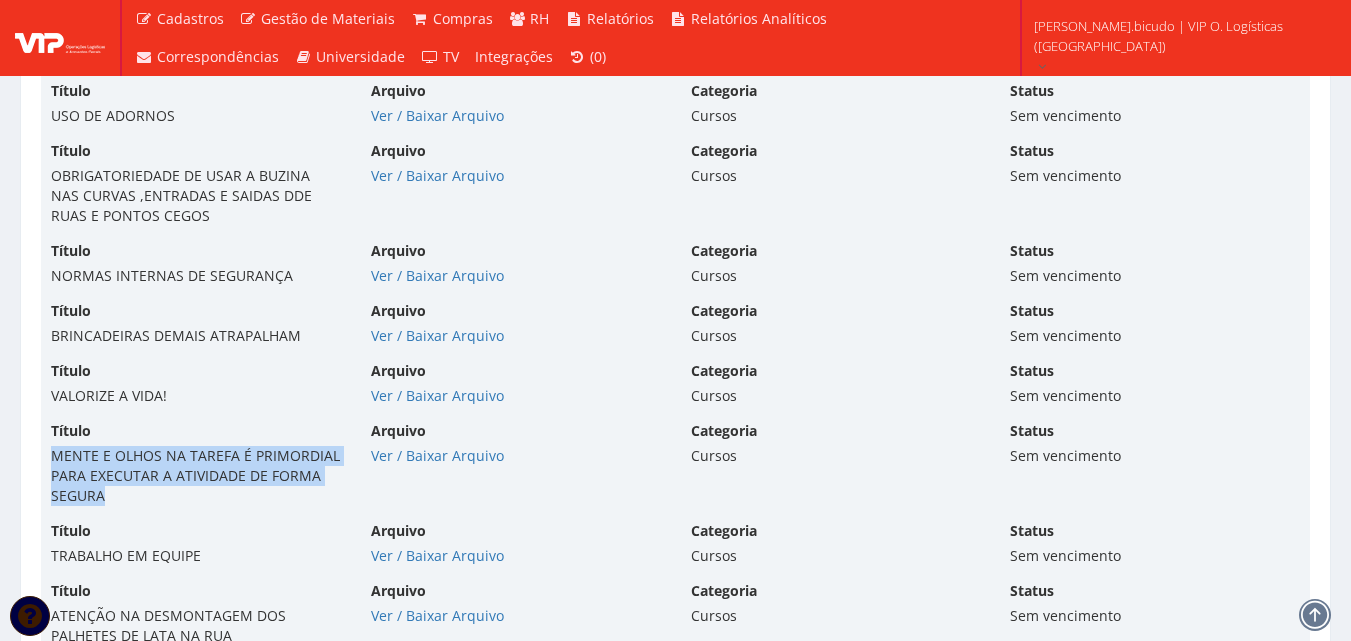 drag, startPoint x: 138, startPoint y: 487, endPoint x: 37, endPoint y: 443, distance: 110.16805 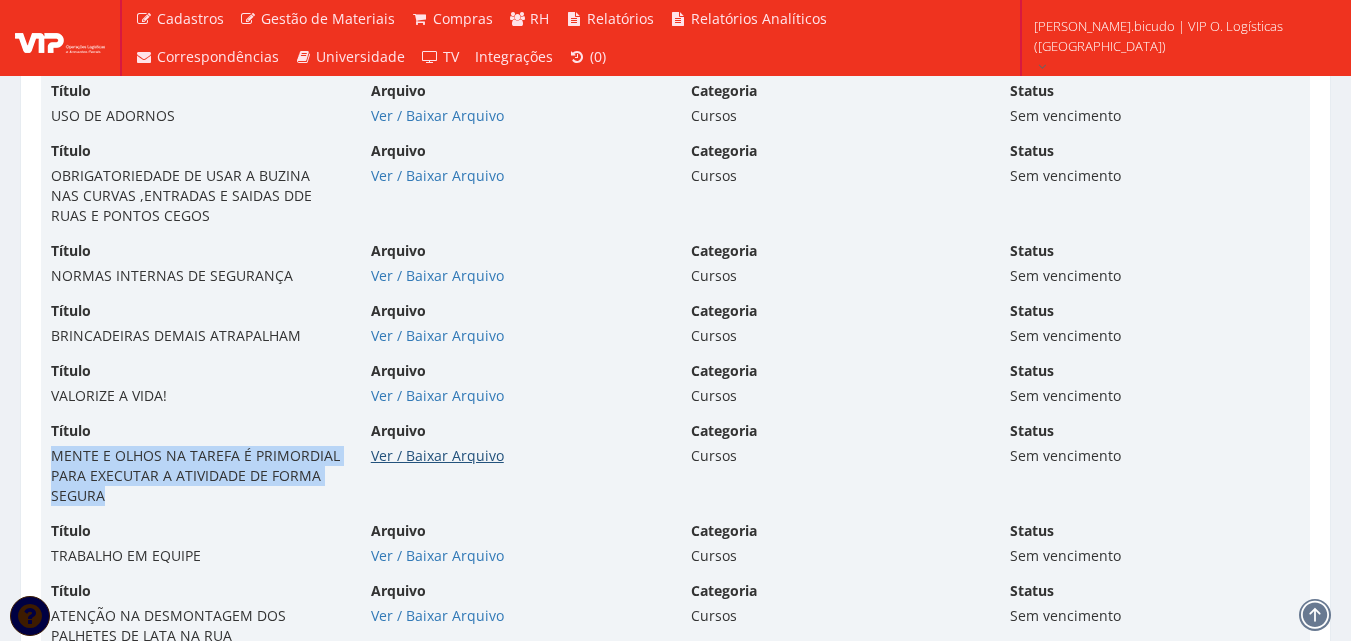 click on "Ver /
Baixar
Arquivo" at bounding box center [437, 455] 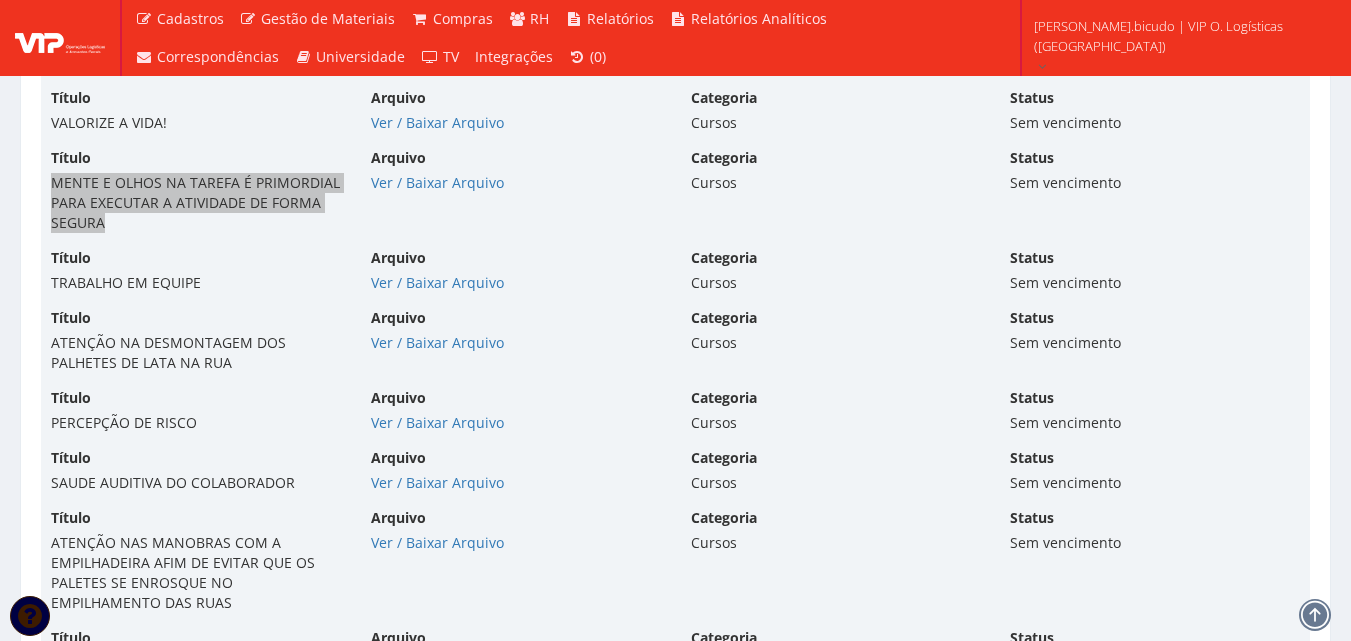 scroll, scrollTop: 14625, scrollLeft: 0, axis: vertical 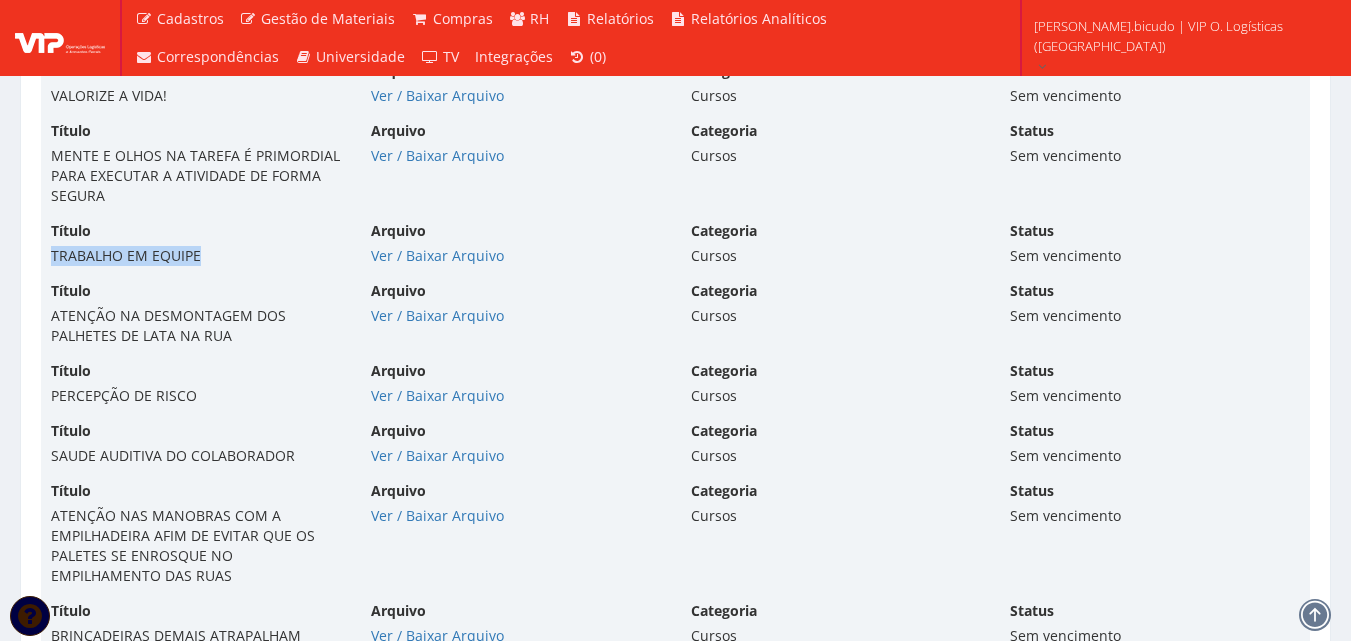 drag, startPoint x: 204, startPoint y: 243, endPoint x: 114, endPoint y: 244, distance: 90.005554 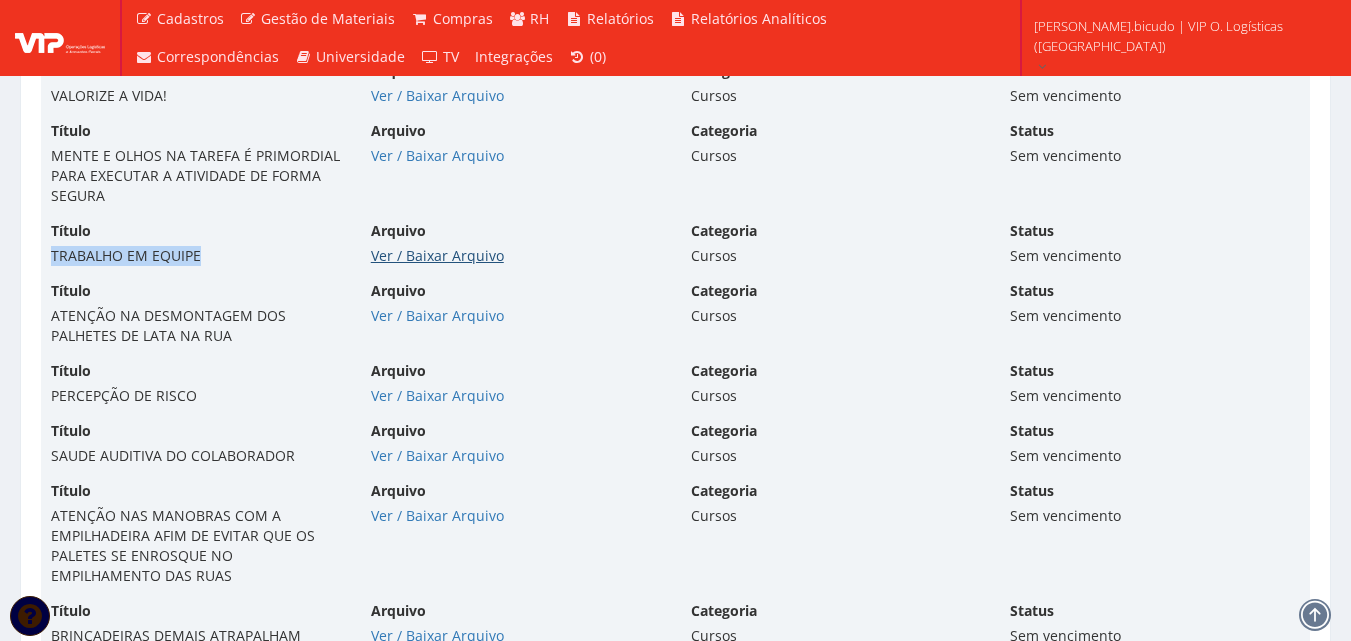 click on "Ver /
Baixar
Arquivo" at bounding box center [437, 255] 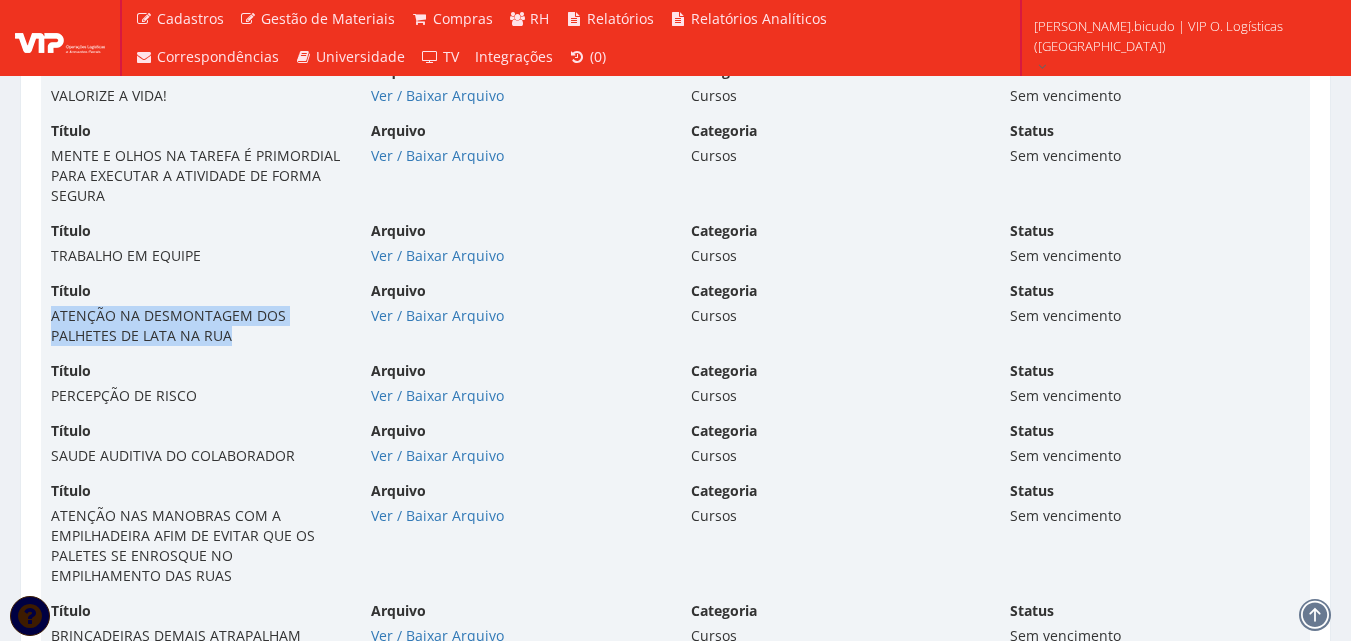 drag, startPoint x: 234, startPoint y: 319, endPoint x: 35, endPoint y: 300, distance: 199.90498 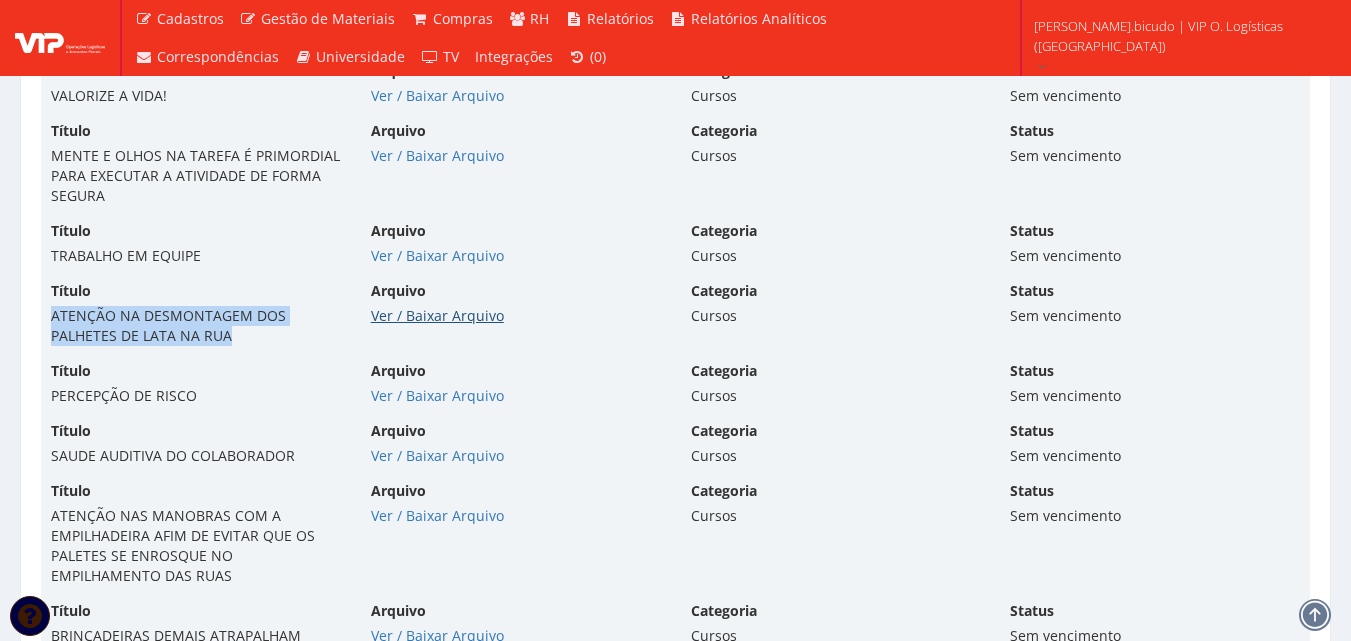 click on "Ver /
Baixar
Arquivo" at bounding box center [437, 315] 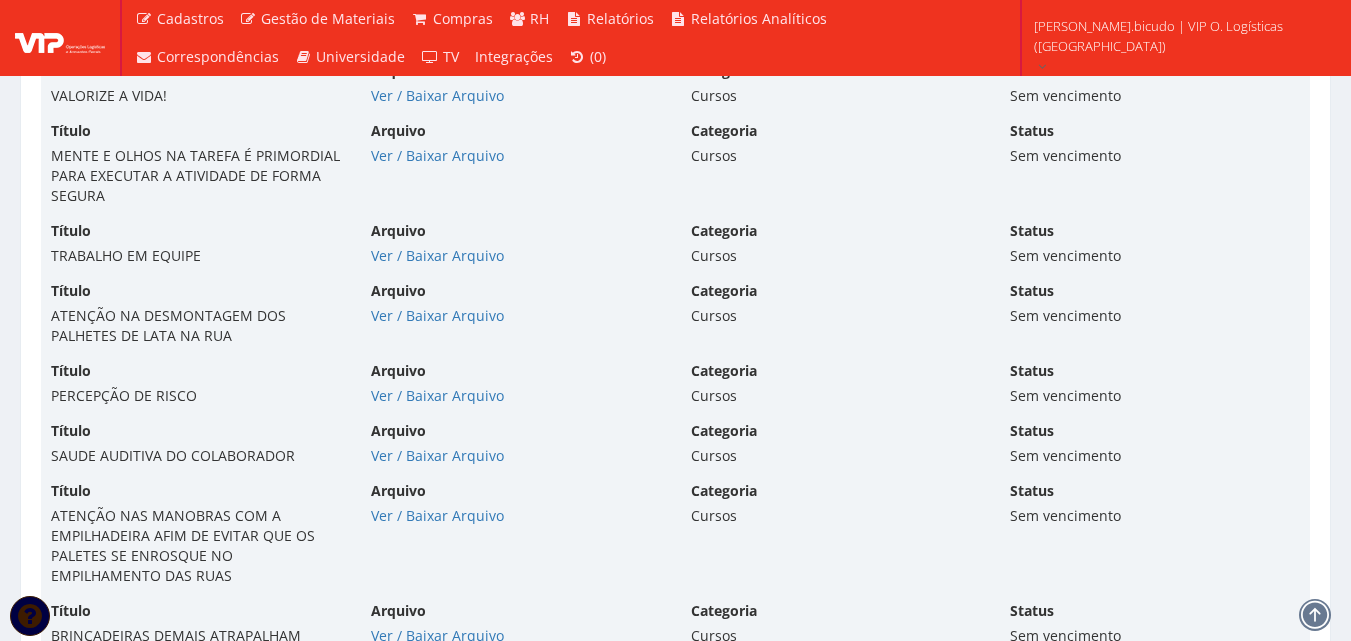 click on "Título
PERCEPÇÃO DE RISCO
Arquivo
Ver /
[GEOGRAPHIC_DATA]
Categoria
Cursos
Status
Sem vencimento" at bounding box center (675, 391) 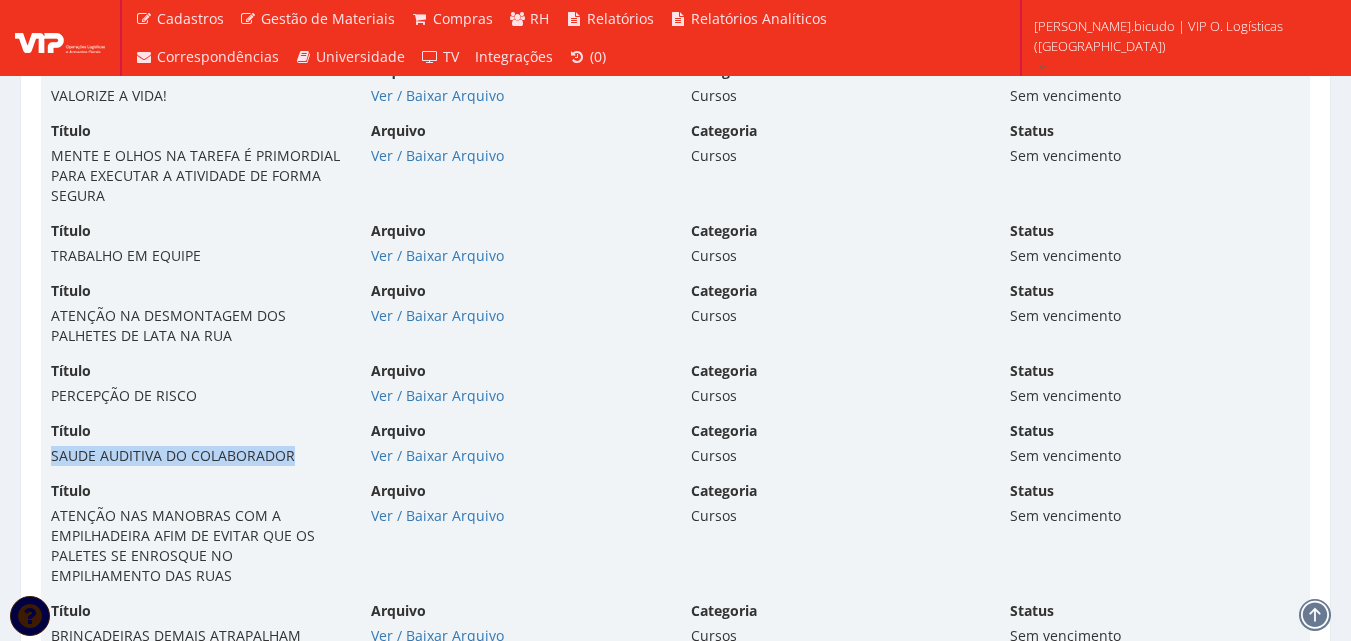 drag, startPoint x: 296, startPoint y: 442, endPoint x: 45, endPoint y: 443, distance: 251.002 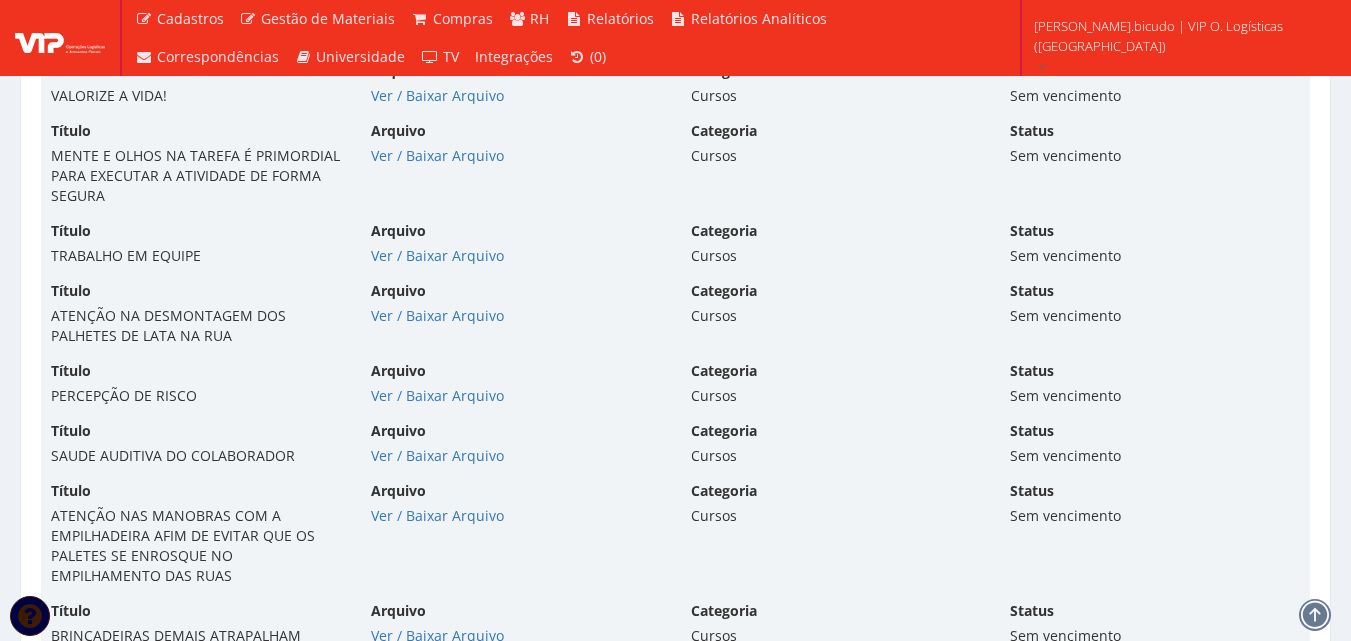 click on "Arquivo
Ver /
Baixar
Arquivo" at bounding box center (516, 443) 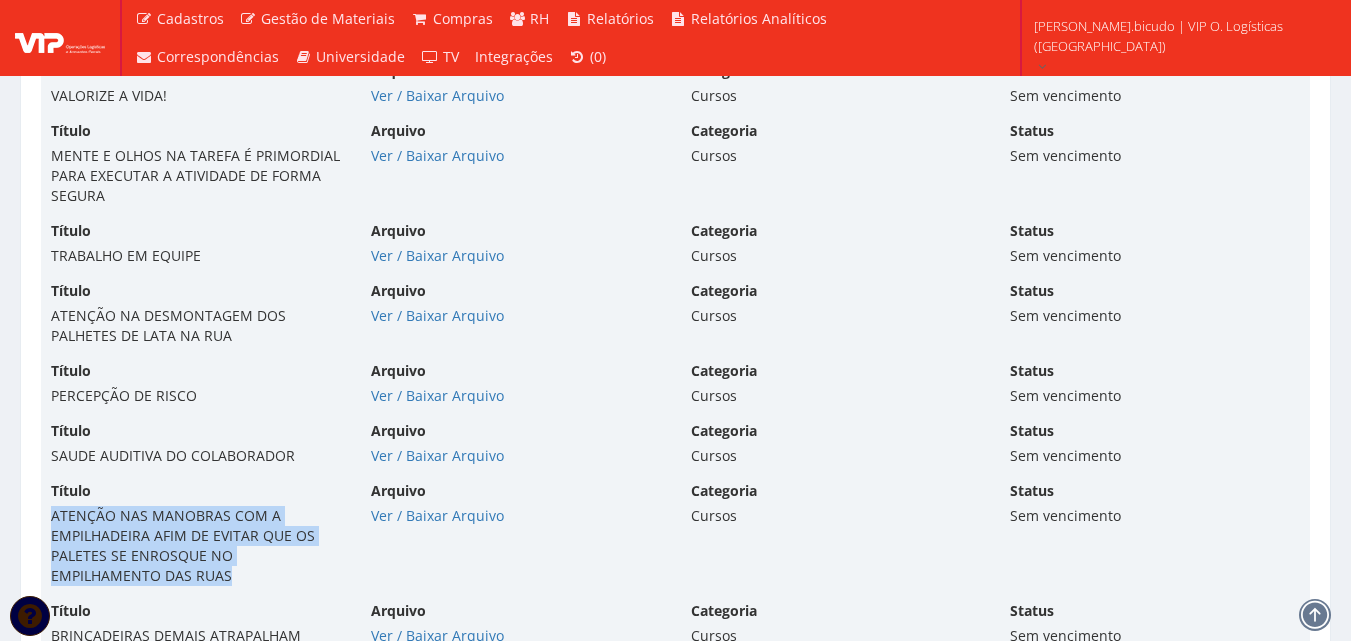 drag, startPoint x: 251, startPoint y: 555, endPoint x: 34, endPoint y: 494, distance: 225.41074 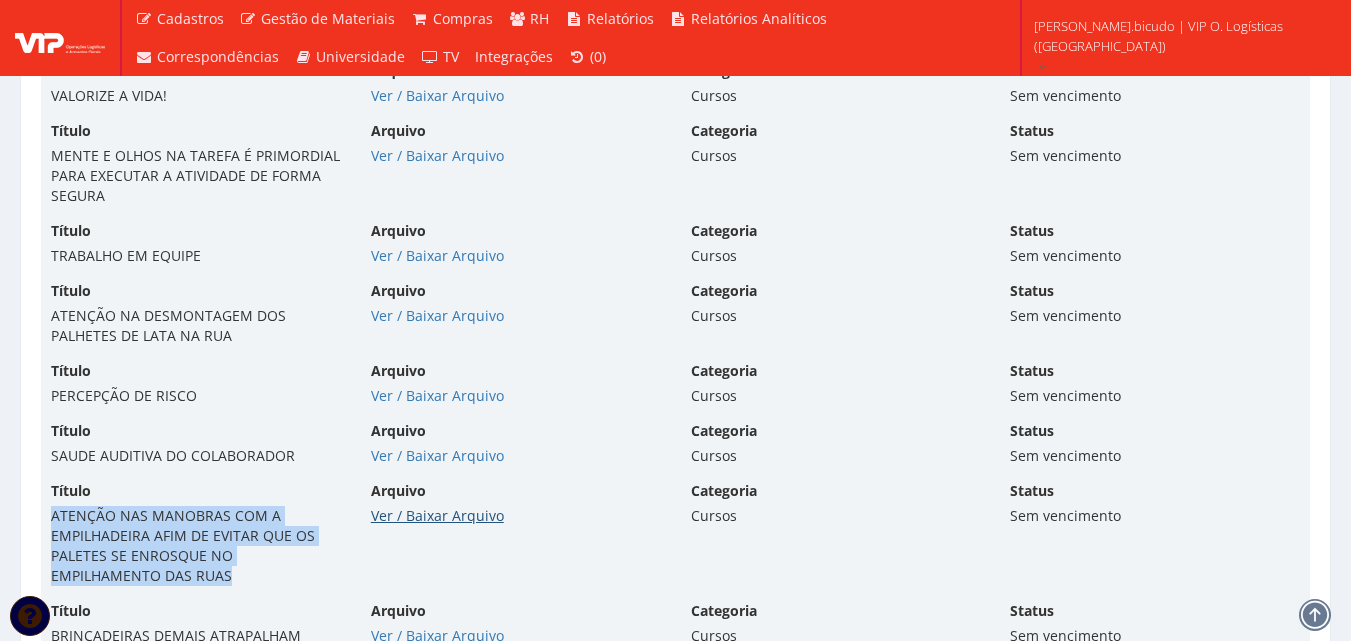 click on "Ver /
Baixar
Arquivo" at bounding box center (437, 515) 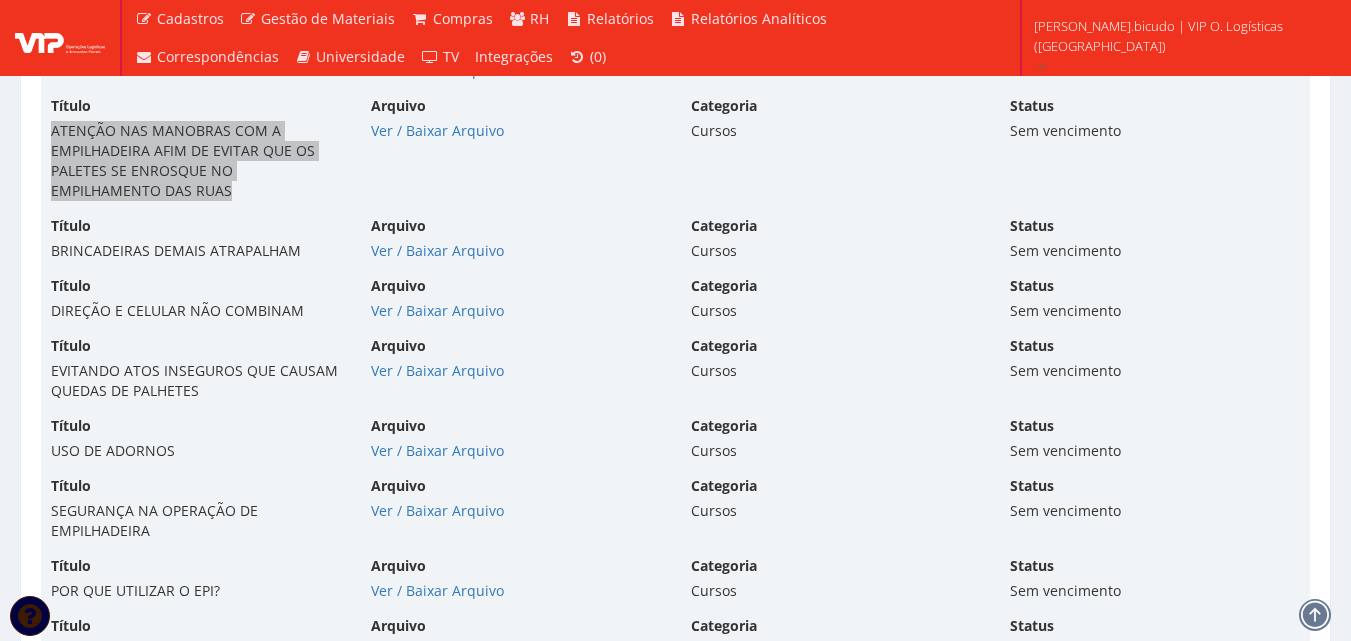 scroll, scrollTop: 15025, scrollLeft: 0, axis: vertical 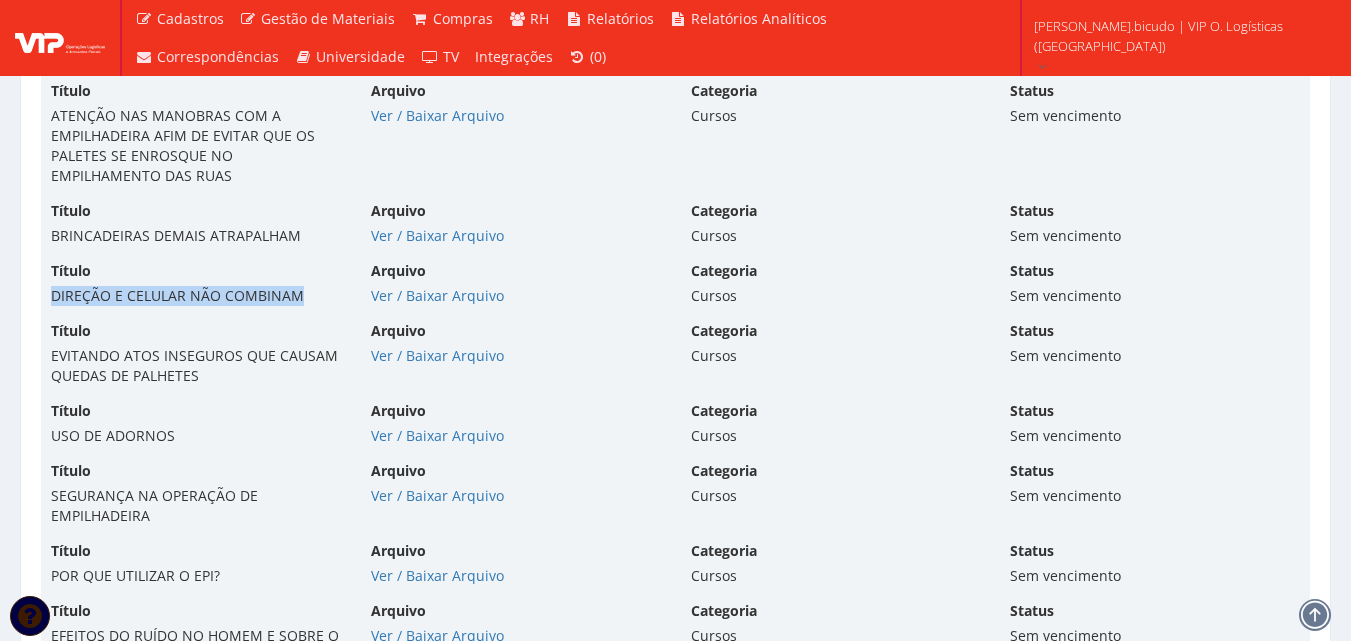 drag, startPoint x: 297, startPoint y: 275, endPoint x: 30, endPoint y: 271, distance: 267.02997 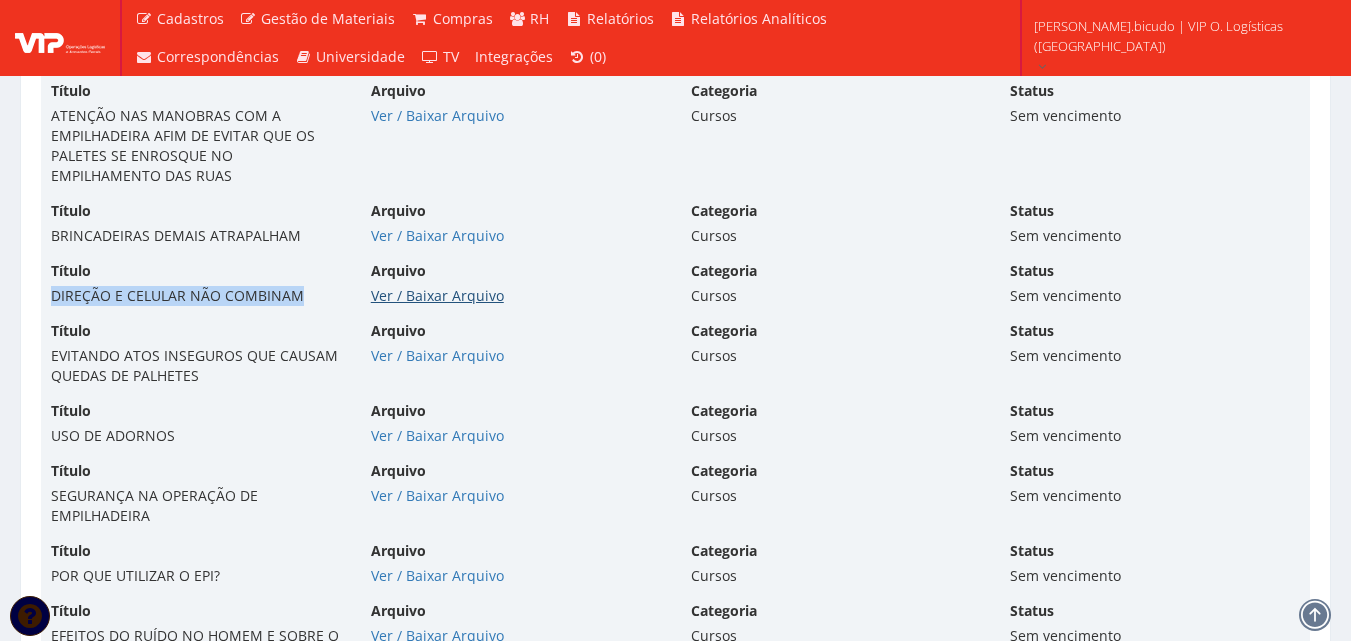 click on "Ver /
Baixar
Arquivo" at bounding box center (437, 295) 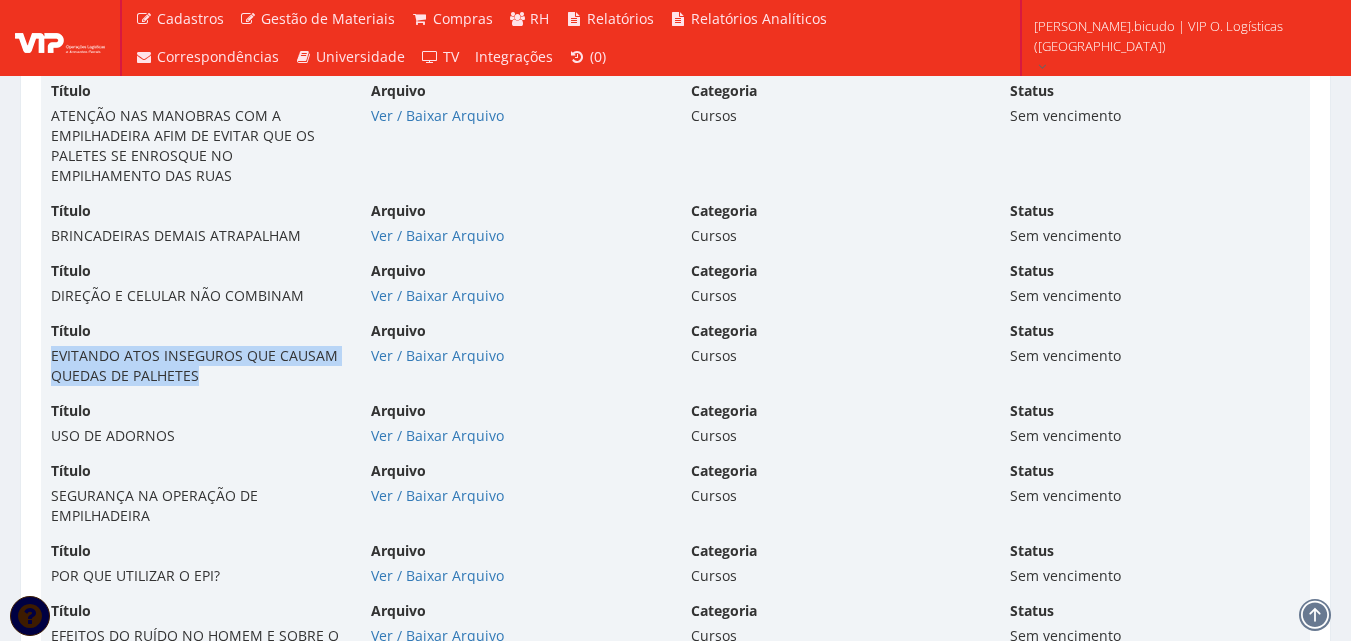 drag, startPoint x: 212, startPoint y: 361, endPoint x: 36, endPoint y: 330, distance: 178.70926 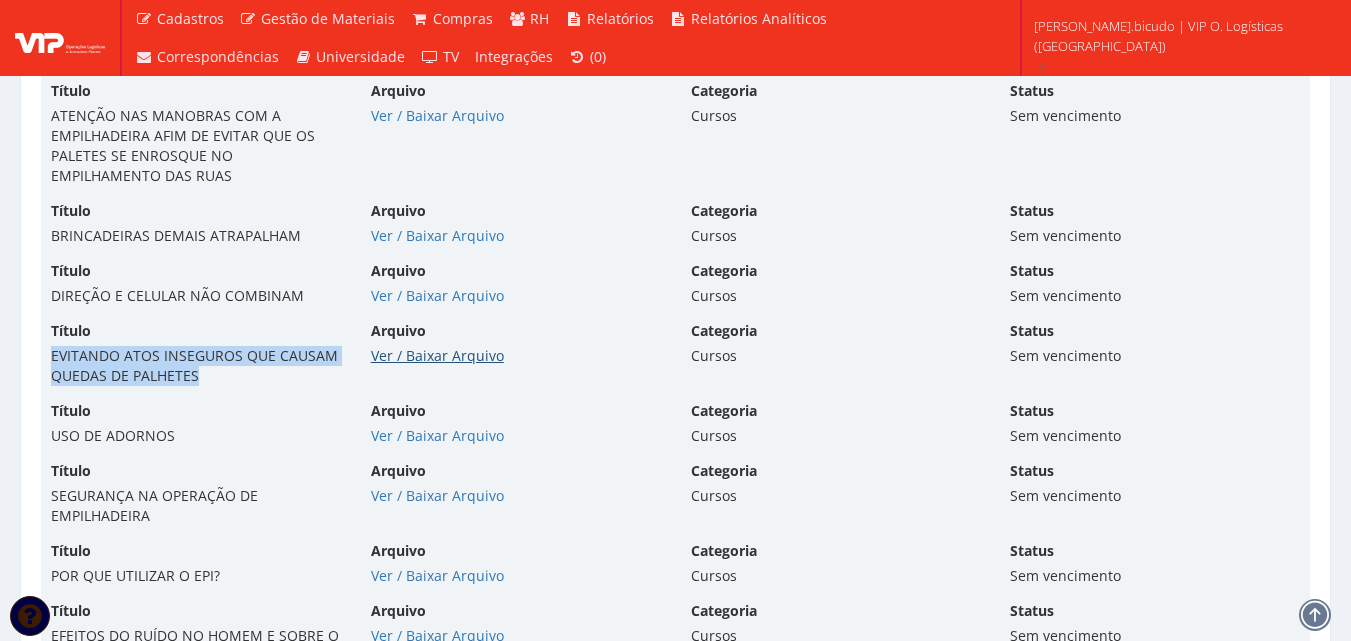 click on "Ver /
Baixar
Arquivo" at bounding box center (437, 355) 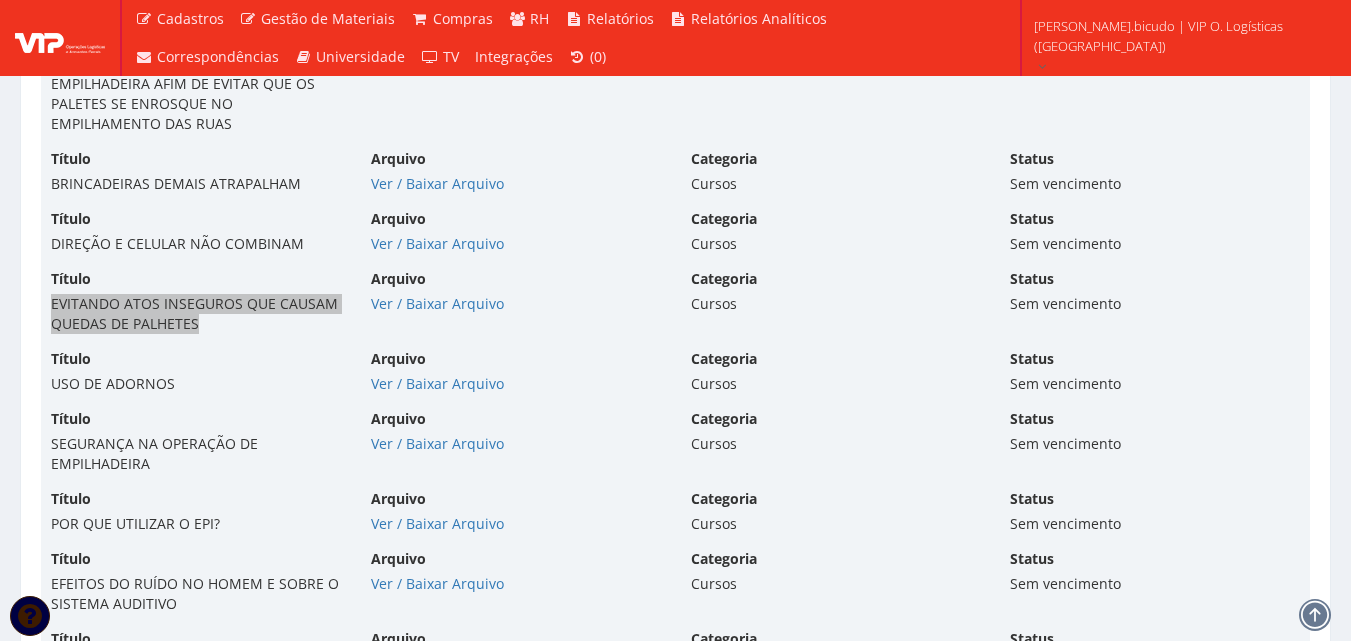 scroll, scrollTop: 15125, scrollLeft: 0, axis: vertical 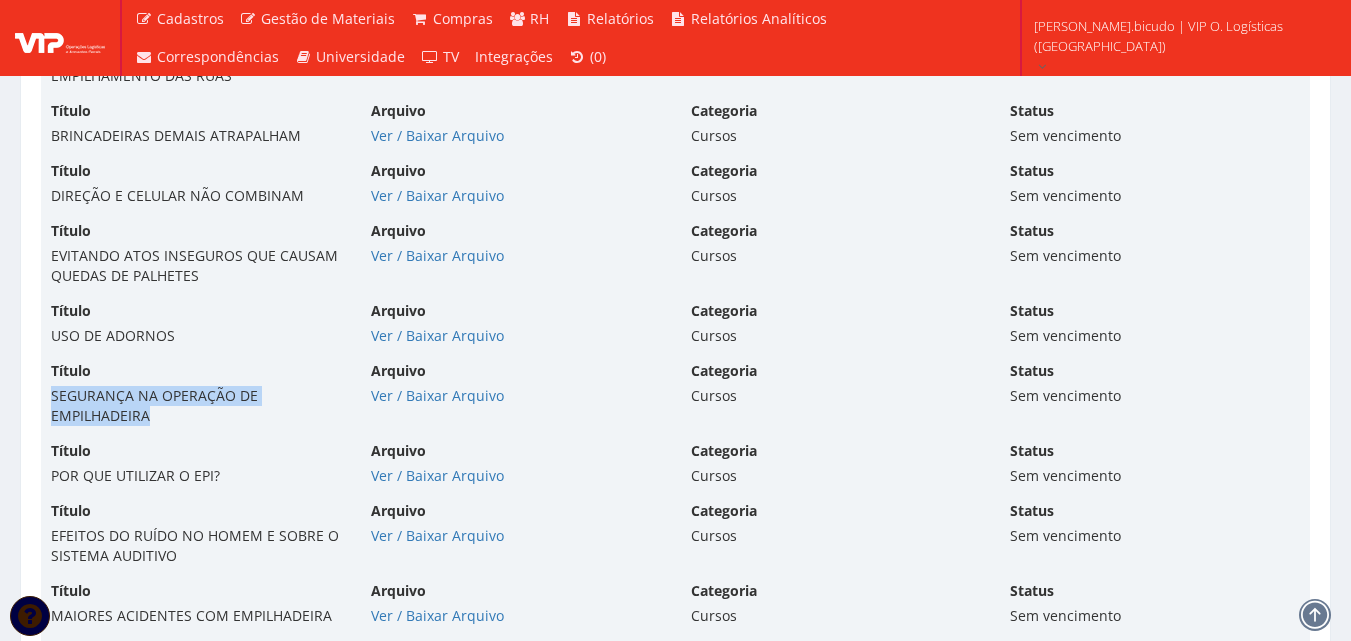 drag, startPoint x: 156, startPoint y: 405, endPoint x: 54, endPoint y: 377, distance: 105.773346 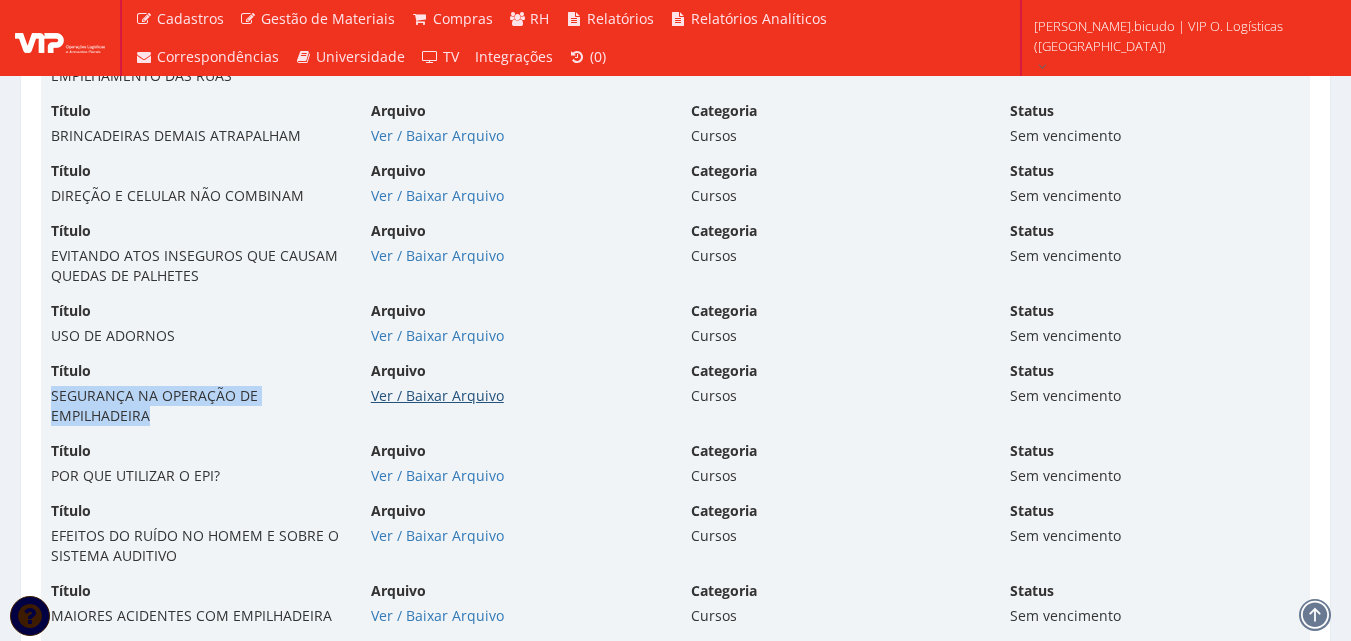 click on "Ver /
Baixar
Arquivo" at bounding box center (437, 395) 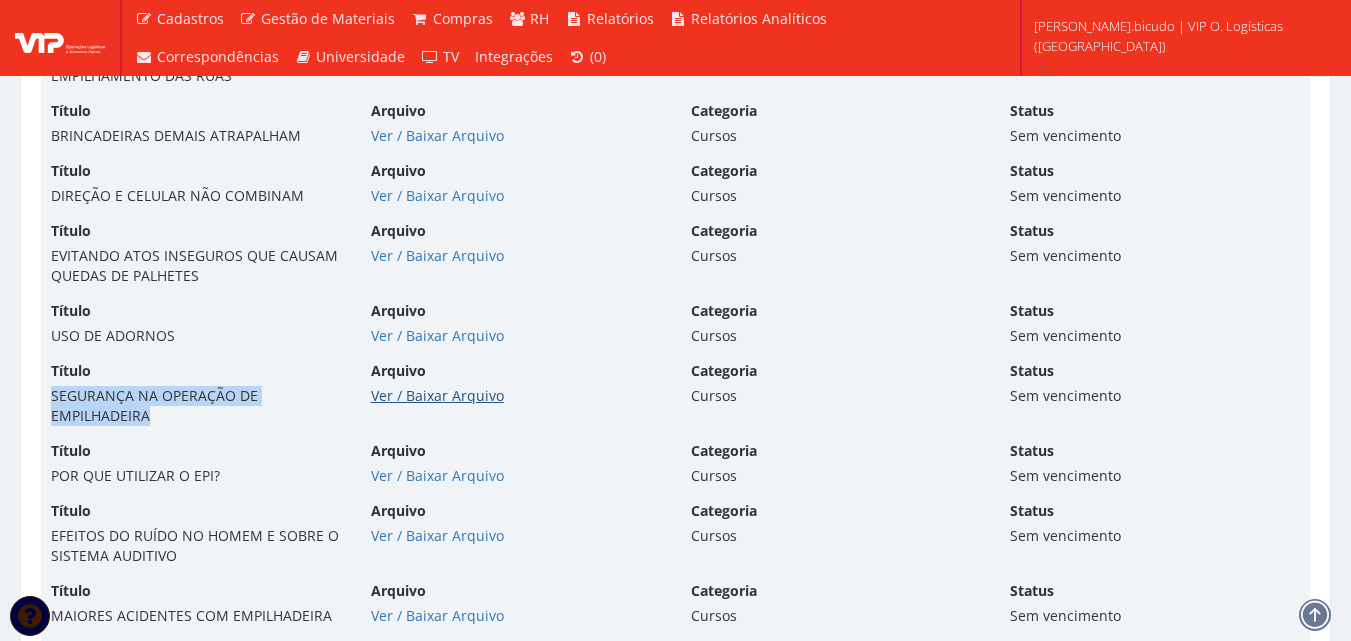 scroll, scrollTop: 15225, scrollLeft: 0, axis: vertical 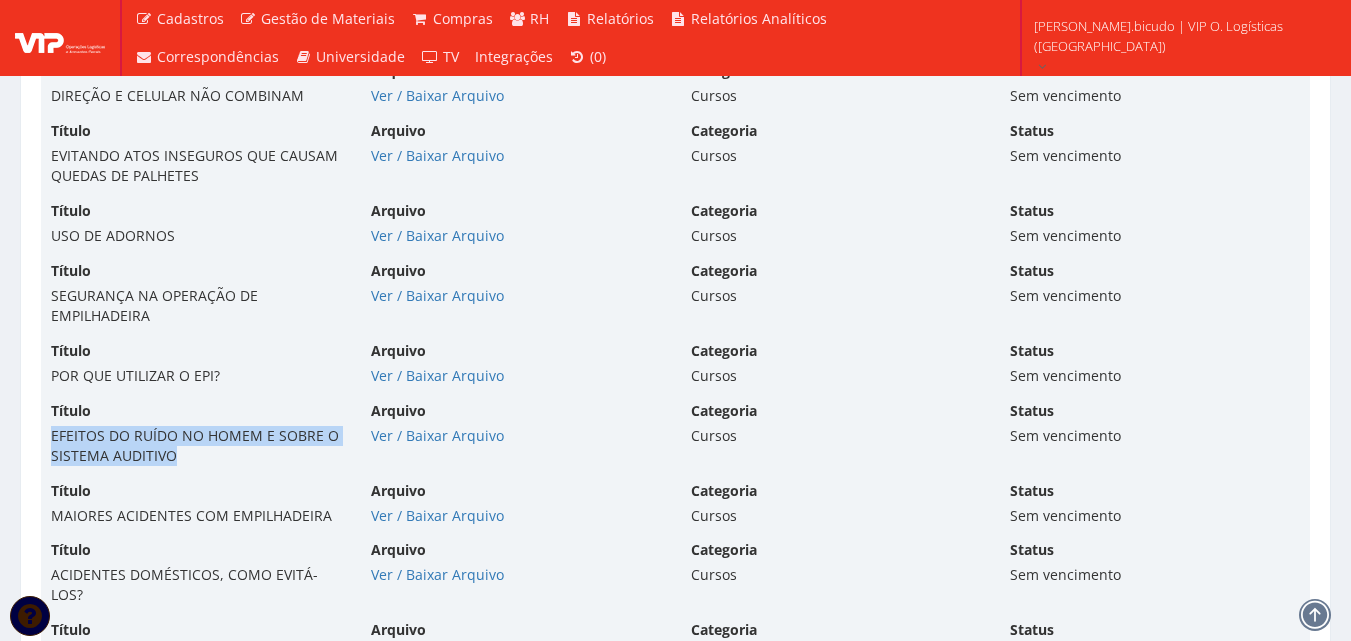 drag, startPoint x: 202, startPoint y: 439, endPoint x: 37, endPoint y: 418, distance: 166.331 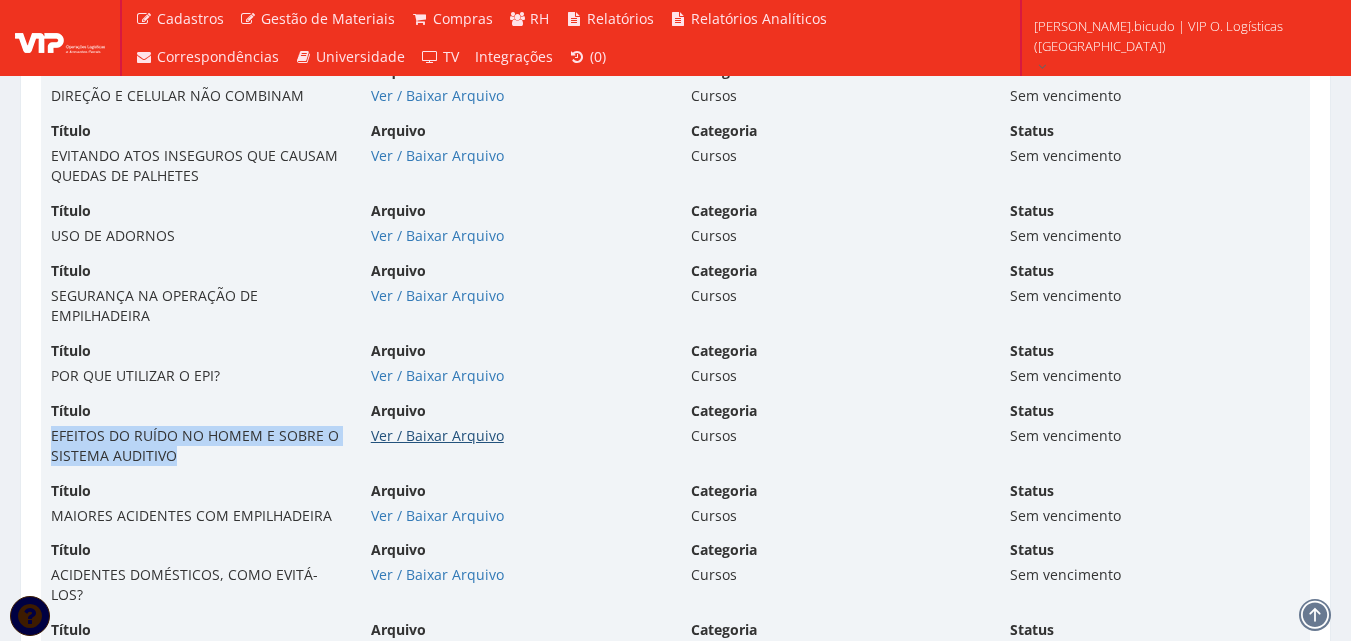 click on "Ver /
Baixar
Arquivo" at bounding box center [437, 435] 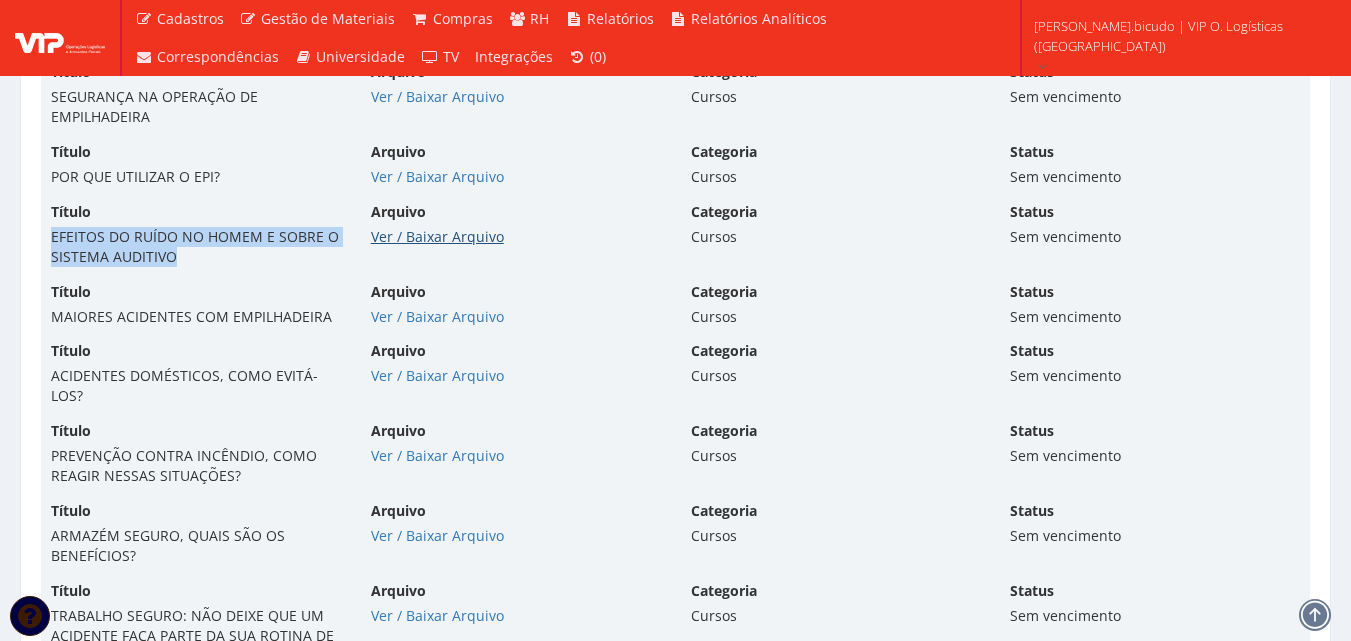 scroll, scrollTop: 15425, scrollLeft: 0, axis: vertical 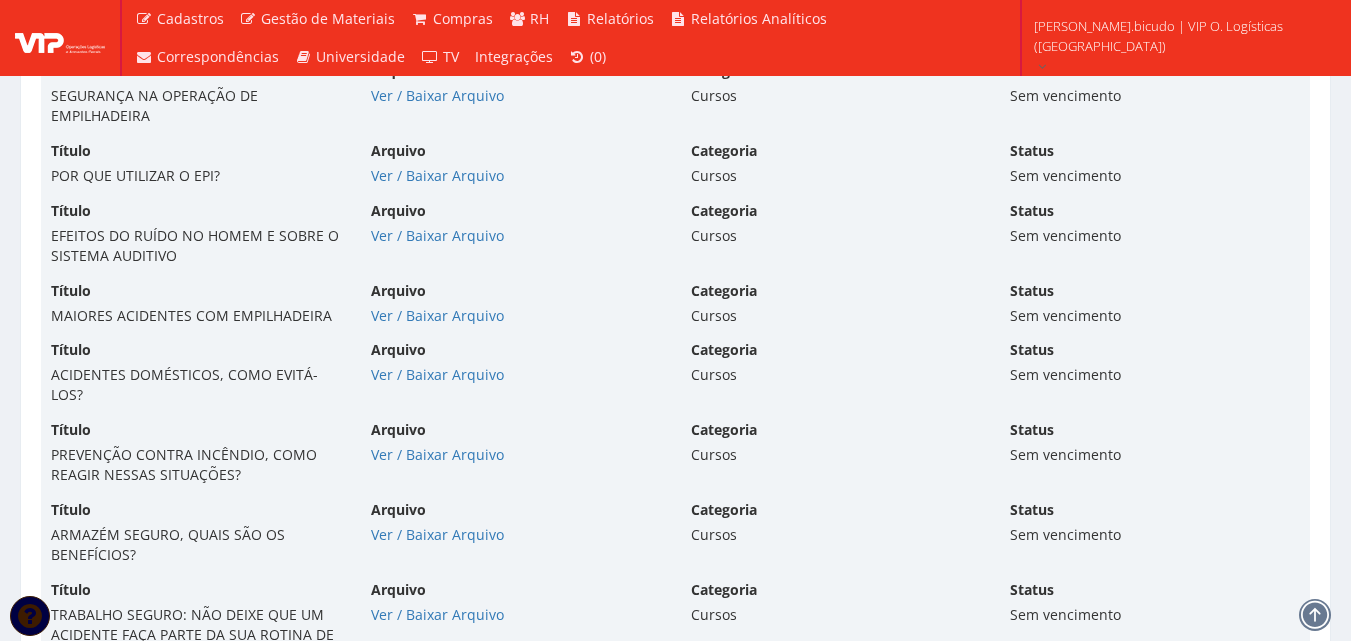 click on "Título
ACIDENTES DOMÉSTICOS, COMO EVITÁ-LOS?" at bounding box center [196, 372] 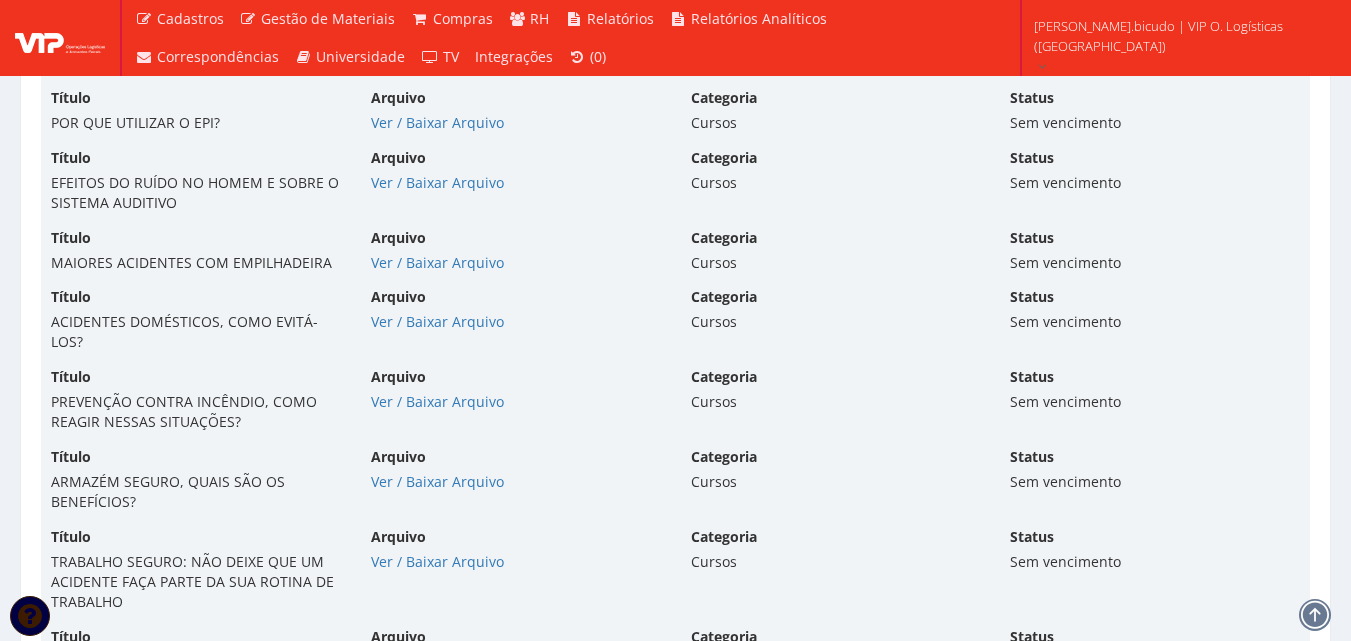 scroll, scrollTop: 15525, scrollLeft: 0, axis: vertical 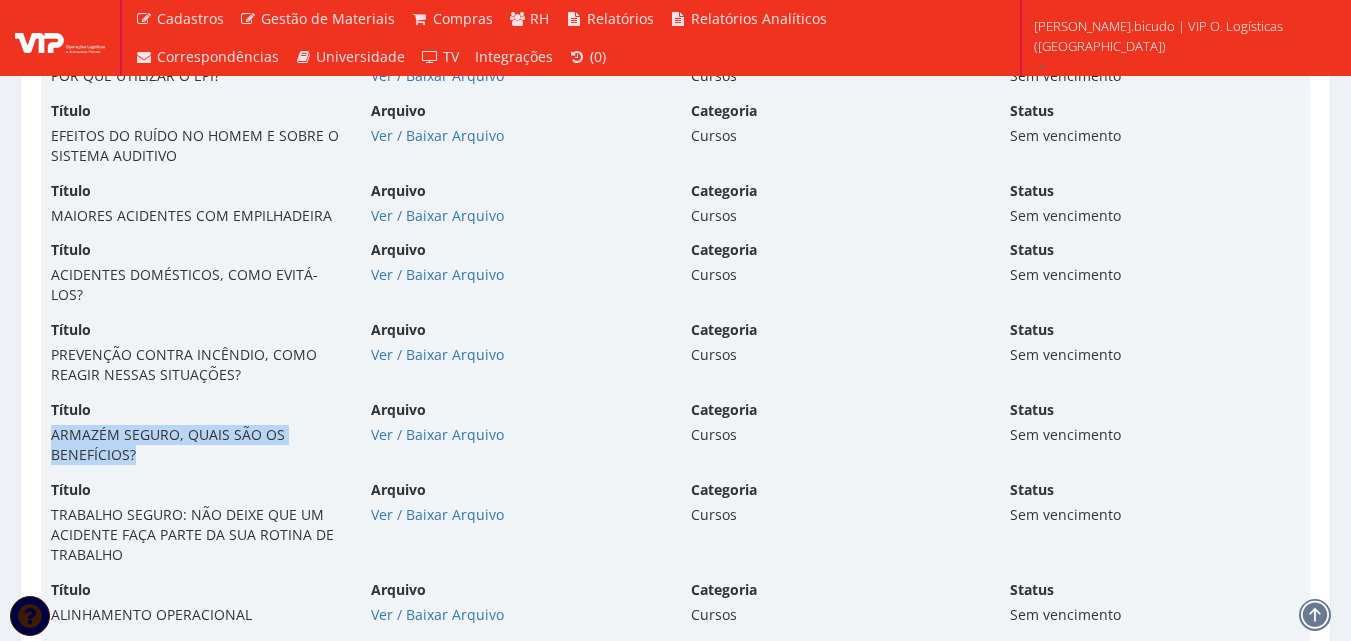 drag, startPoint x: 176, startPoint y: 435, endPoint x: 1, endPoint y: 415, distance: 176.13914 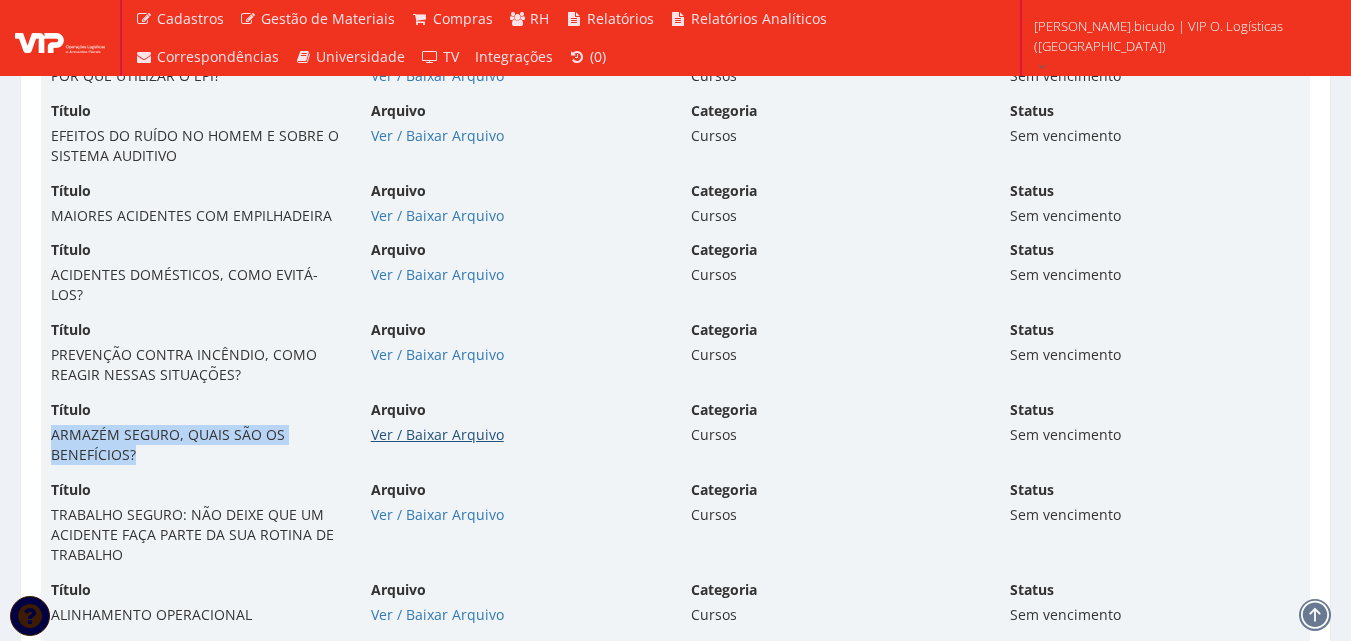 click on "Ver /
Baixar
Arquivo" at bounding box center (437, 434) 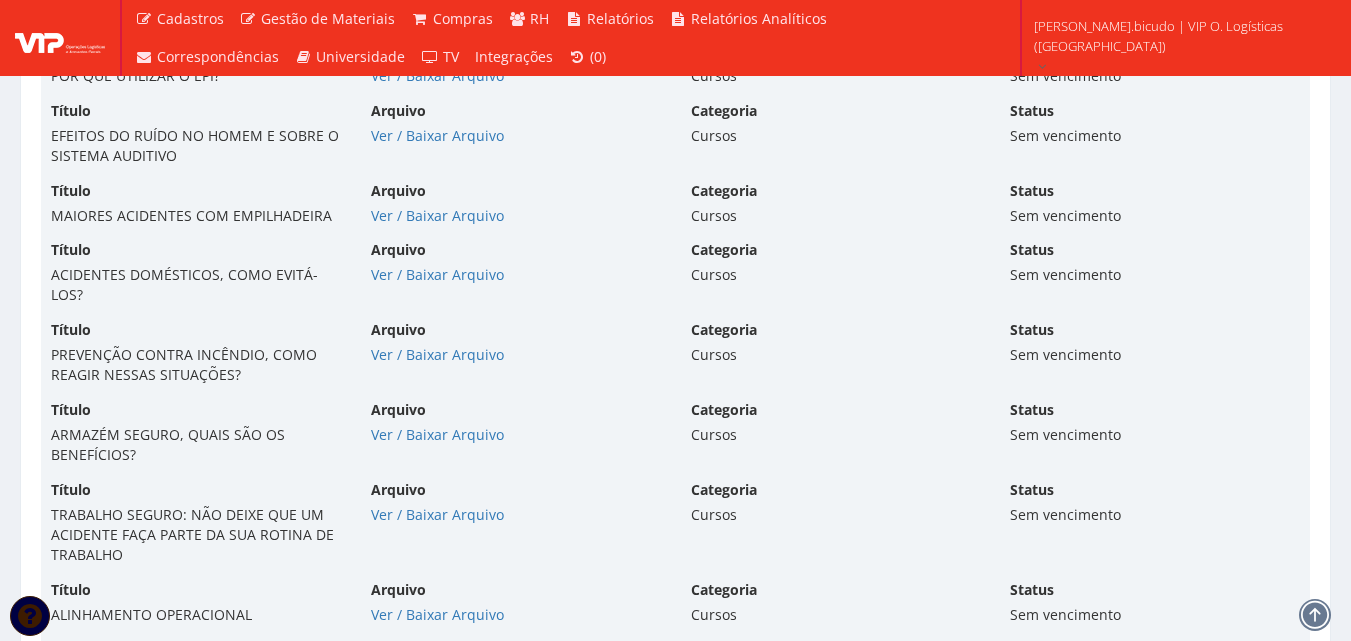 click on "TRABALHO SEGURO: NÃO DEIXE QUE UM ACIDENTE FAÇA PARTE DA SUA ROTINA DE TRABALHO" at bounding box center (196, 535) 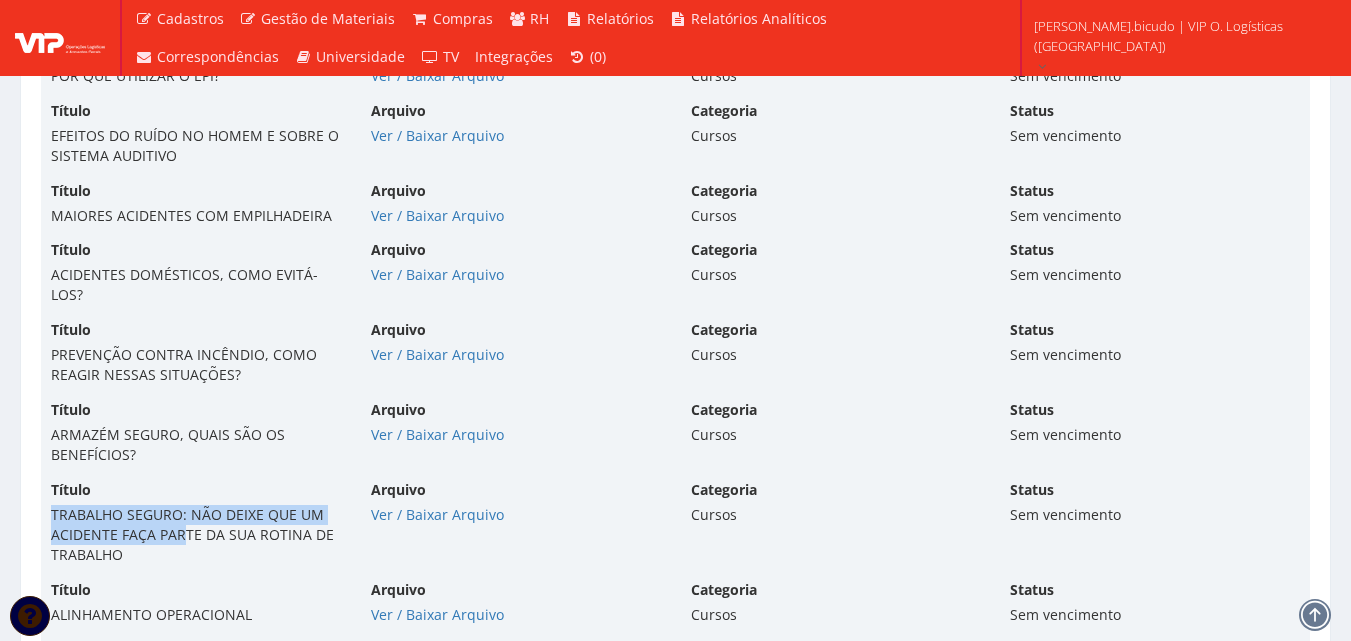 drag, startPoint x: 184, startPoint y: 525, endPoint x: 35, endPoint y: 500, distance: 151.08276 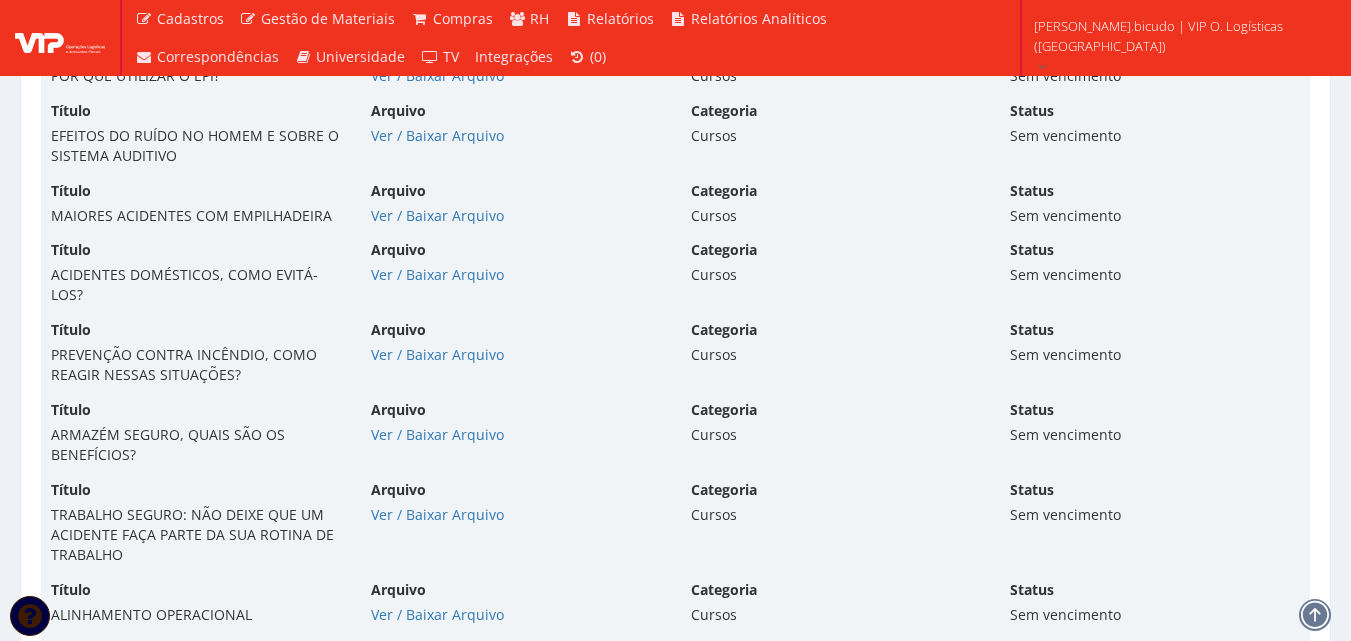click on "TRABALHO SEGURO: NÃO DEIXE QUE UM ACIDENTE FAÇA PARTE DA SUA ROTINA DE TRABALHO" at bounding box center (196, 535) 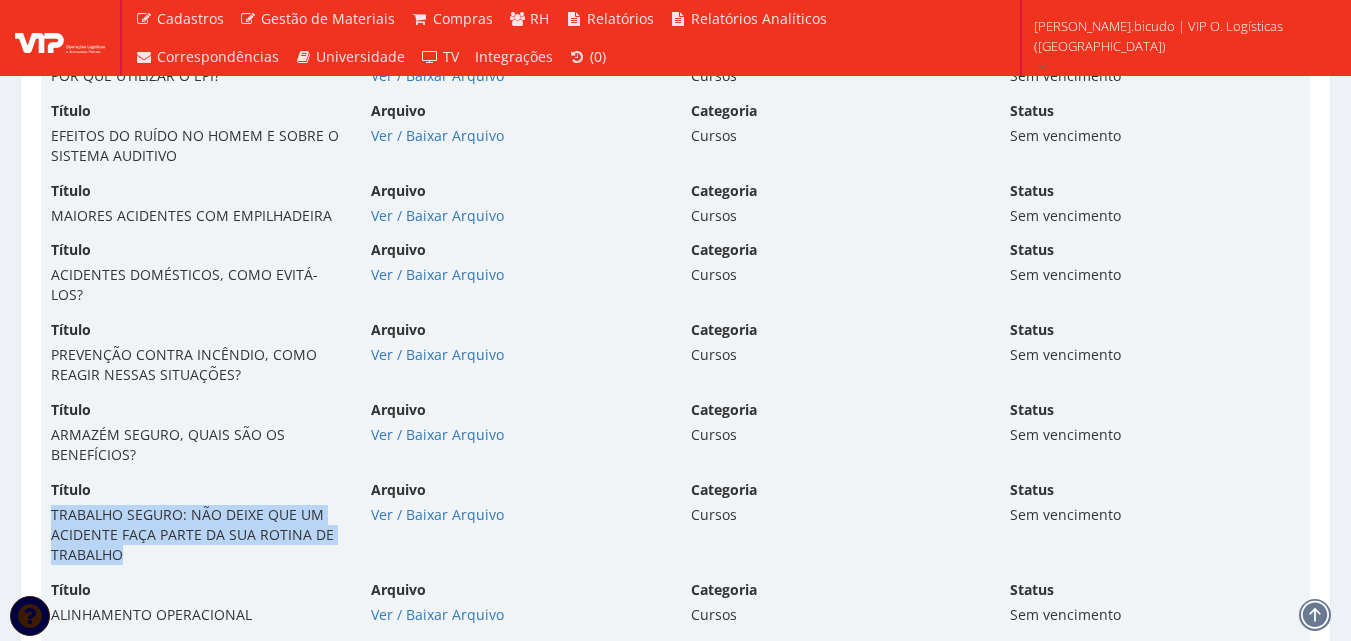 drag, startPoint x: 132, startPoint y: 540, endPoint x: 23, endPoint y: 490, distance: 119.92081 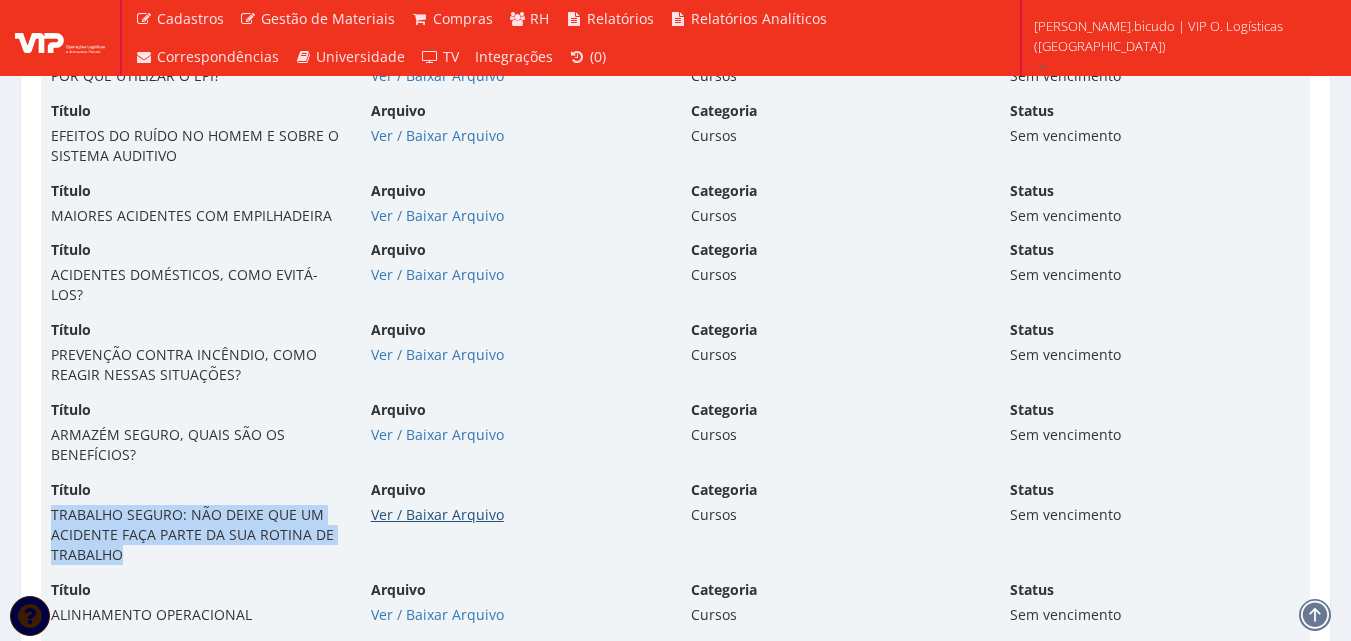 click on "Ver /
Baixar
Arquivo" at bounding box center (437, 514) 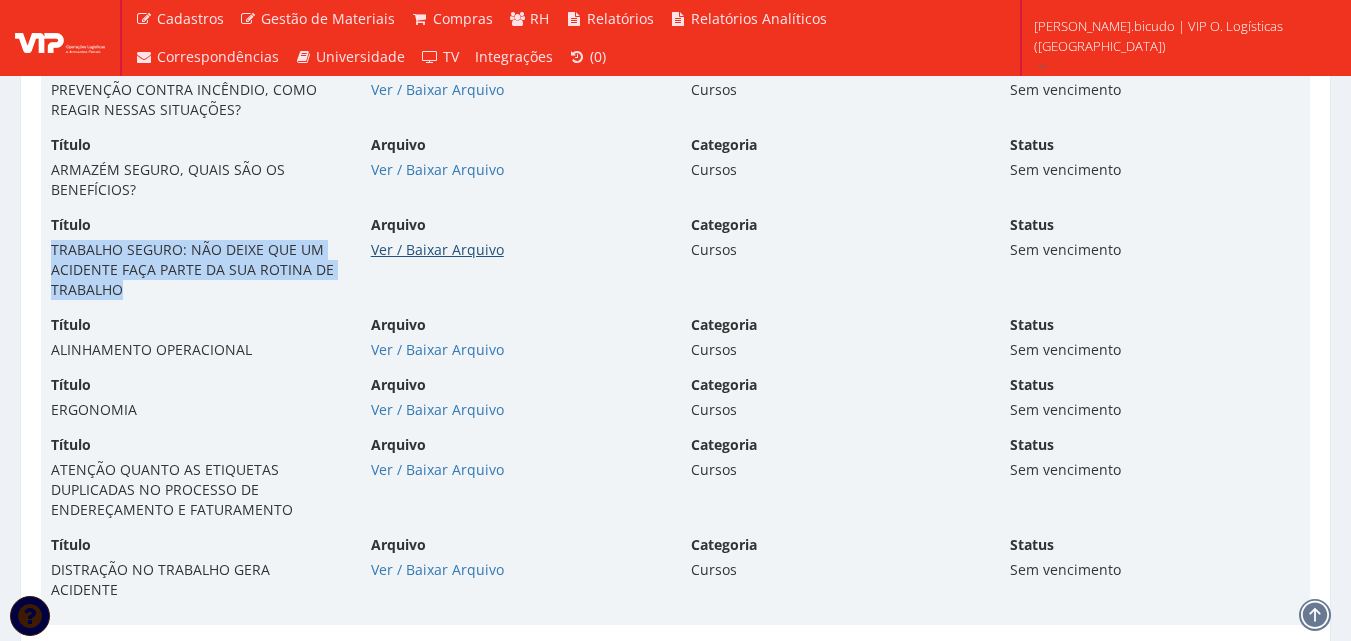 scroll, scrollTop: 15825, scrollLeft: 0, axis: vertical 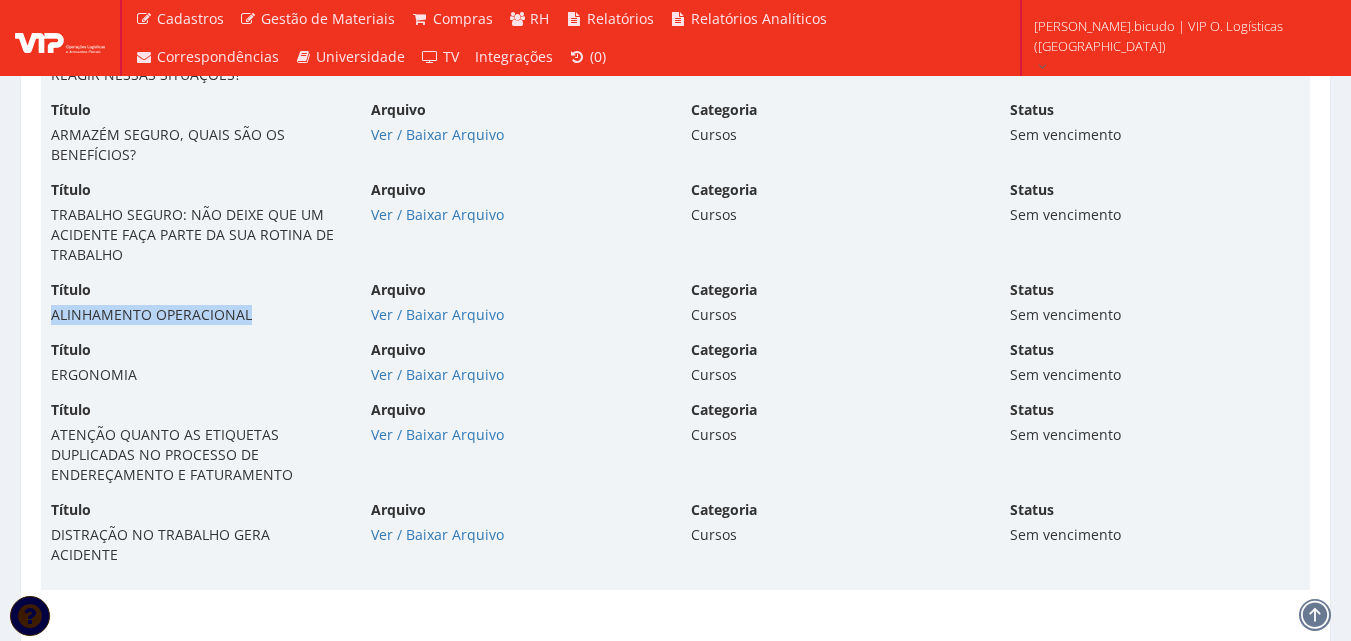 drag, startPoint x: 250, startPoint y: 296, endPoint x: 42, endPoint y: 302, distance: 208.08652 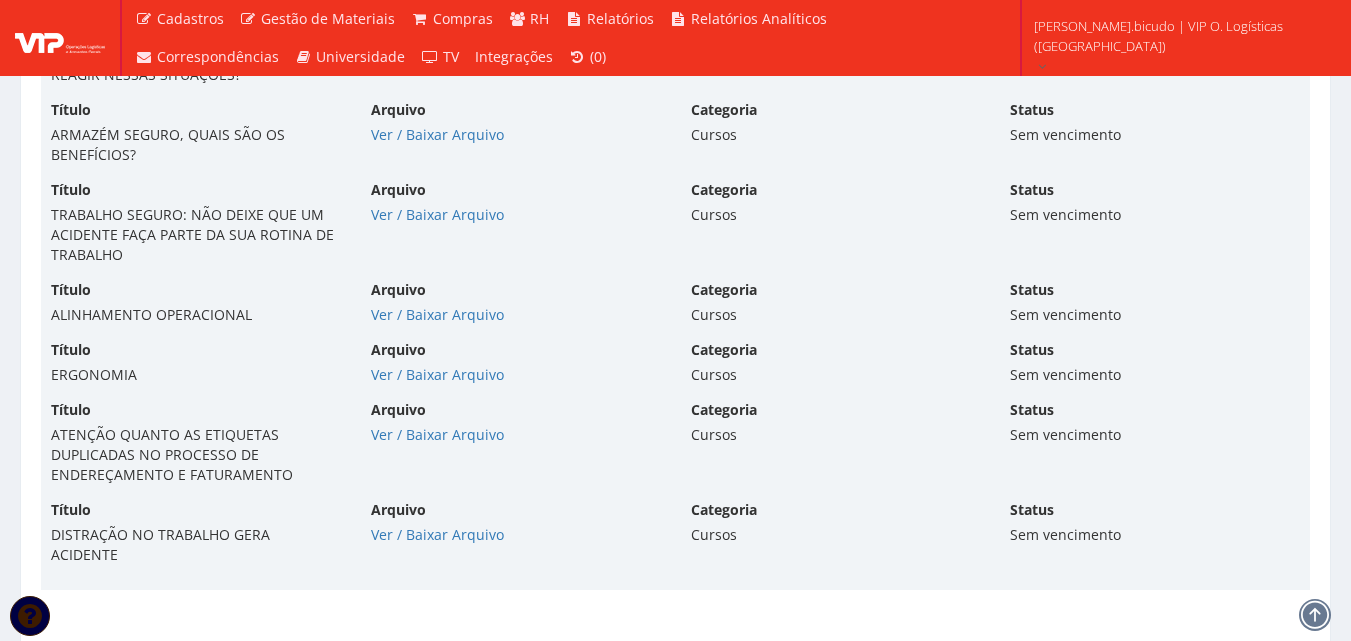 click on "Arquivo
Ver /
Baixar
Arquivo" at bounding box center [516, 302] 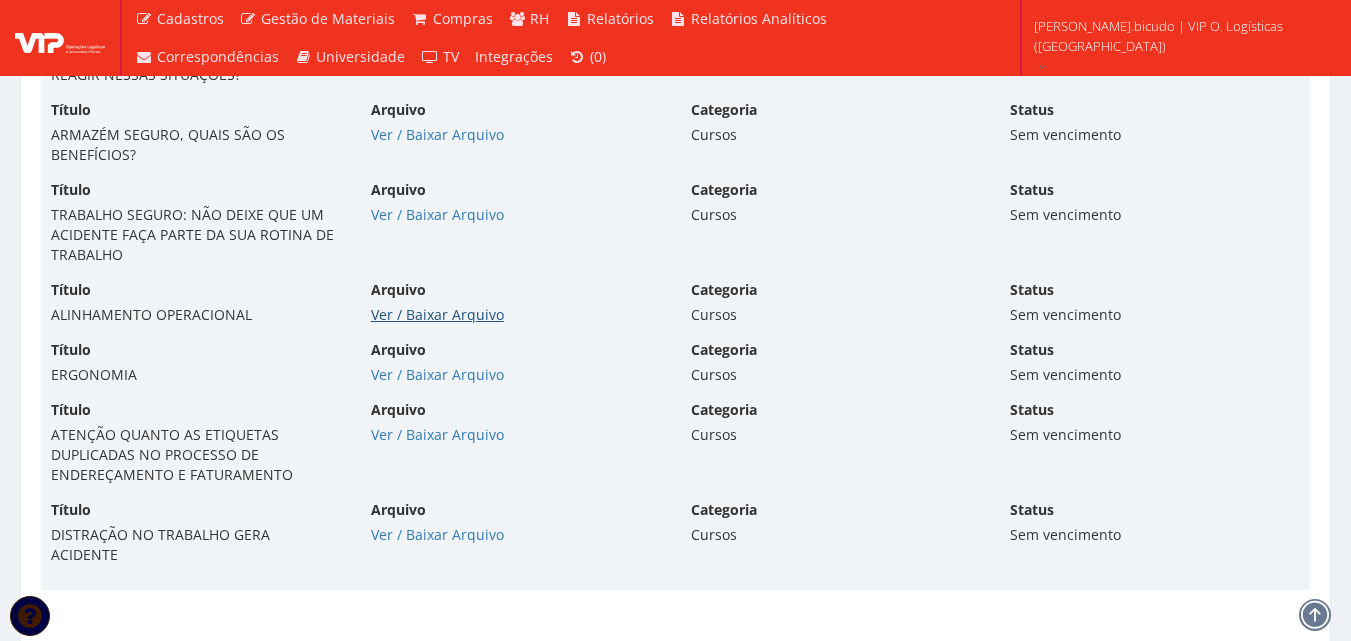 click on "Ver /
Baixar
Arquivo" at bounding box center (437, 314) 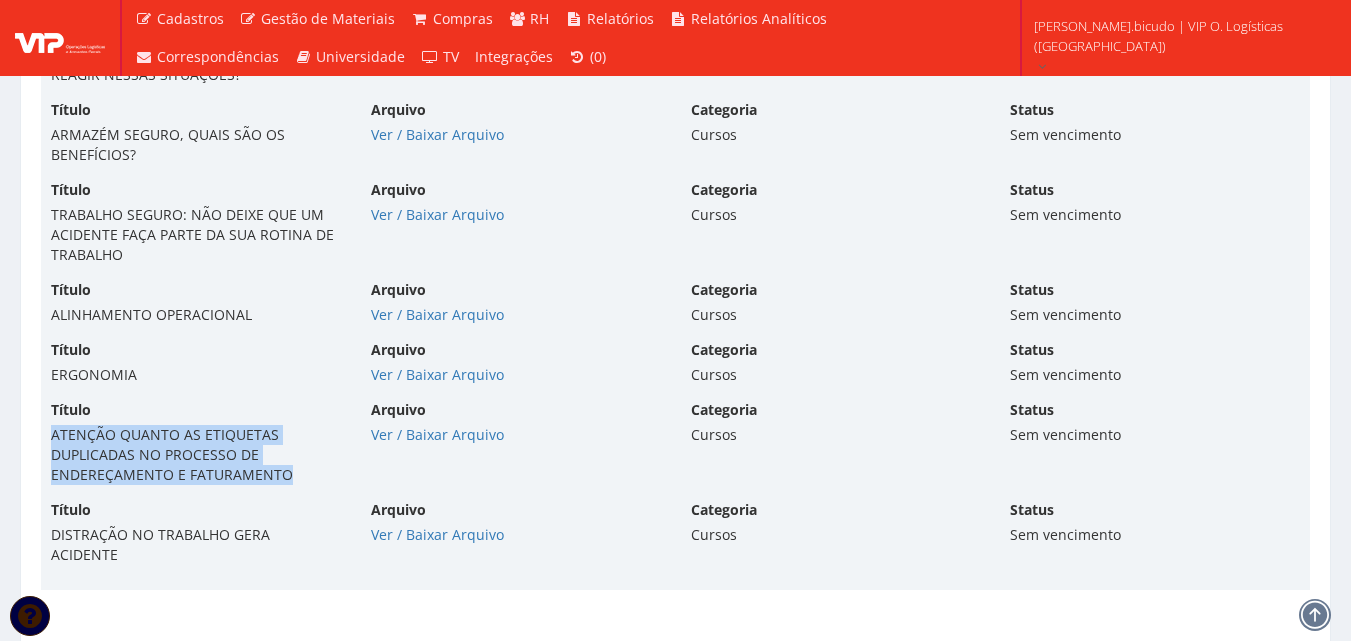drag, startPoint x: 296, startPoint y: 456, endPoint x: -4, endPoint y: 411, distance: 303.35623 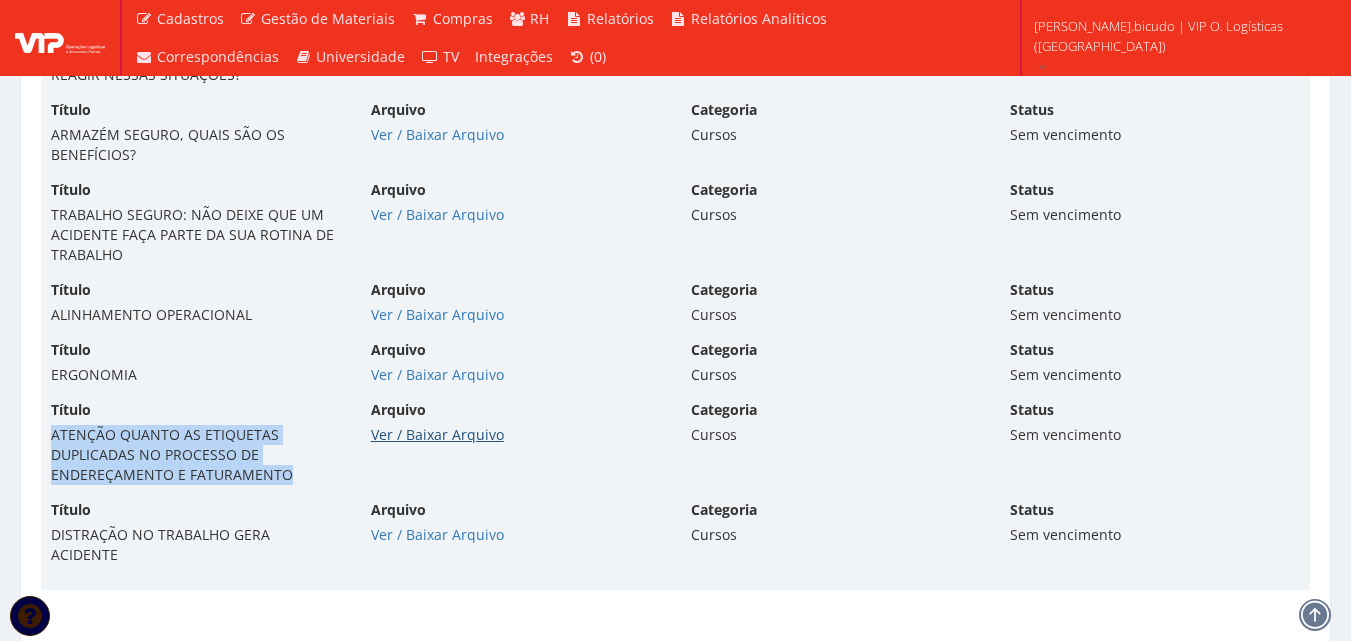 click on "Ver /
Baixar
Arquivo" at bounding box center [437, 434] 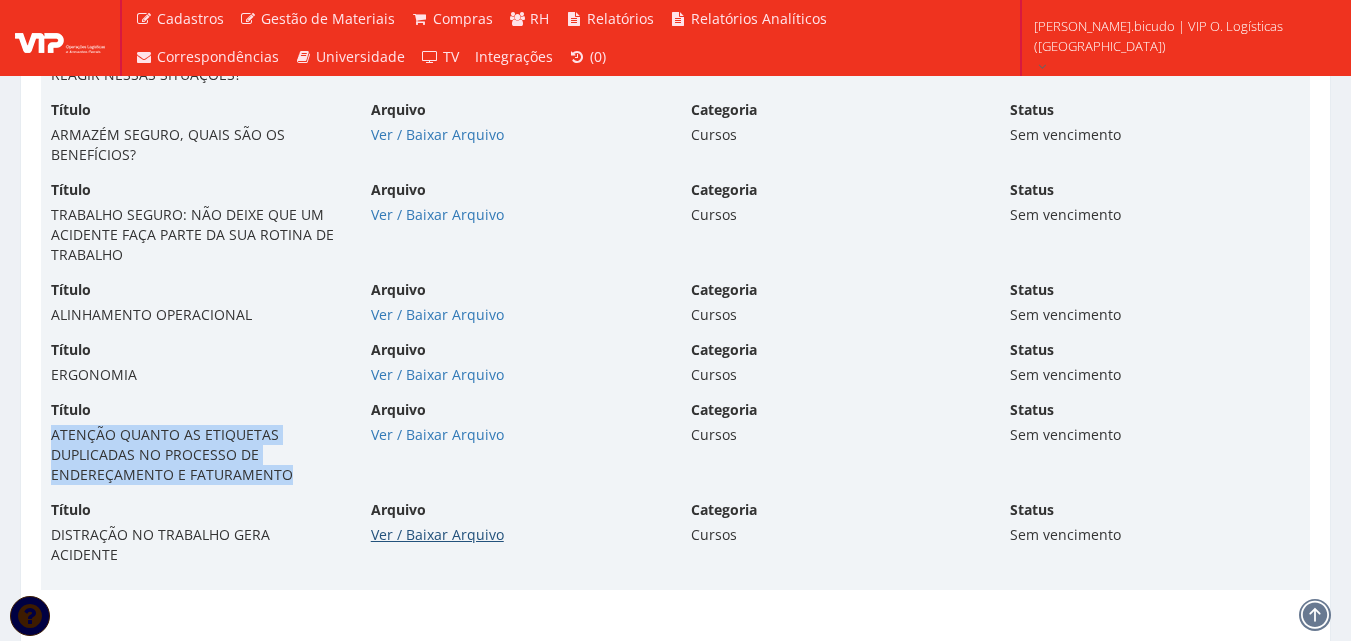 click on "Ver /
Baixar
Arquivo" at bounding box center (437, 534) 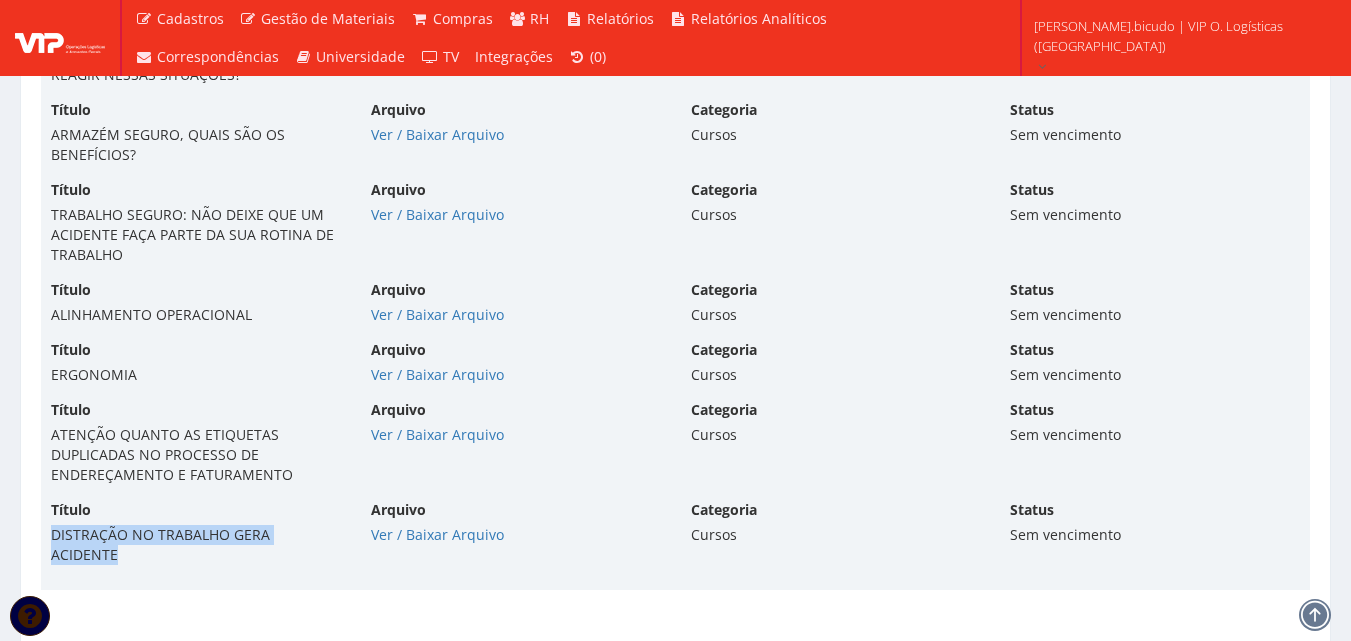 drag, startPoint x: 337, startPoint y: 518, endPoint x: 41, endPoint y: 512, distance: 296.0608 